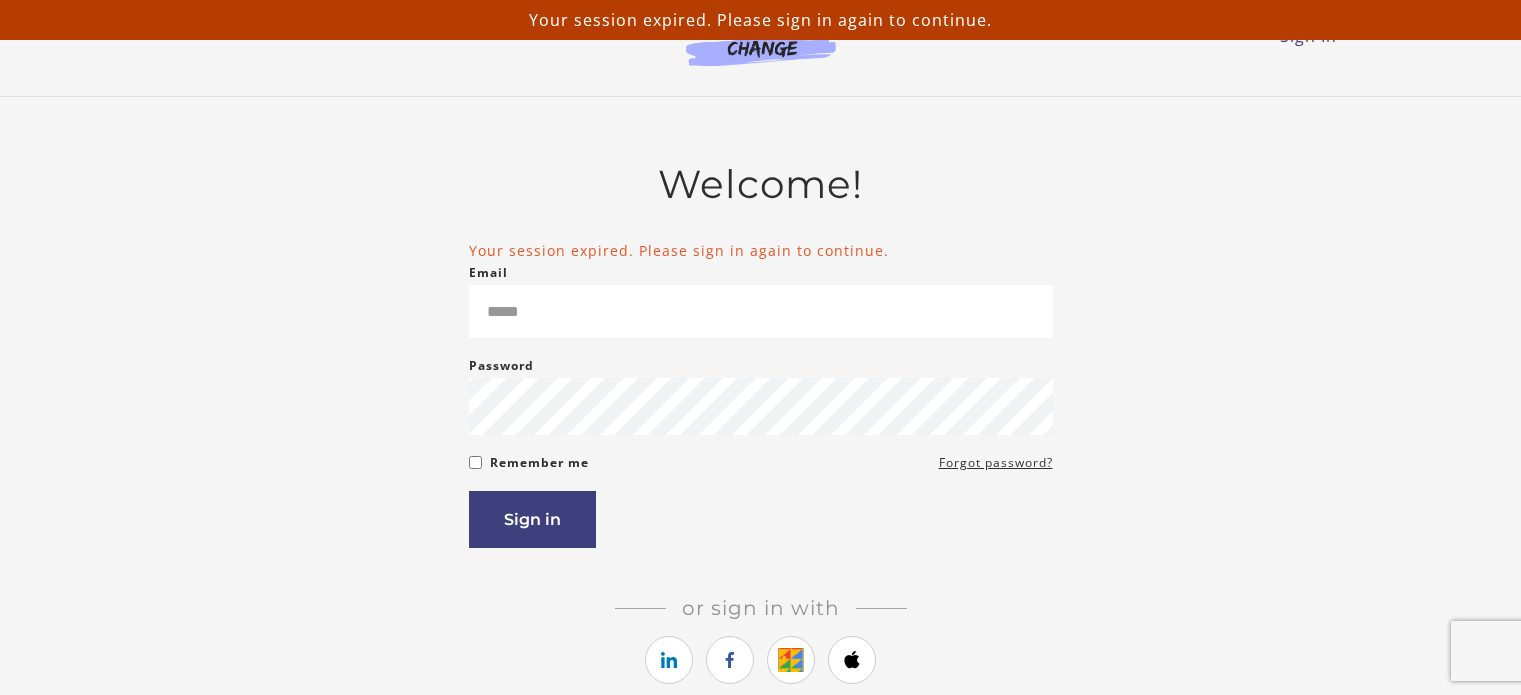 scroll, scrollTop: 0, scrollLeft: 0, axis: both 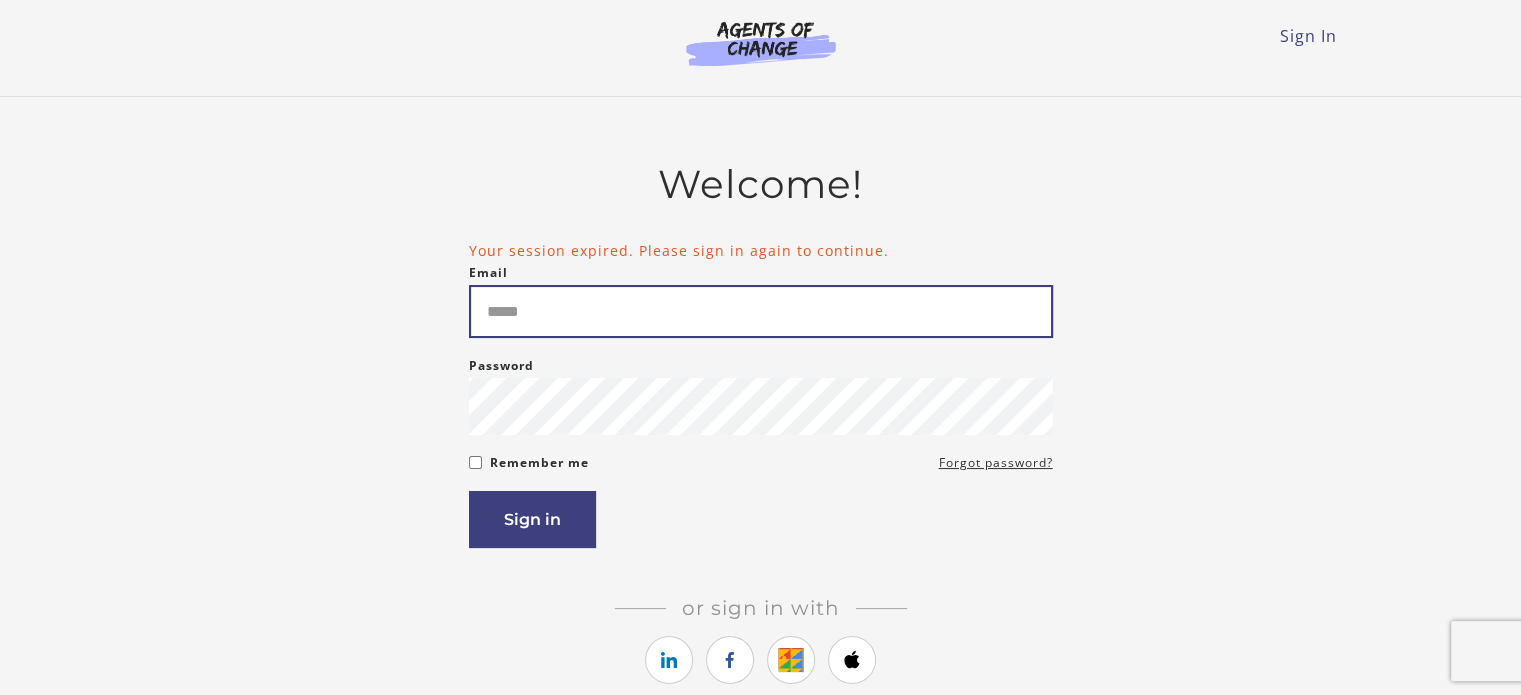 click on "Email" at bounding box center [761, 311] 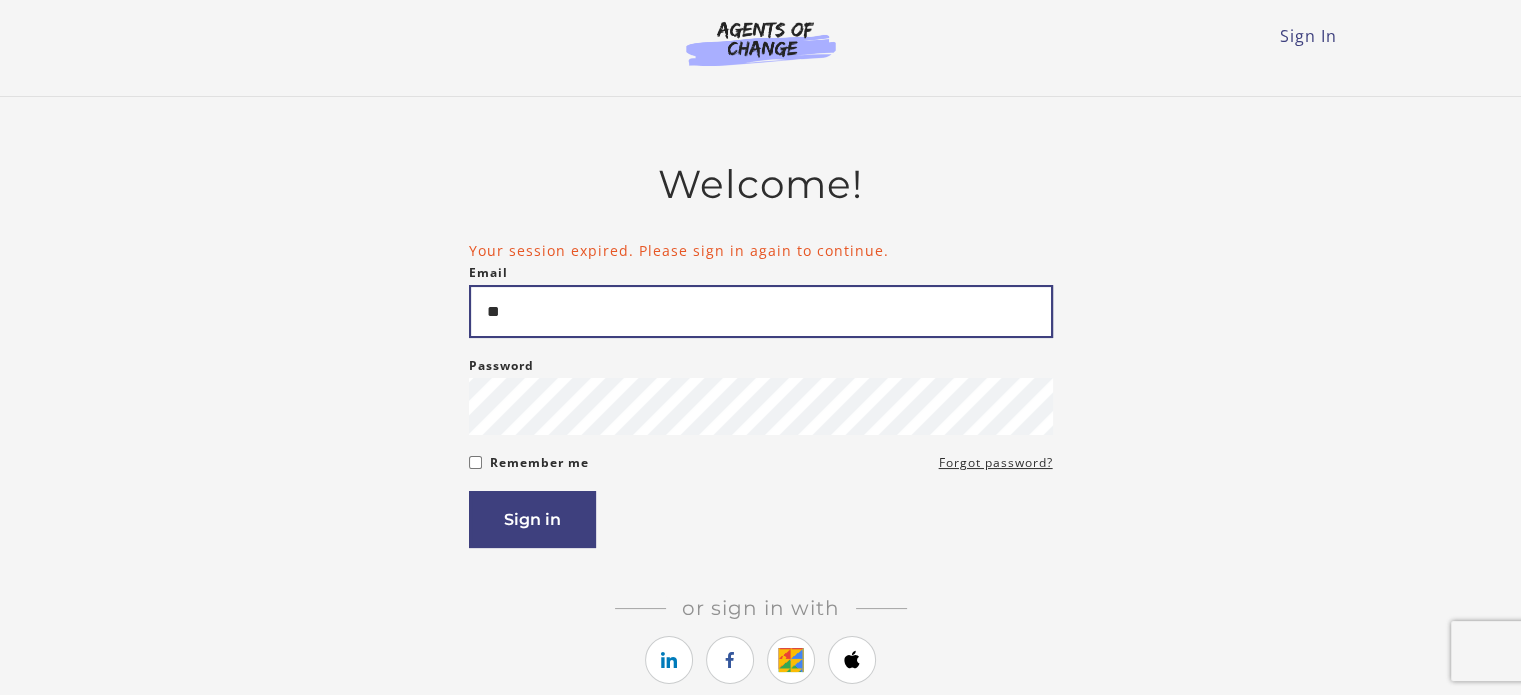 type on "*" 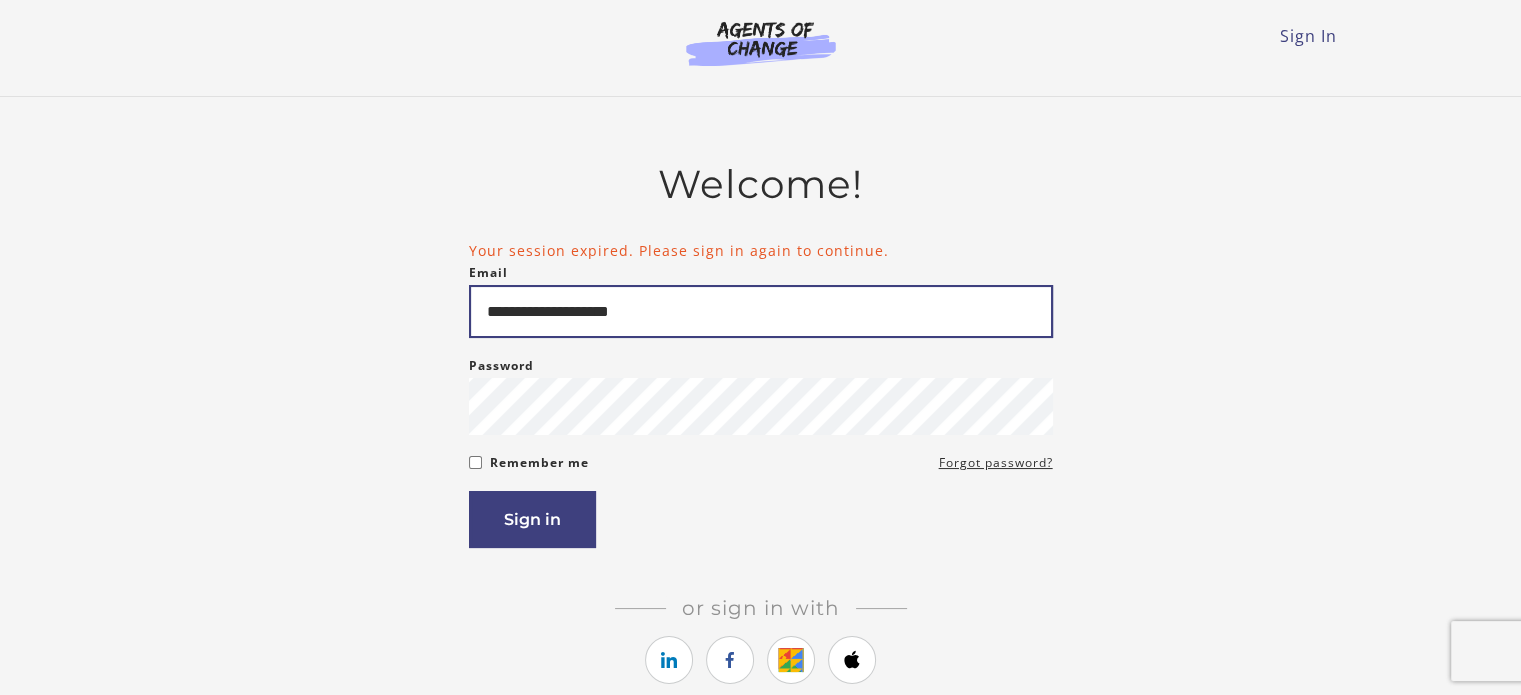 type on "**********" 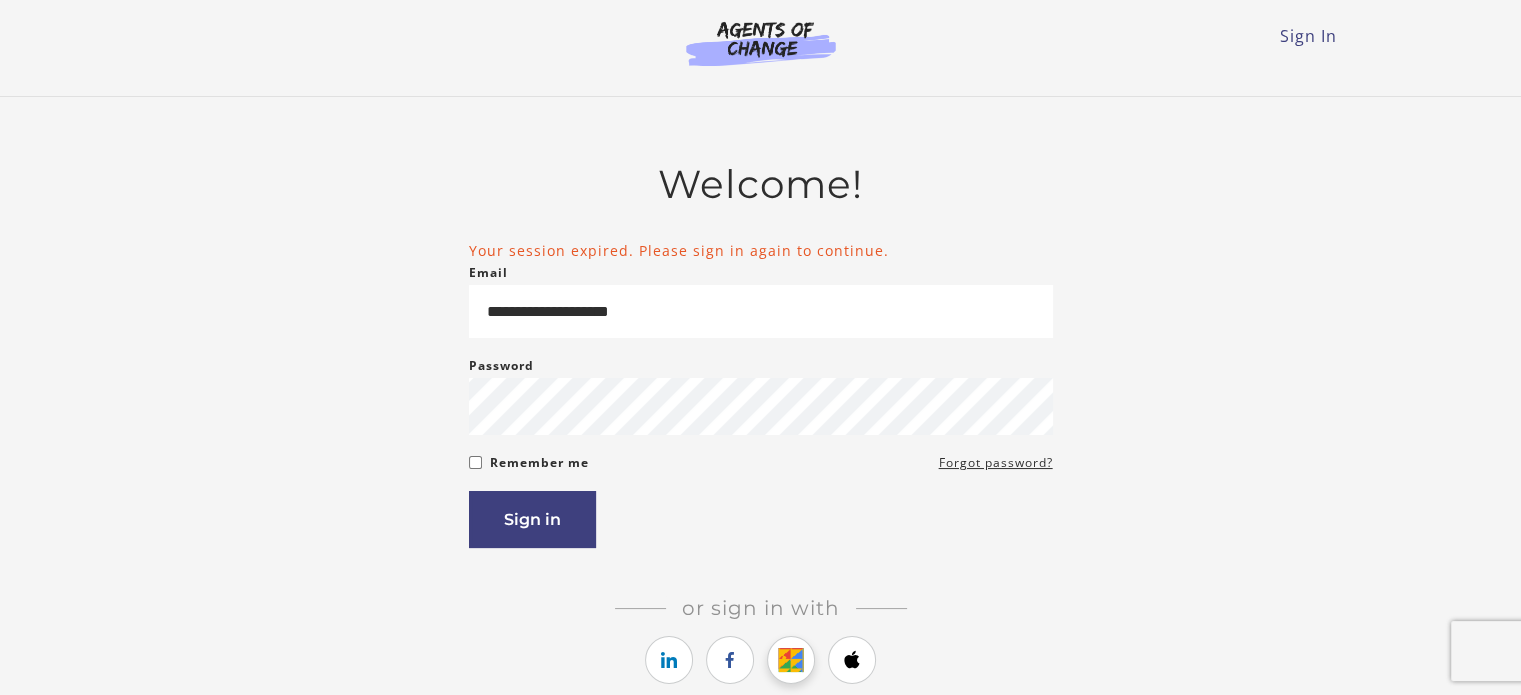click at bounding box center [791, 660] 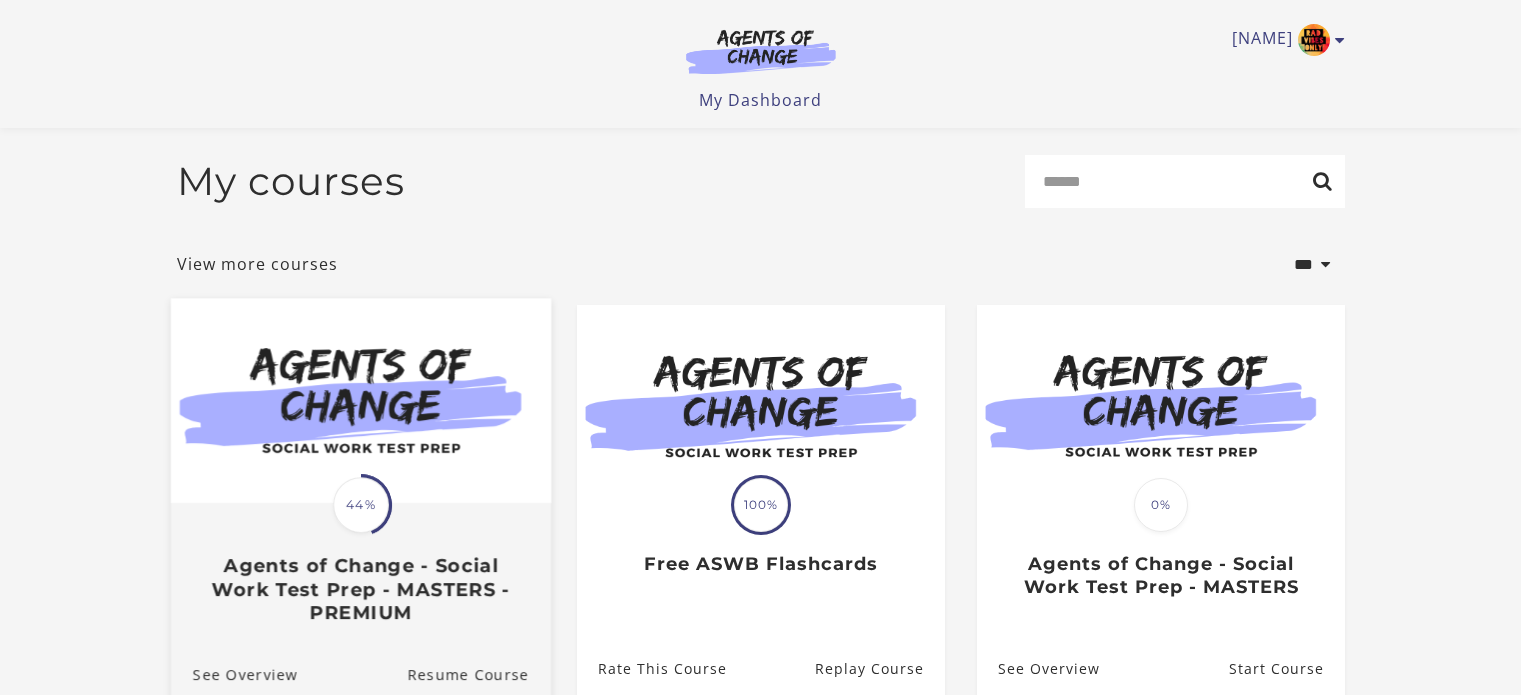 scroll, scrollTop: 78, scrollLeft: 0, axis: vertical 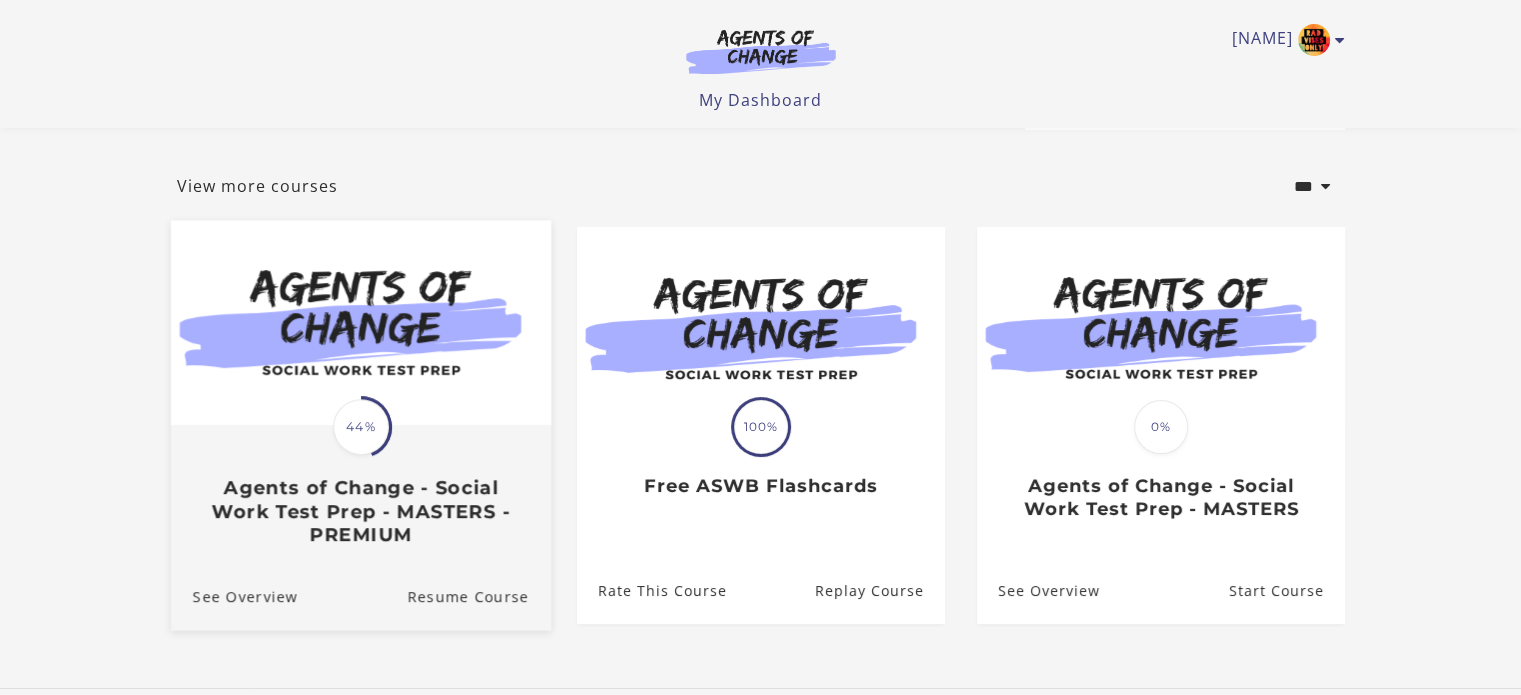 click on "Translation missing: en.liquid.partials.dashboard_course_card.progress_description: 44%
44%
Agents of Change - Social Work Test Prep - MASTERS - PREMIUM" at bounding box center [360, 486] 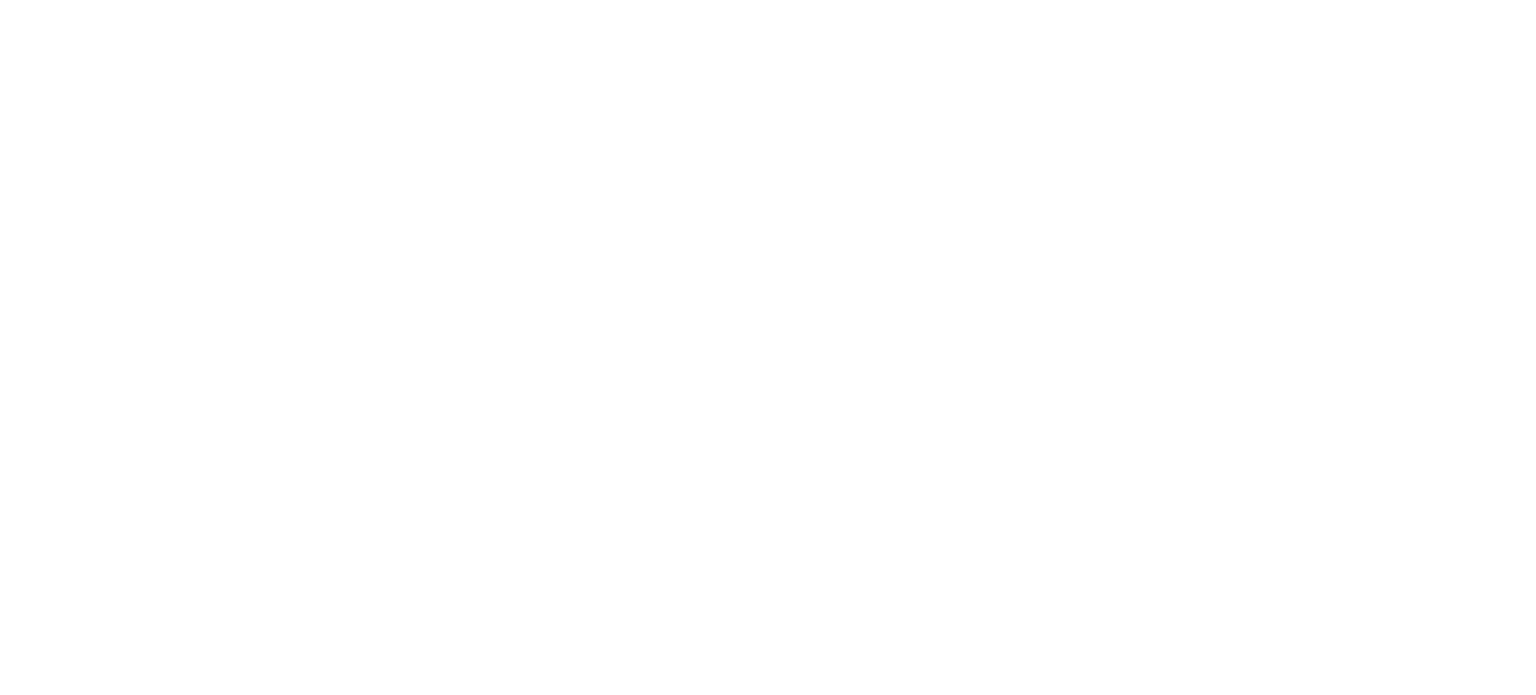 scroll, scrollTop: 0, scrollLeft: 0, axis: both 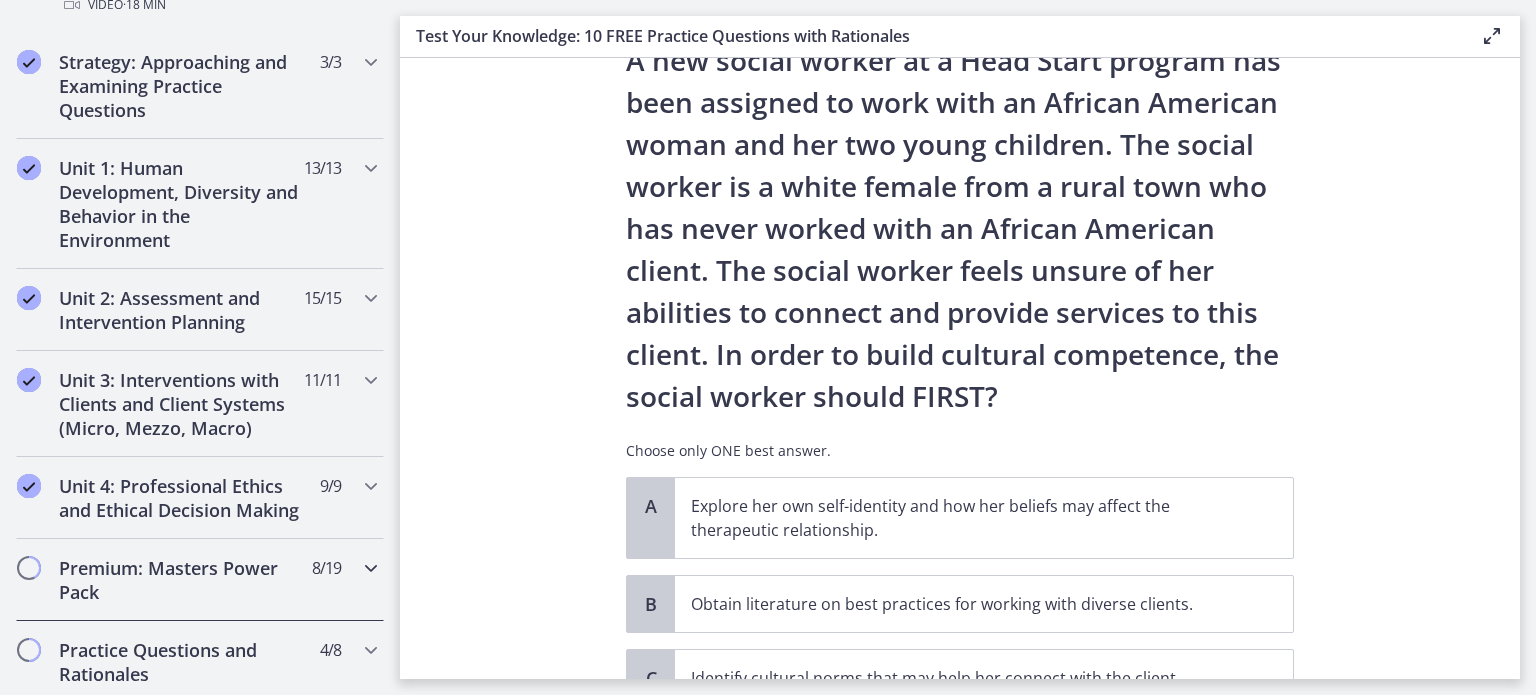 click on "Premium: Masters Power Pack" at bounding box center [181, 580] 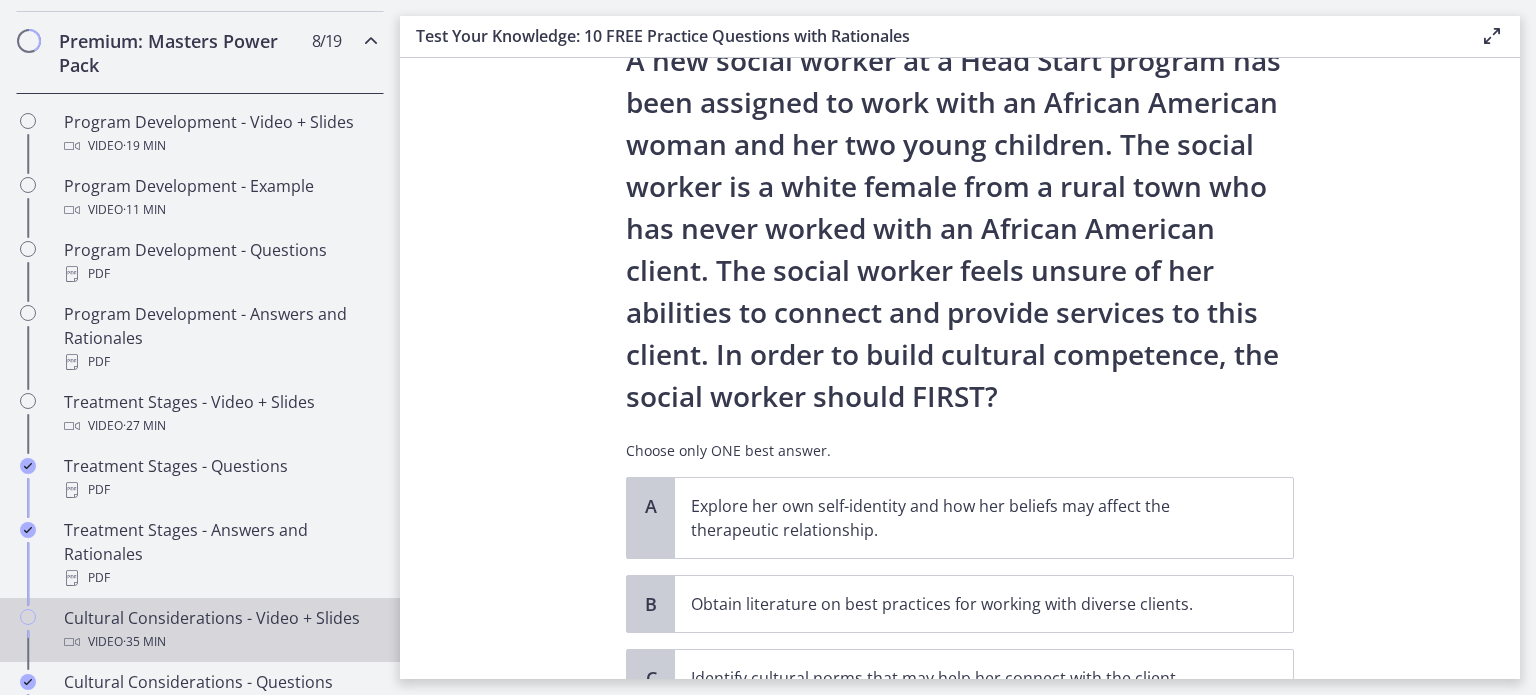 scroll, scrollTop: 914, scrollLeft: 0, axis: vertical 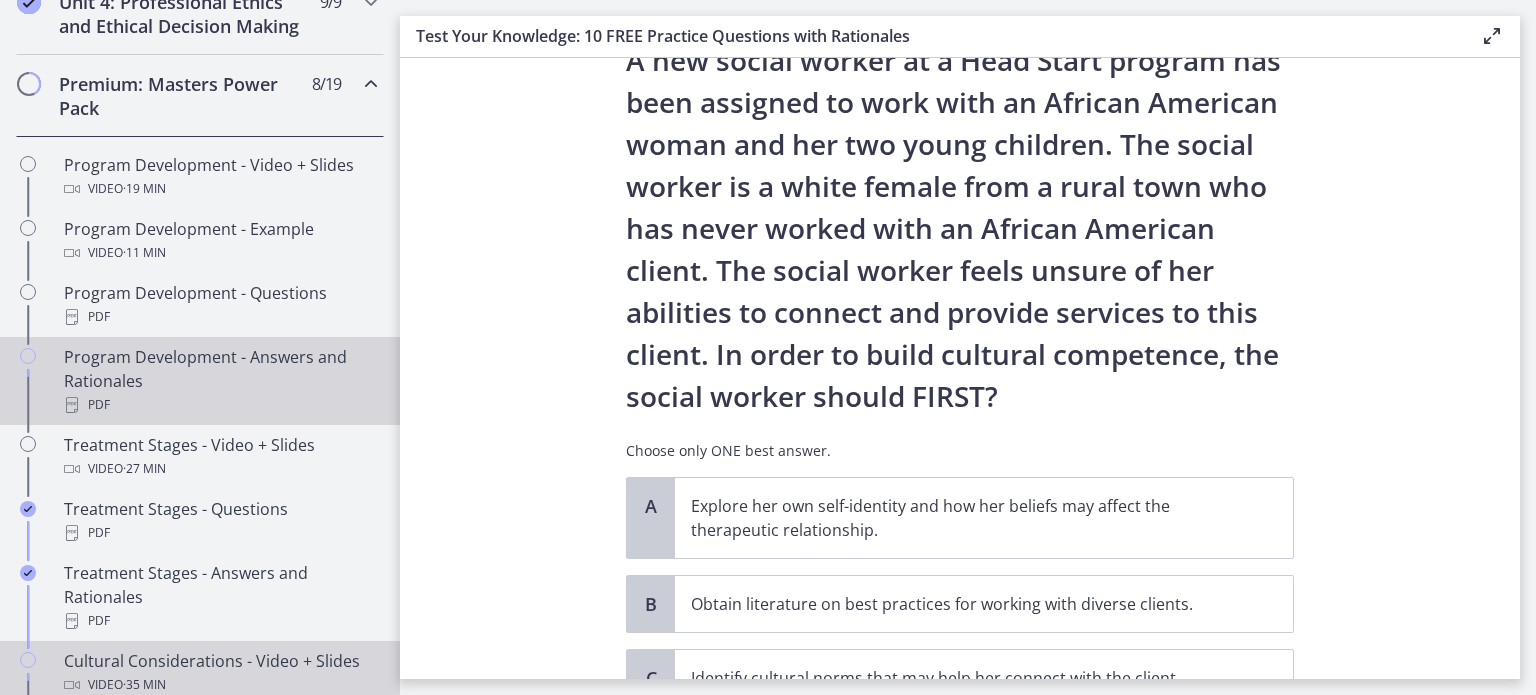 click on "Program Development - Answers and Rationales
PDF" at bounding box center [220, 381] 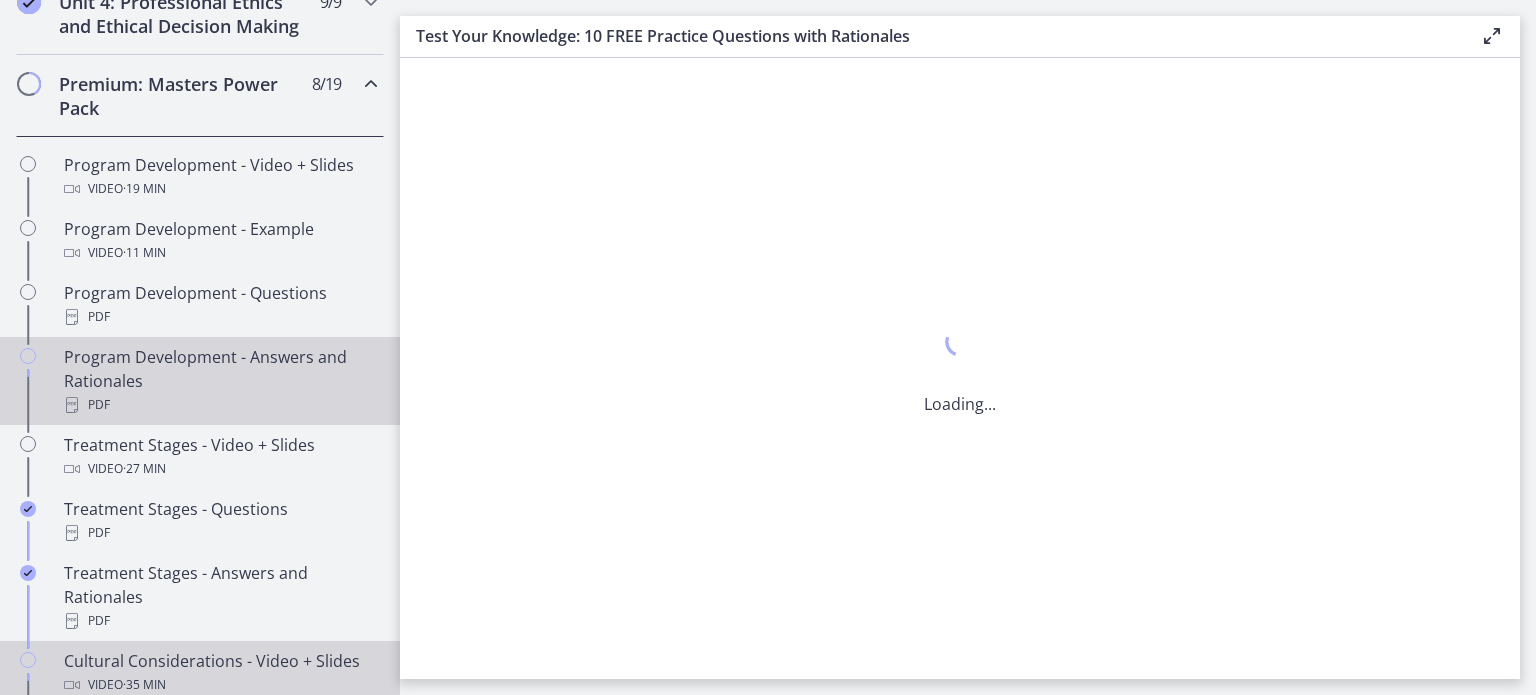 scroll, scrollTop: 0, scrollLeft: 0, axis: both 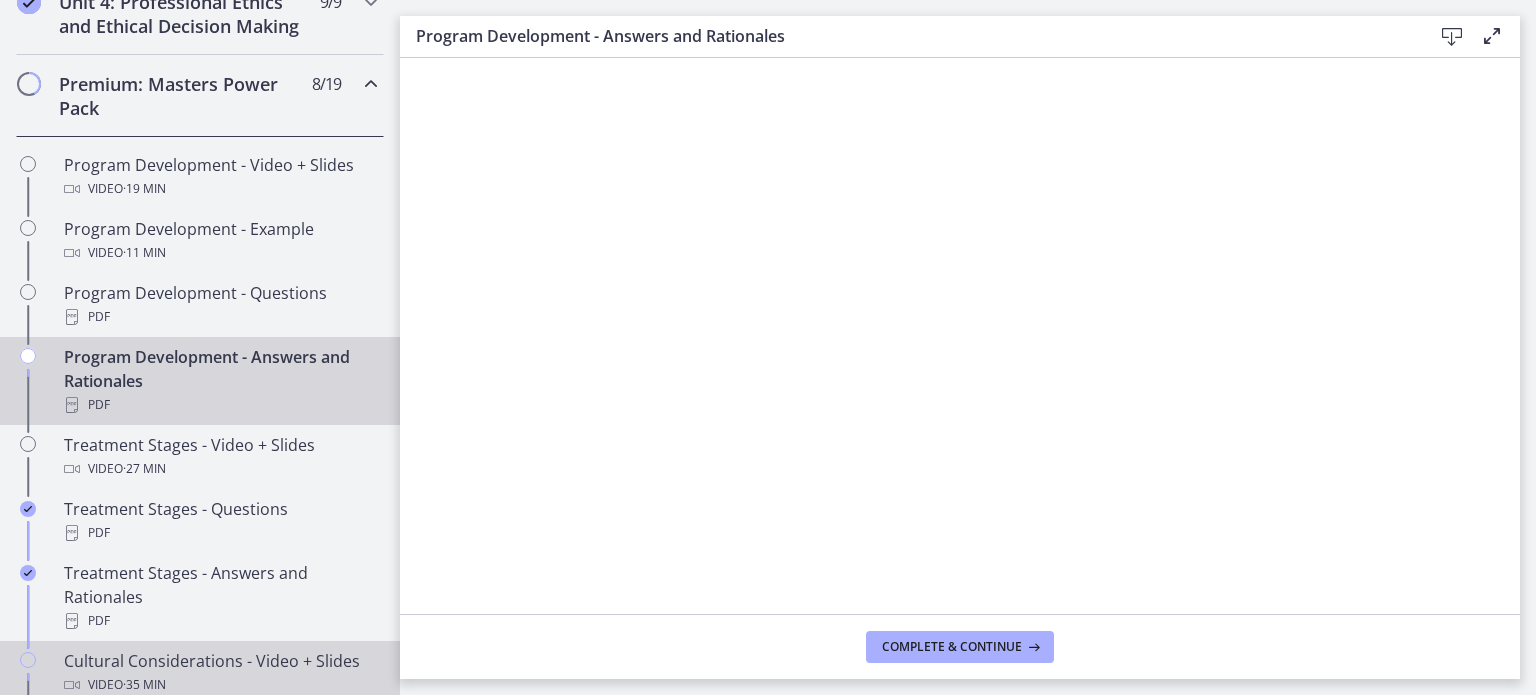click on "Program Development - Answers and Rationales
PDF" at bounding box center (220, 381) 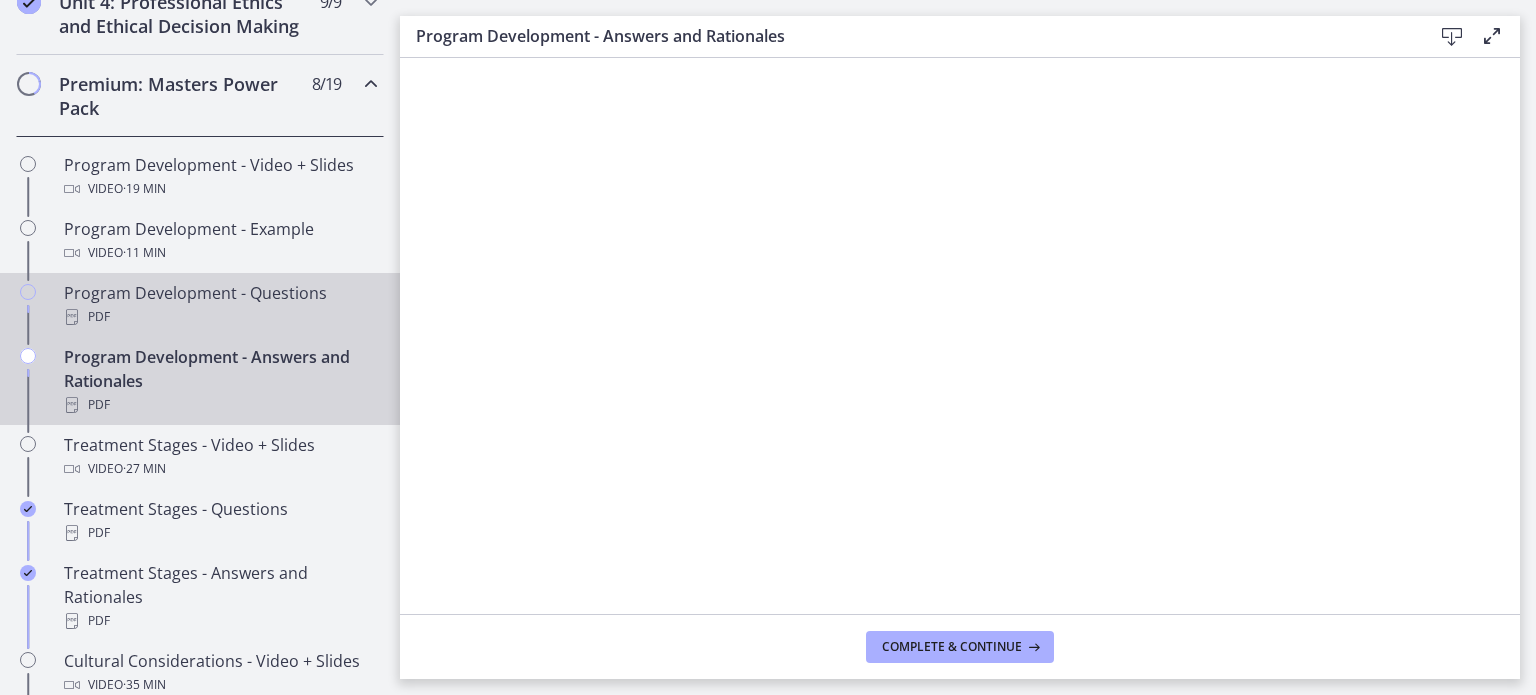 click on "PDF" at bounding box center (220, 317) 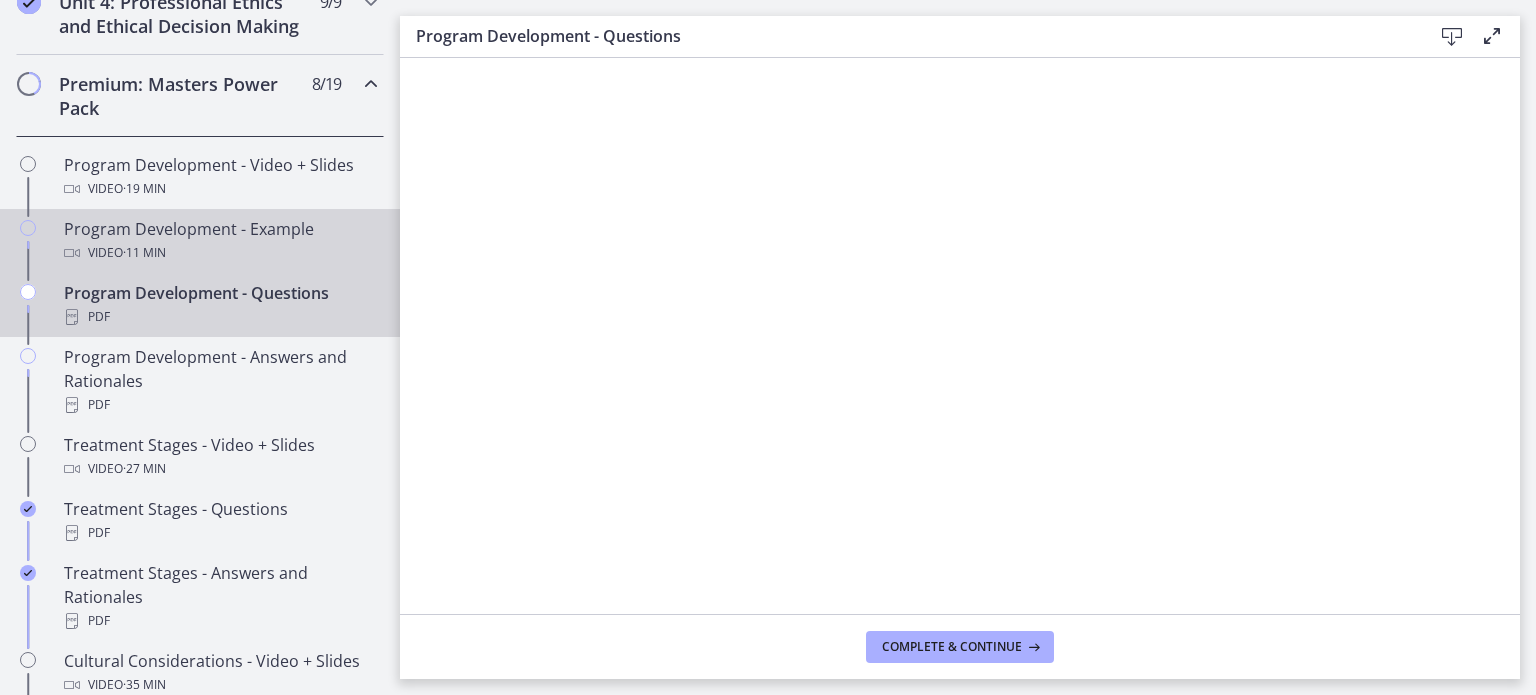 click on "Program Development - Example
Video
·  11 min" at bounding box center [220, 241] 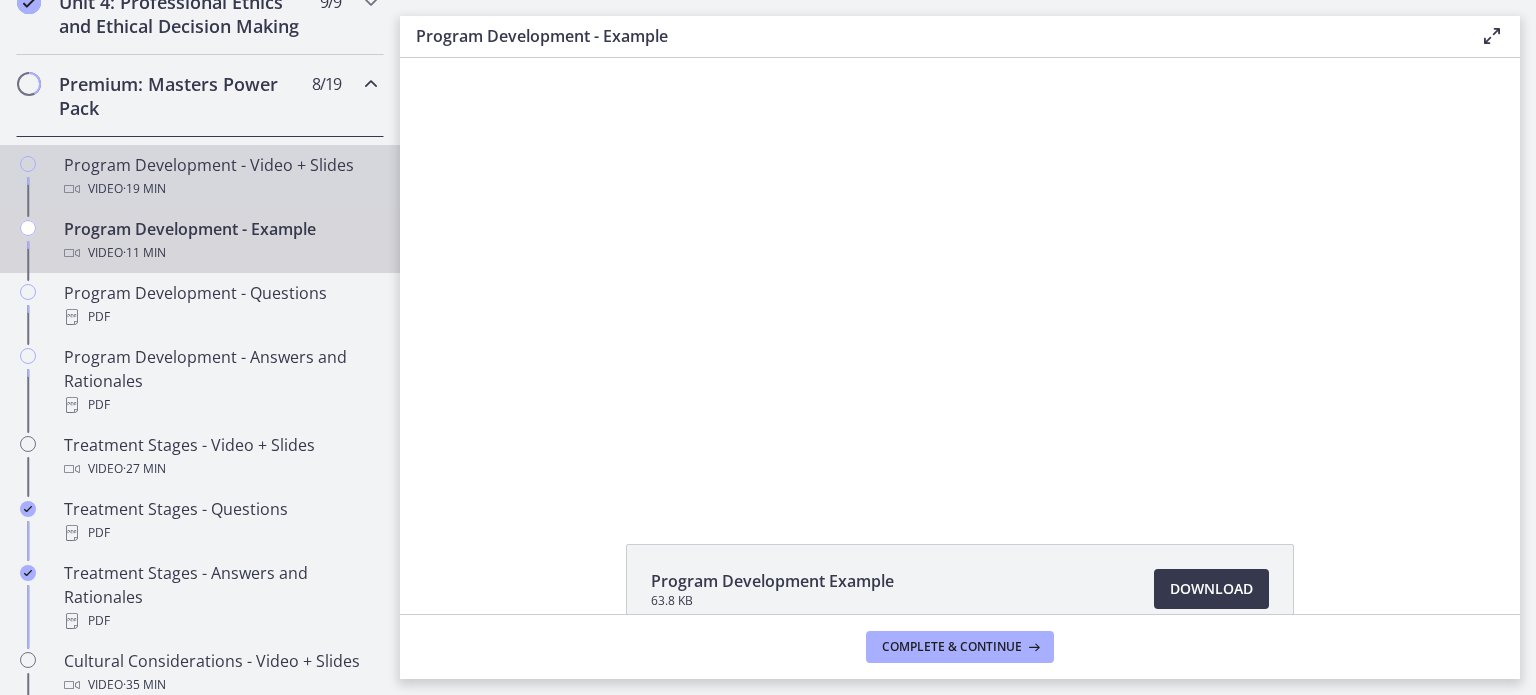 scroll, scrollTop: 0, scrollLeft: 0, axis: both 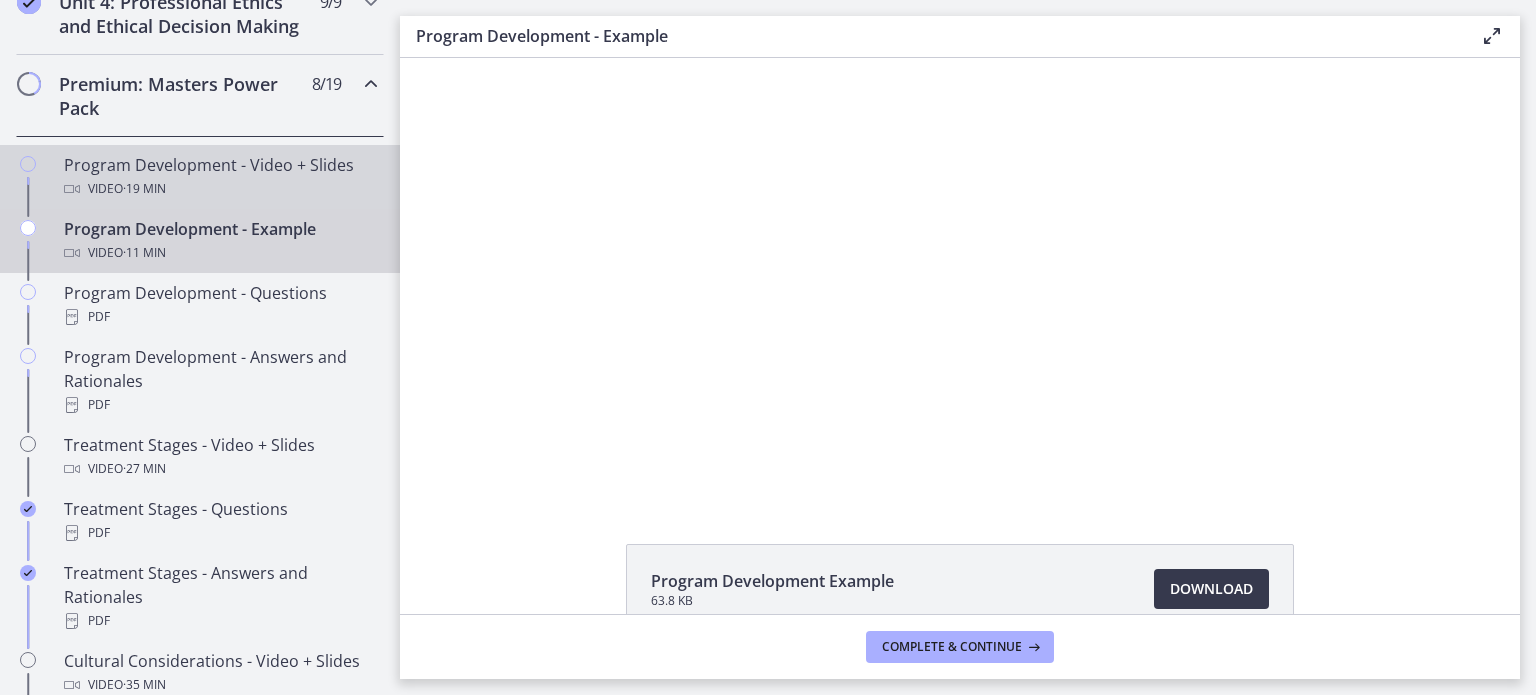 click on "Video
·  19 min" at bounding box center [220, 189] 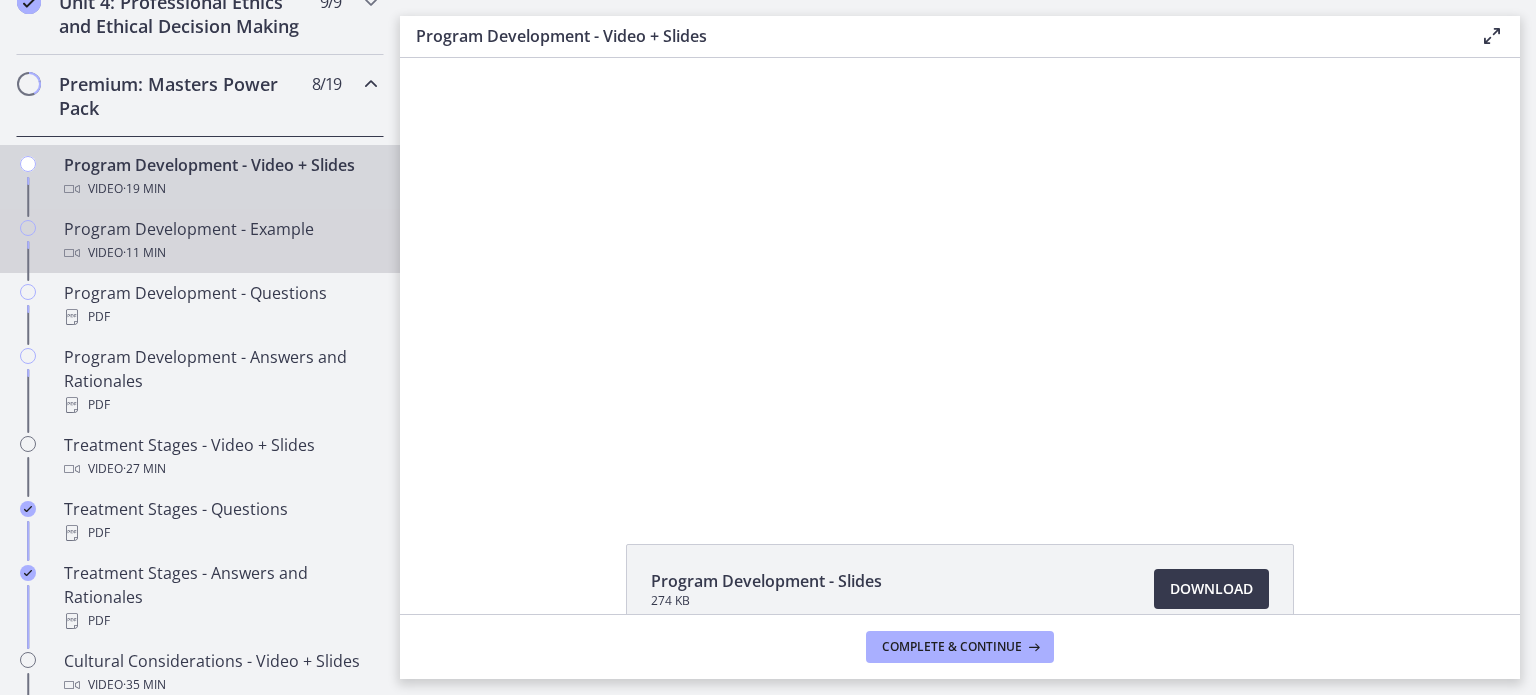 scroll, scrollTop: 0, scrollLeft: 0, axis: both 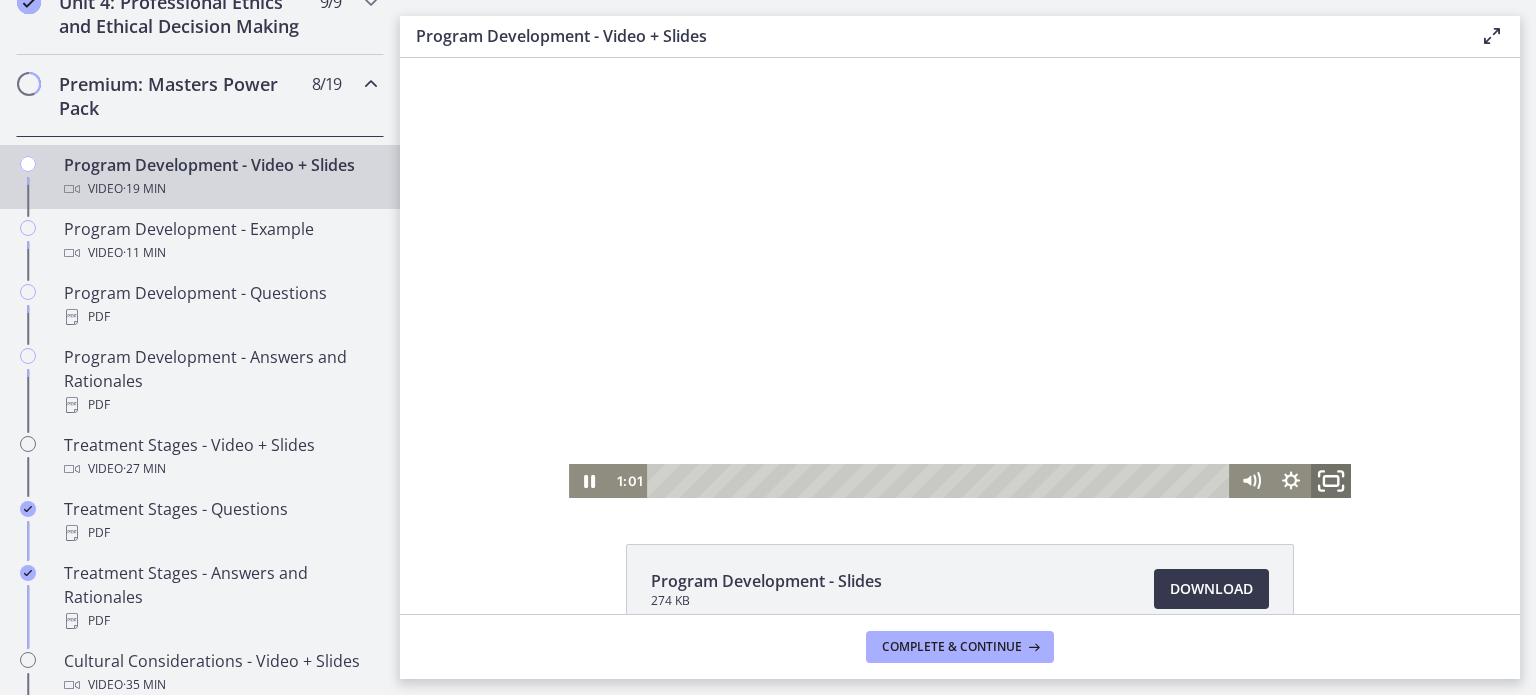 click 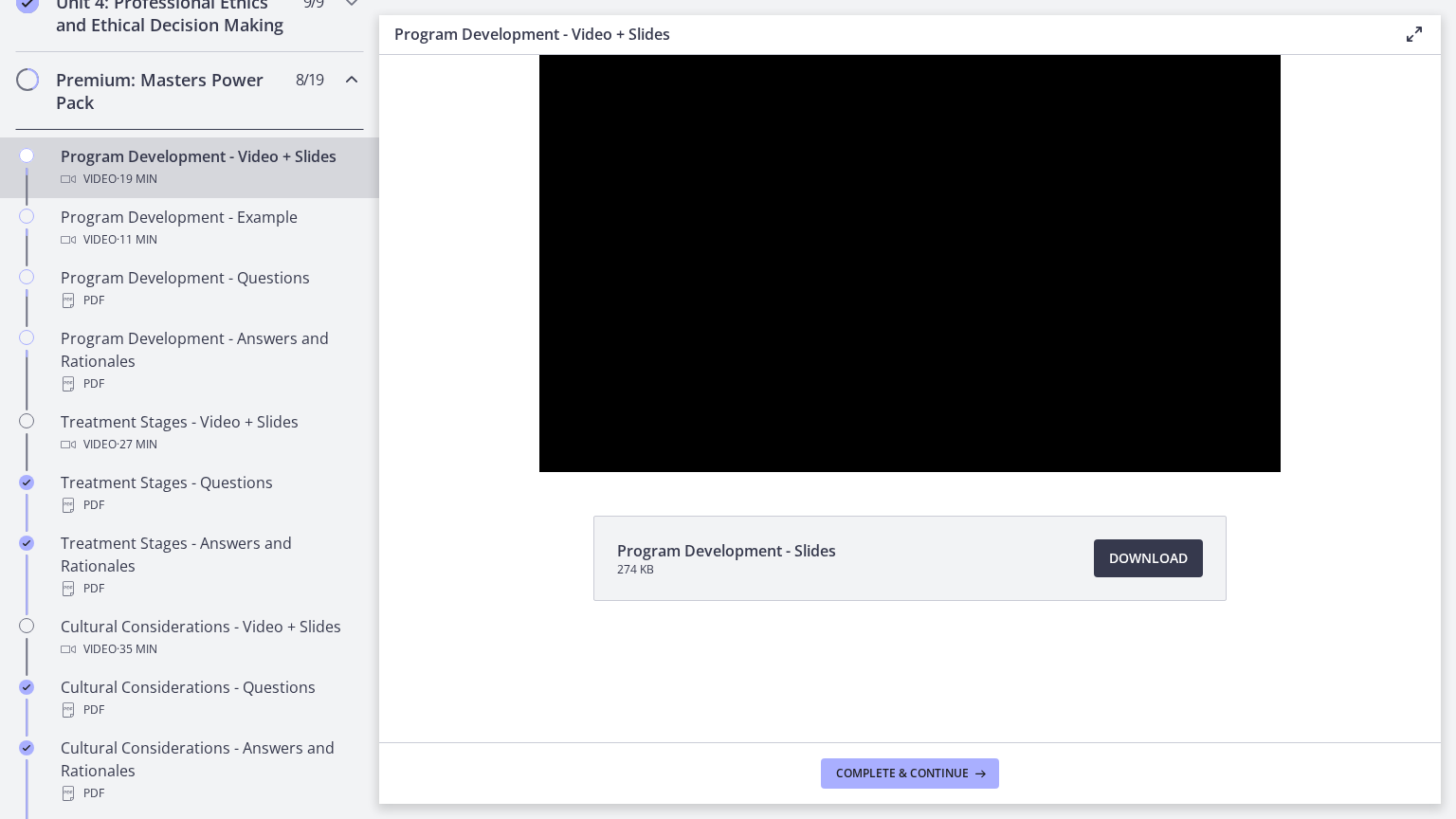 type 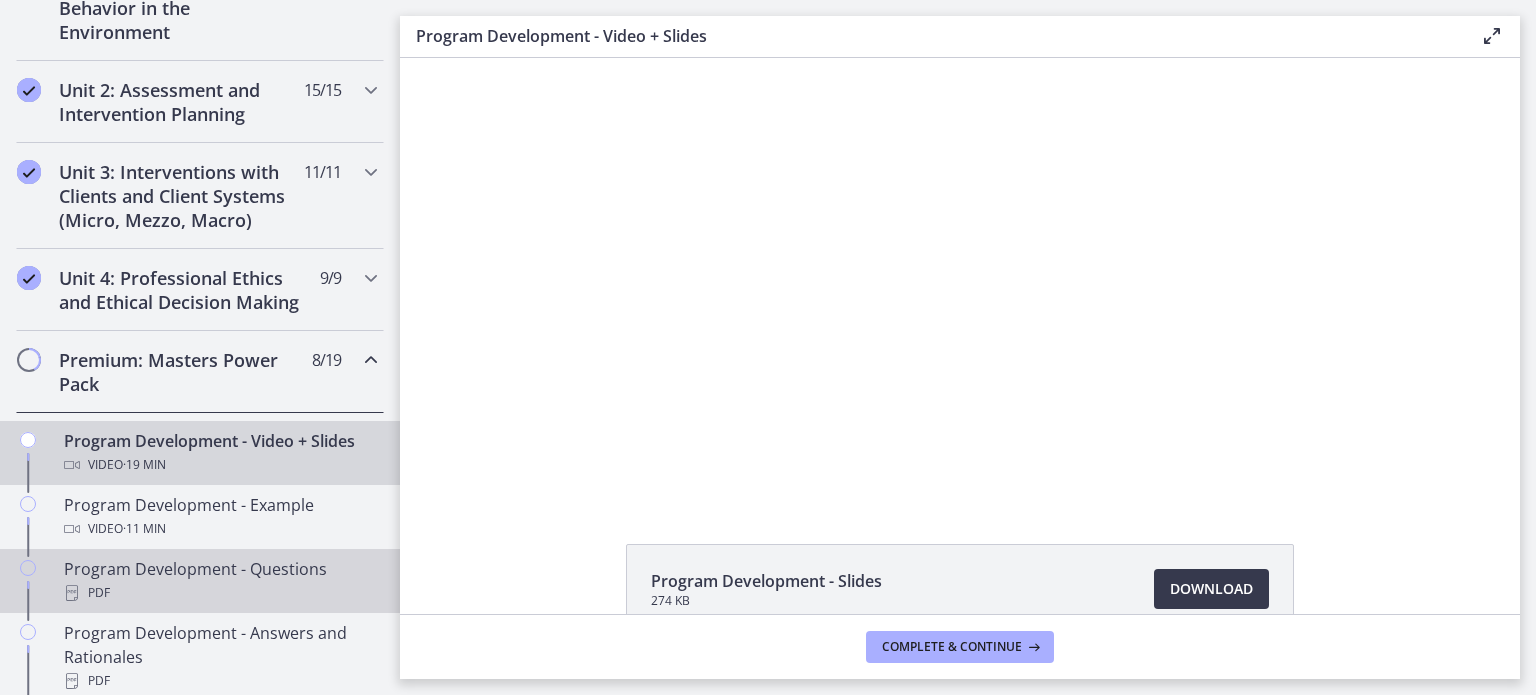 scroll, scrollTop: 637, scrollLeft: 0, axis: vertical 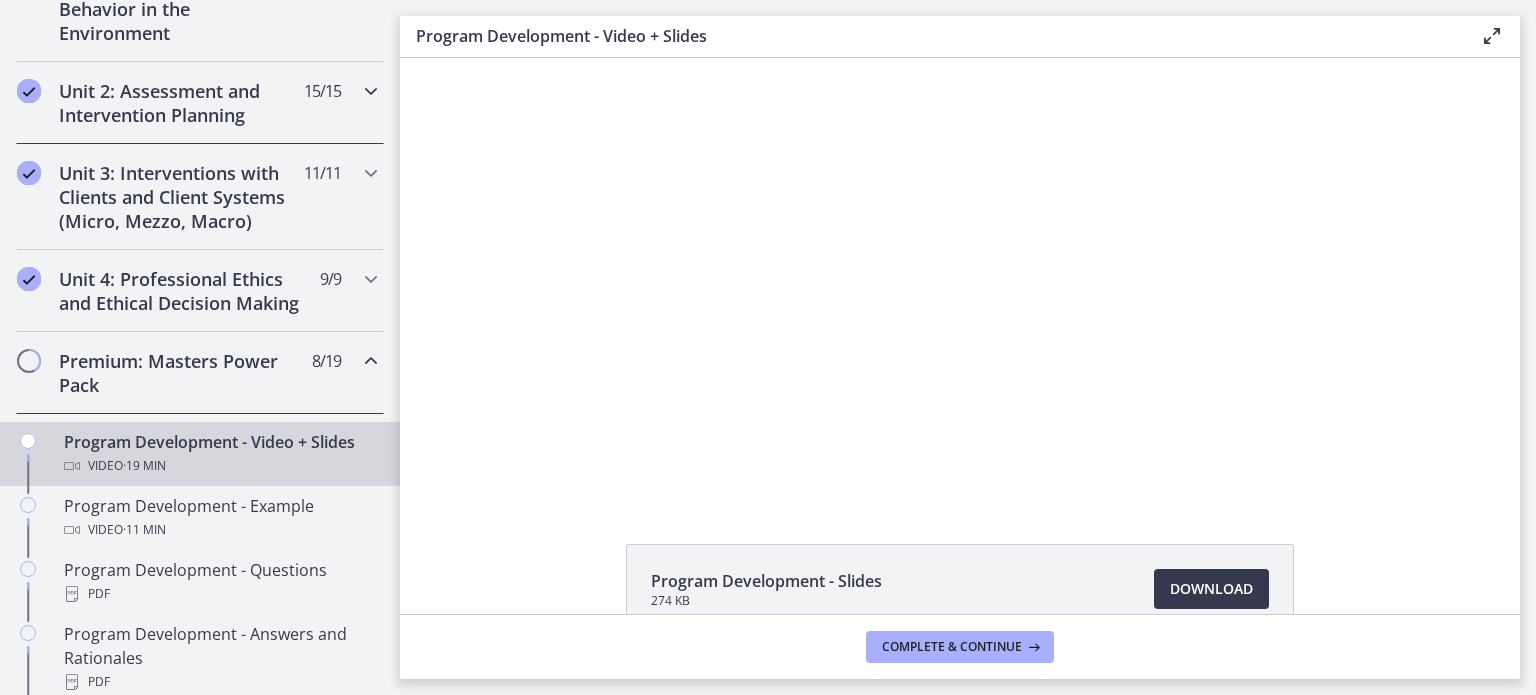click on "Unit 2: Assessment and Intervention Planning
15  /  15
Completed" at bounding box center (200, 103) 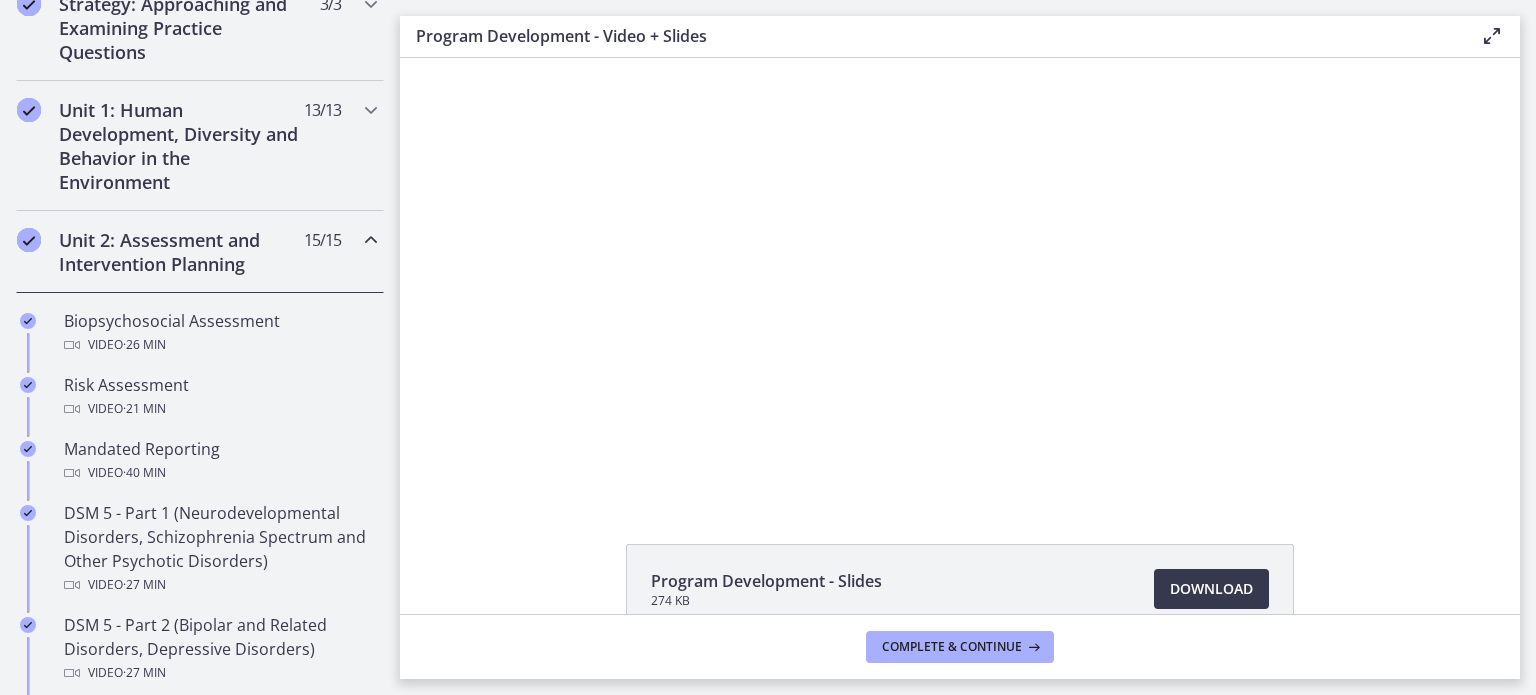 scroll, scrollTop: 452, scrollLeft: 0, axis: vertical 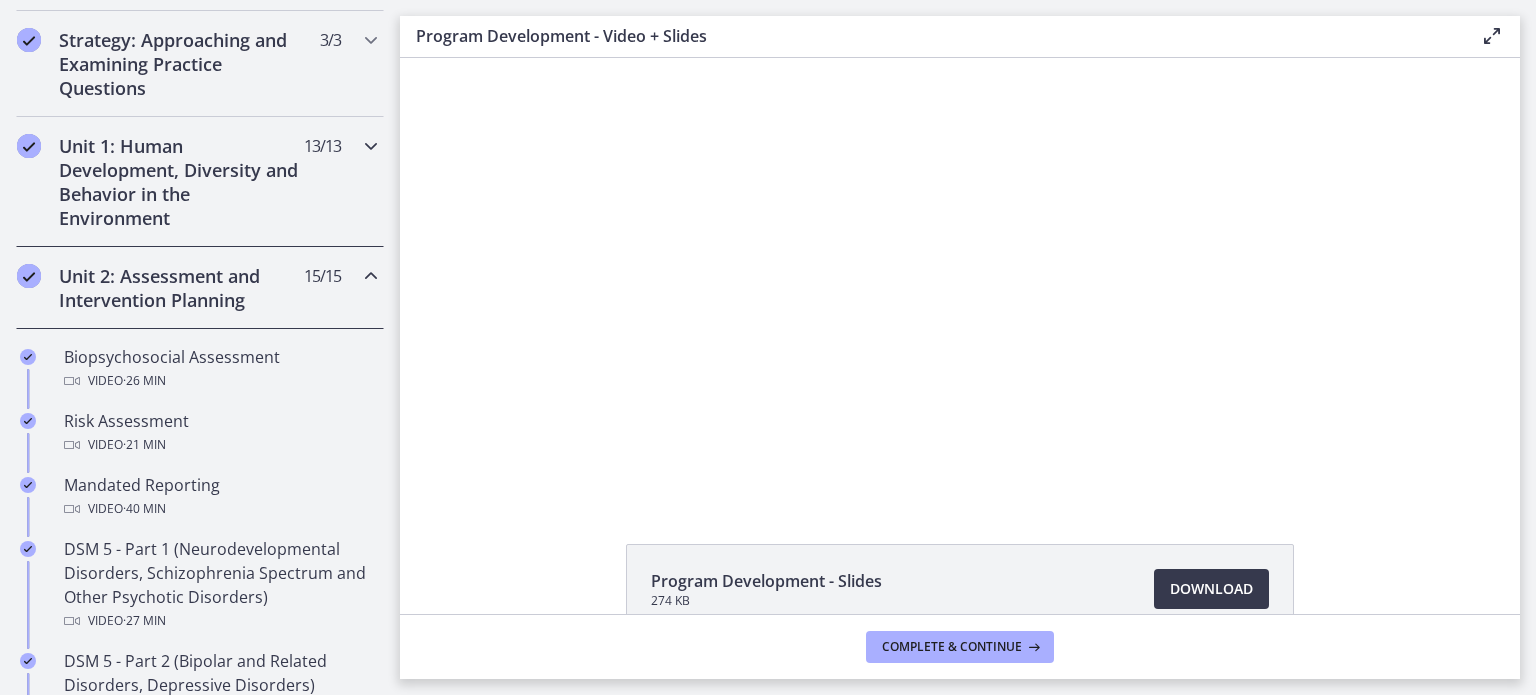 click on "Unit 1: Human Development, Diversity and Behavior in the Environment
13  /  13
Completed" at bounding box center [200, 182] 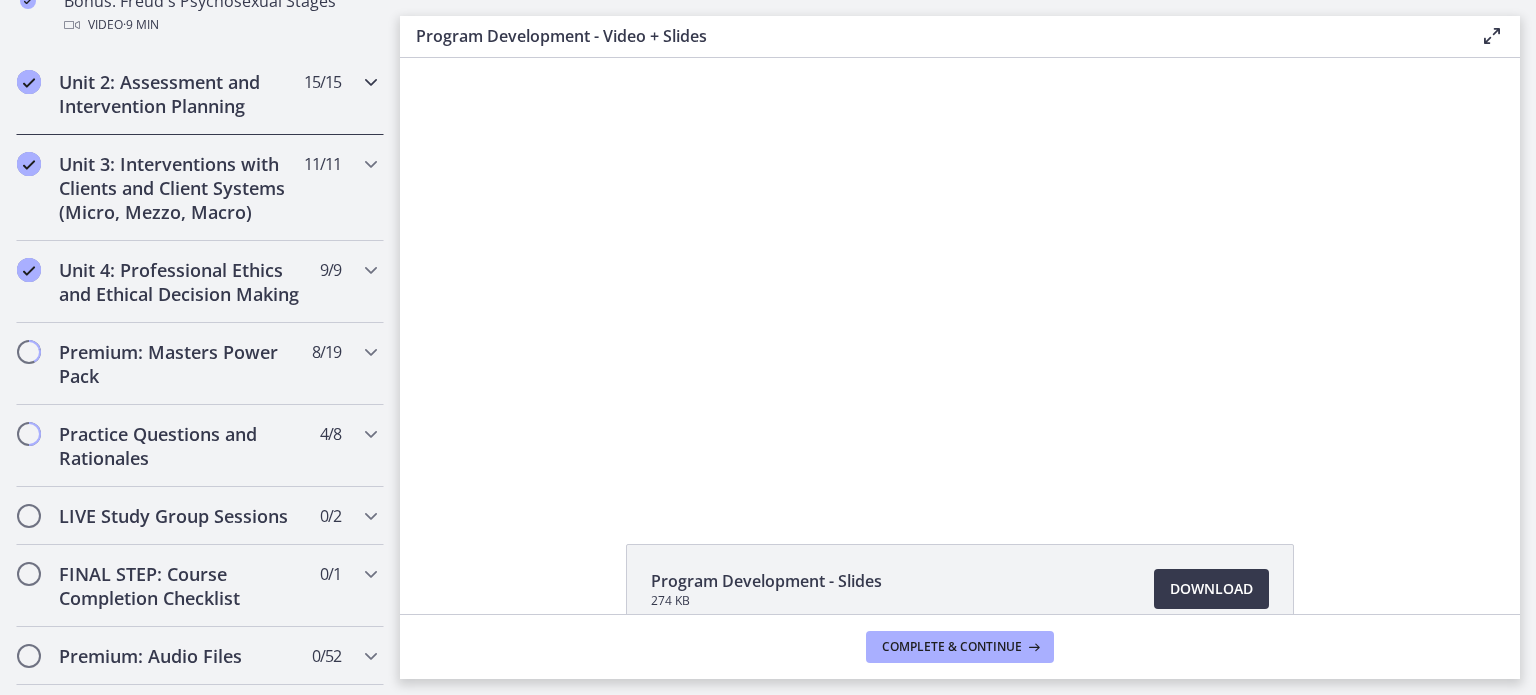 scroll, scrollTop: 1616, scrollLeft: 0, axis: vertical 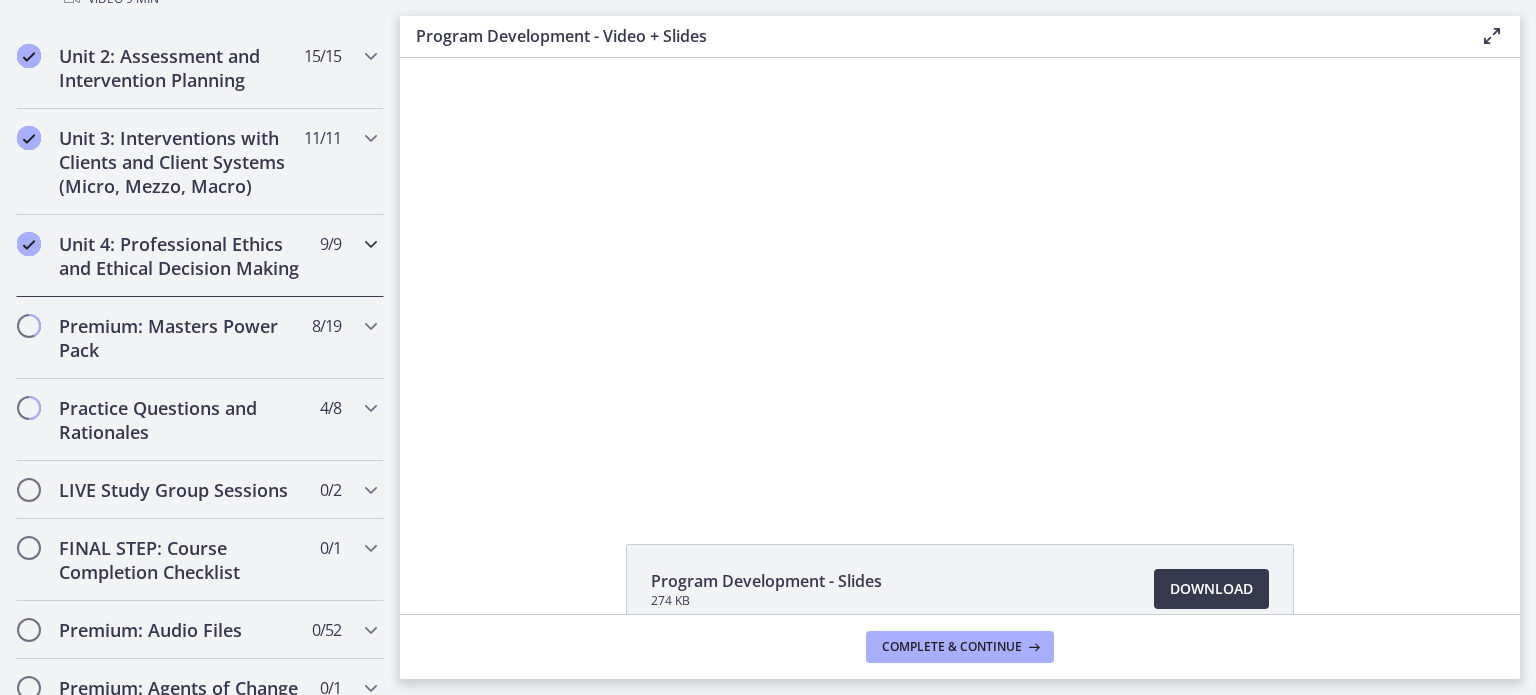 click on "Unit 4: Professional Ethics and Ethical Decision Making" at bounding box center [181, 256] 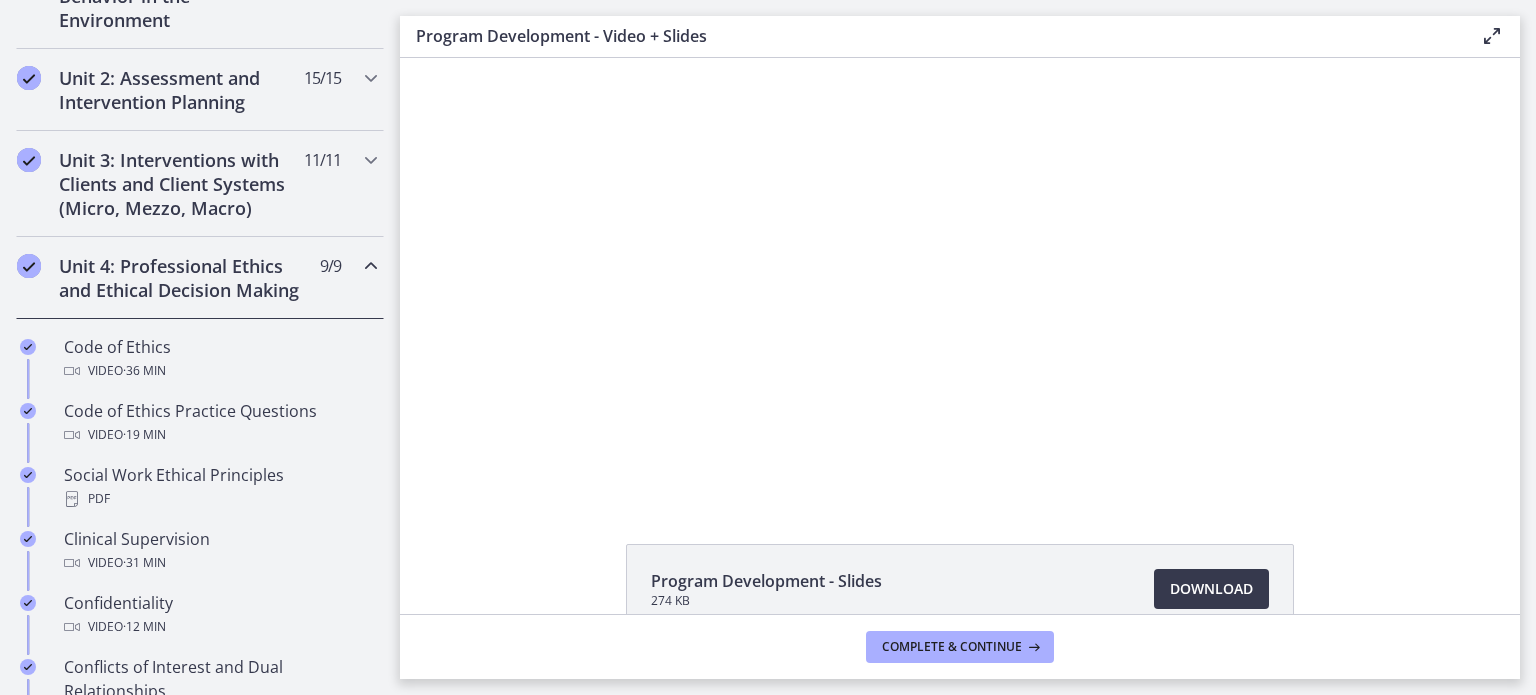 scroll, scrollTop: 644, scrollLeft: 0, axis: vertical 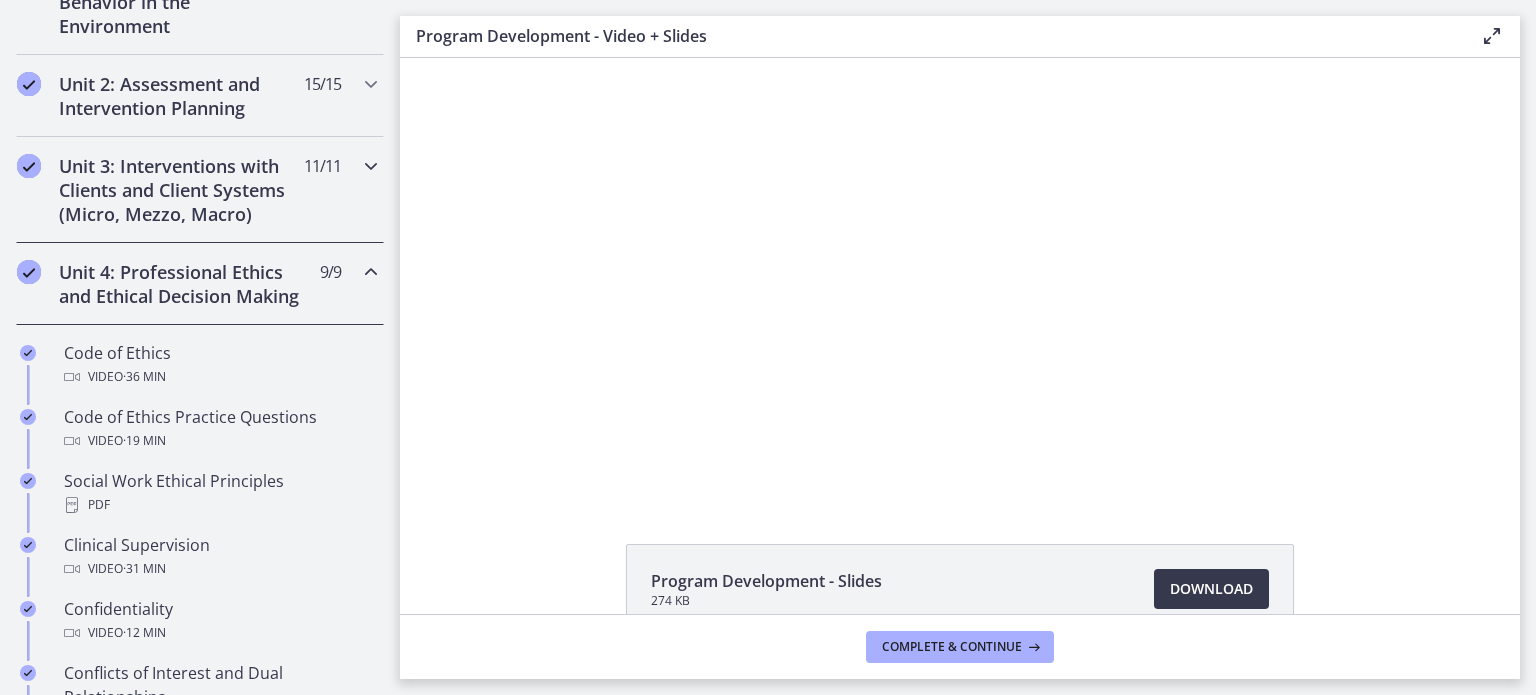 click on "Unit 3: Interventions with Clients and Client Systems (Micro, Mezzo, Macro)" at bounding box center [181, 190] 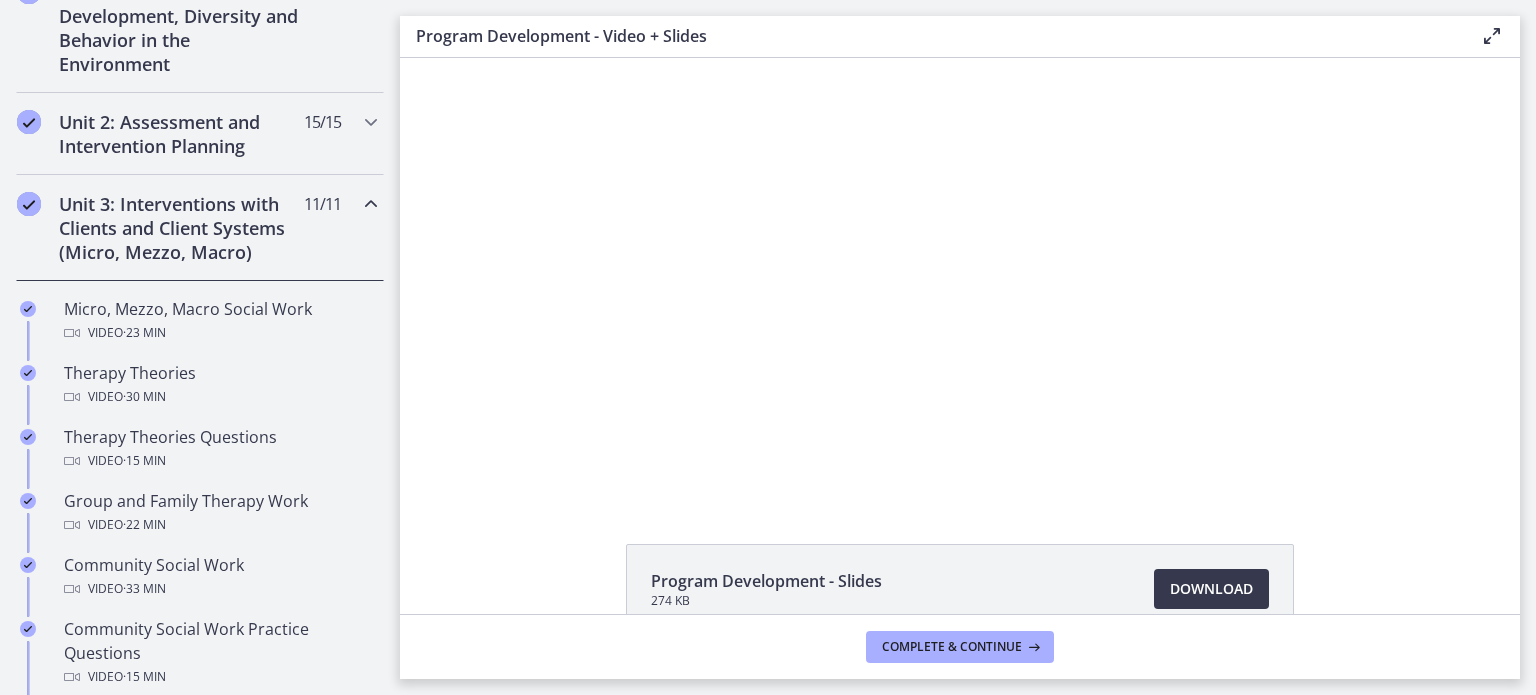 scroll, scrollTop: 608, scrollLeft: 0, axis: vertical 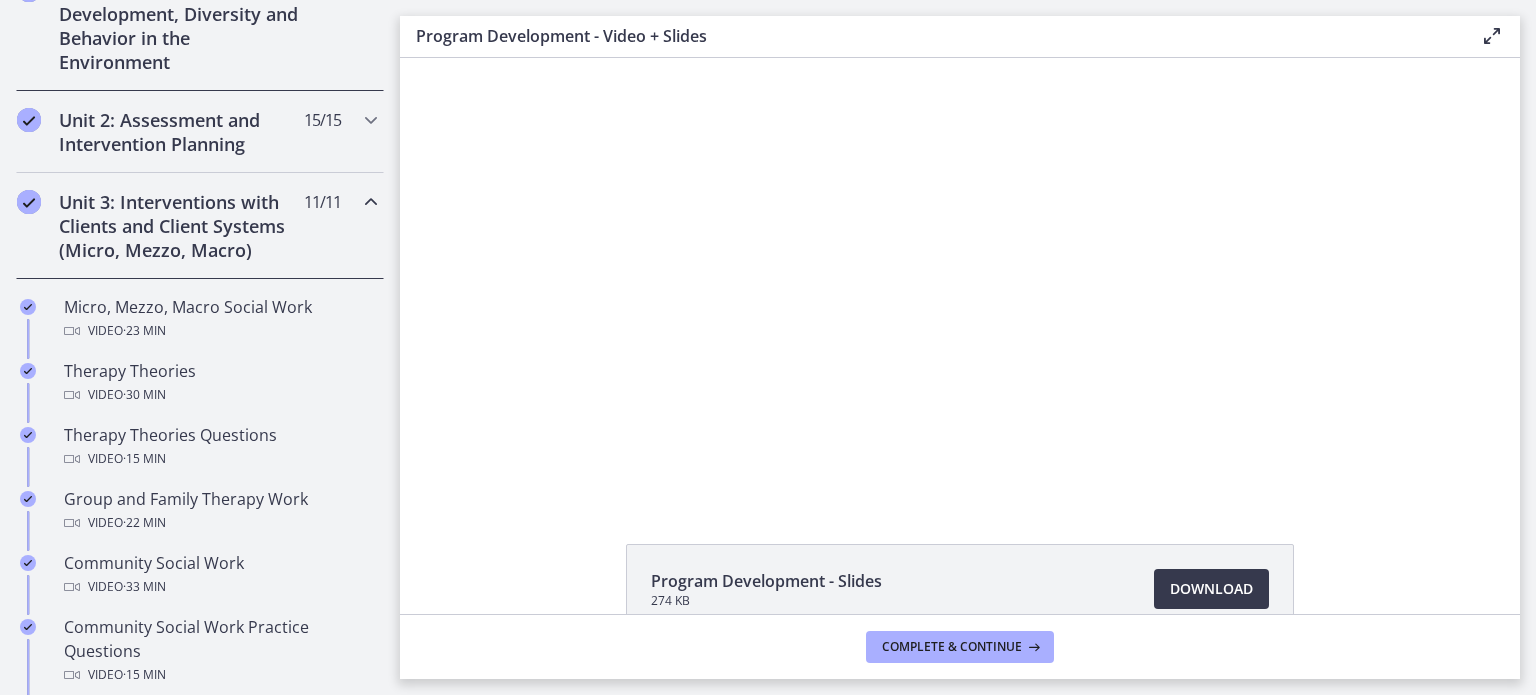 click on "Unit 1: Human Development, Diversity and Behavior in the Environment
13  /  13
Completed" at bounding box center [200, 26] 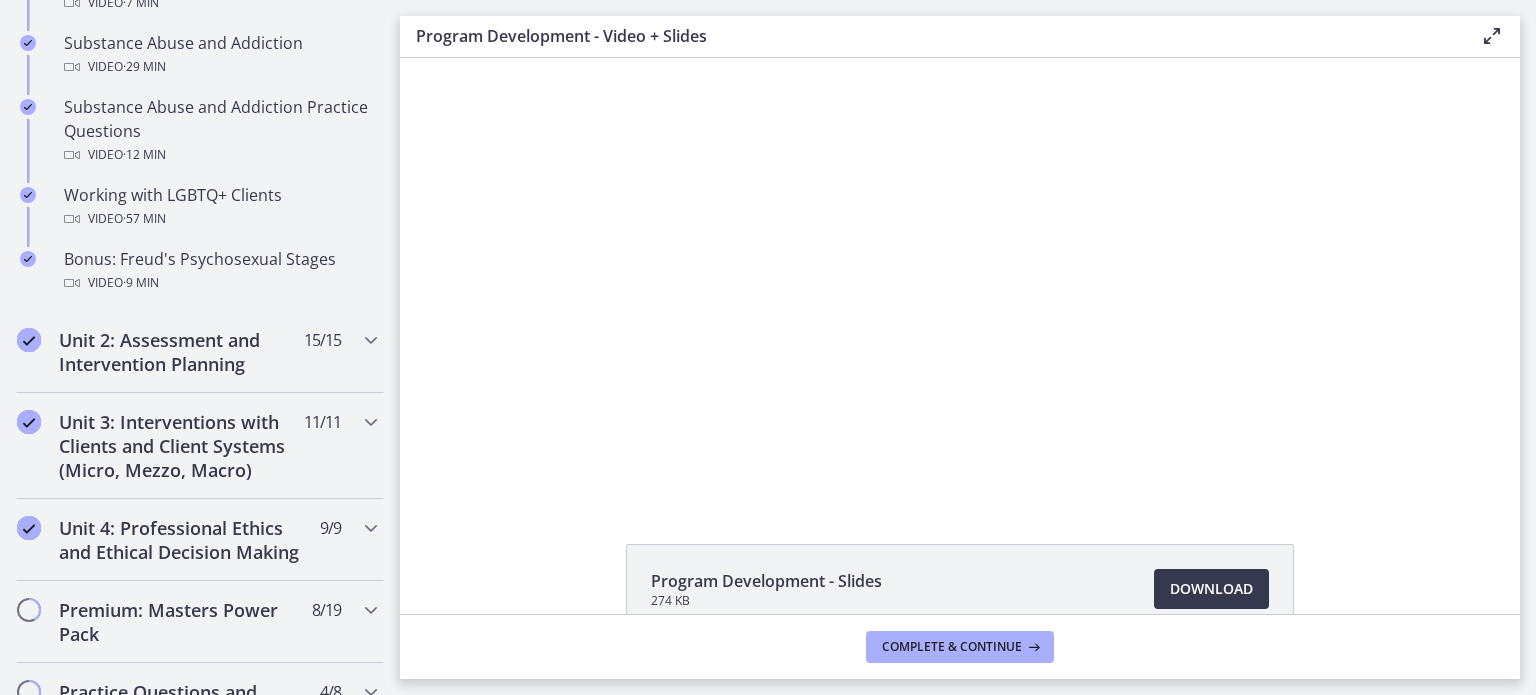 scroll, scrollTop: 1448, scrollLeft: 0, axis: vertical 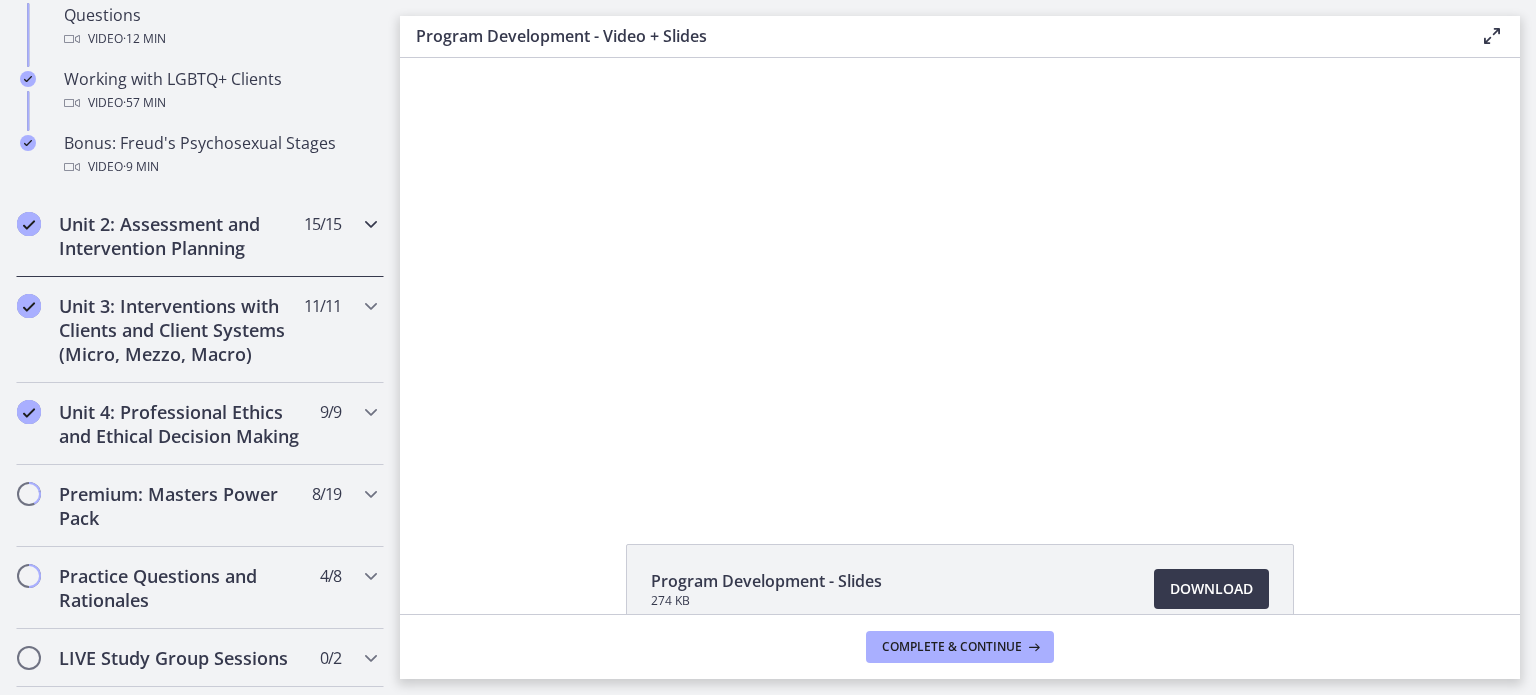 click on "Unit 2: Assessment and Intervention Planning" at bounding box center [181, 236] 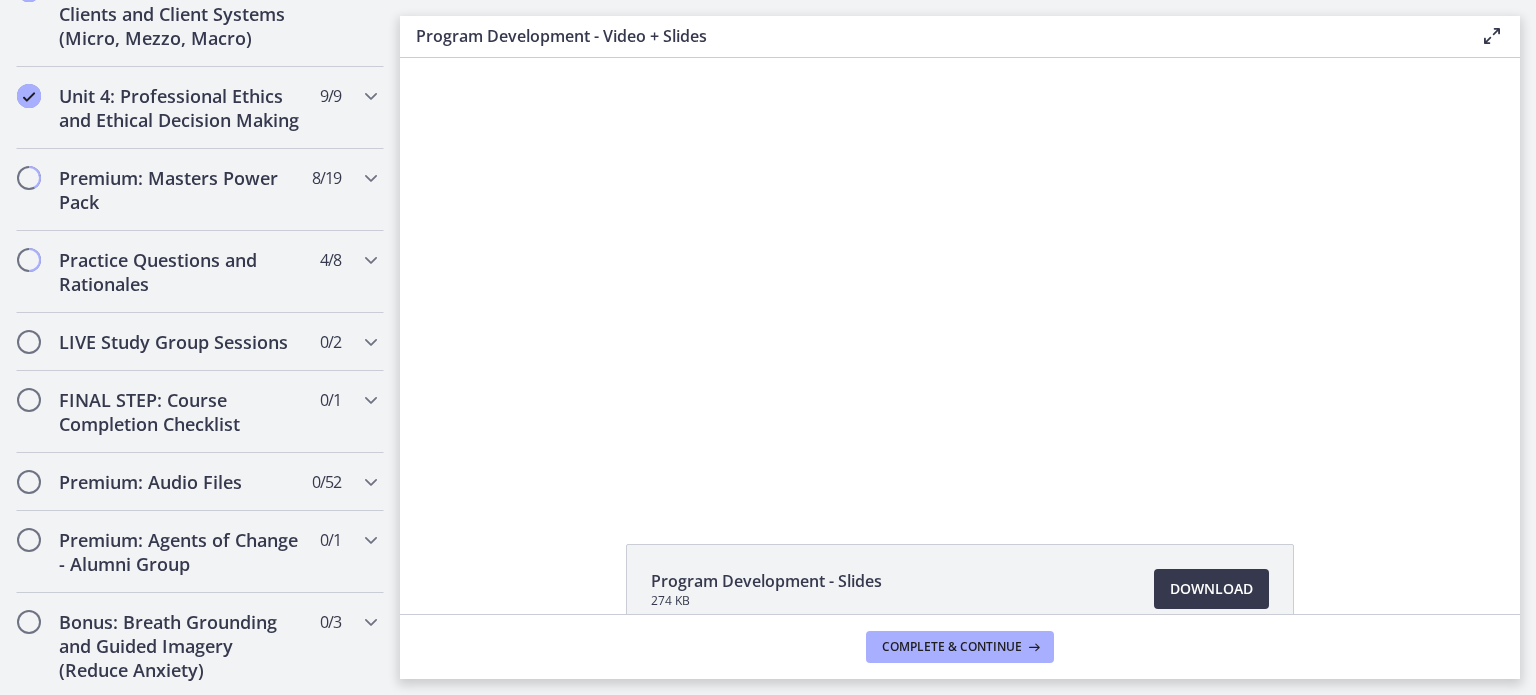 scroll, scrollTop: 2036, scrollLeft: 0, axis: vertical 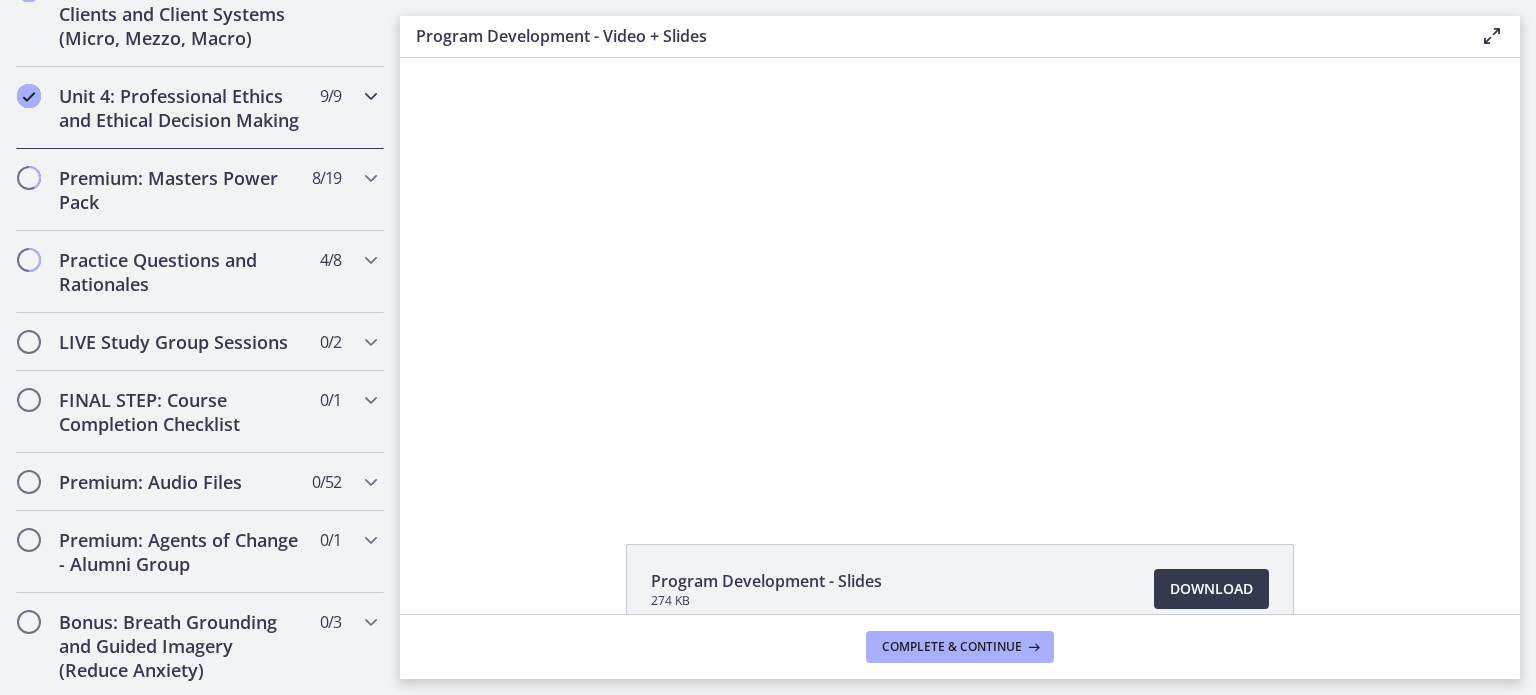 click on "Unit 4: Professional Ethics and Ethical Decision Making" at bounding box center [181, 108] 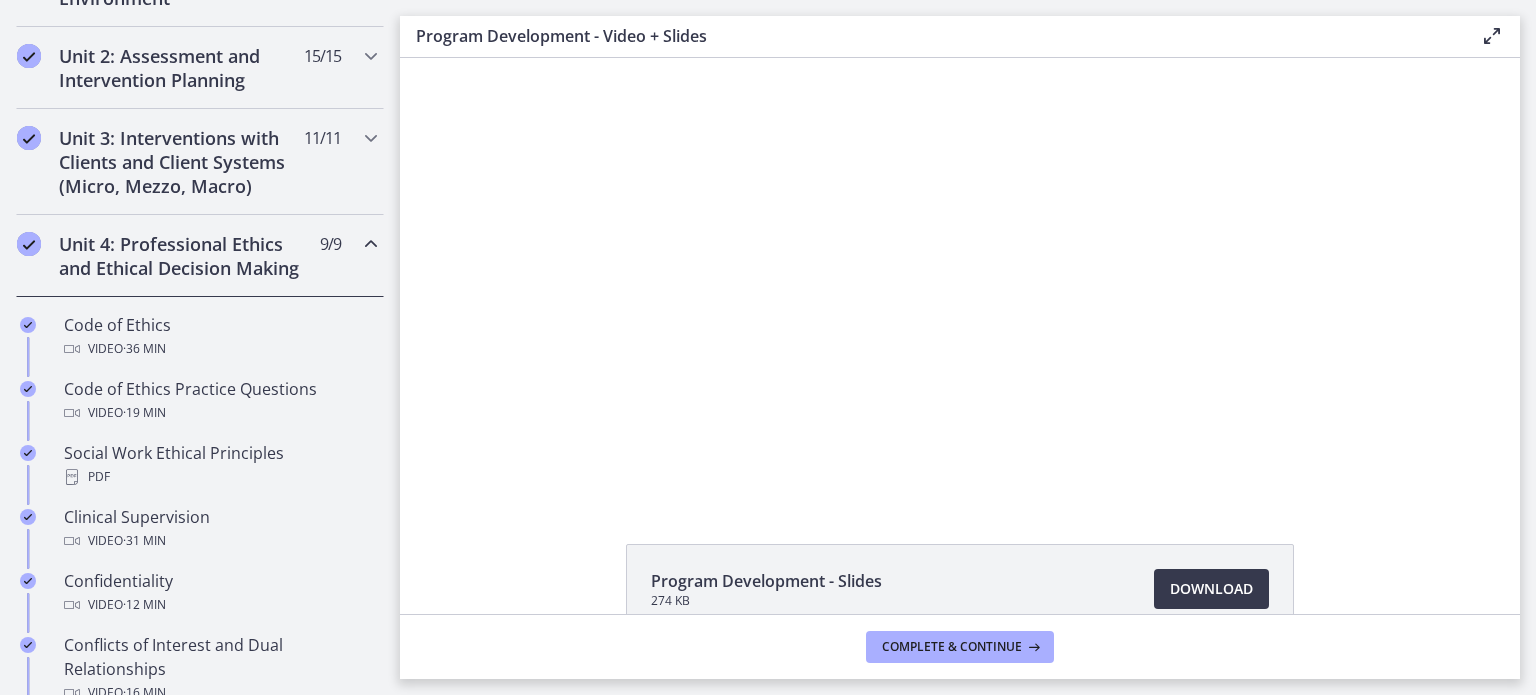 scroll, scrollTop: 670, scrollLeft: 0, axis: vertical 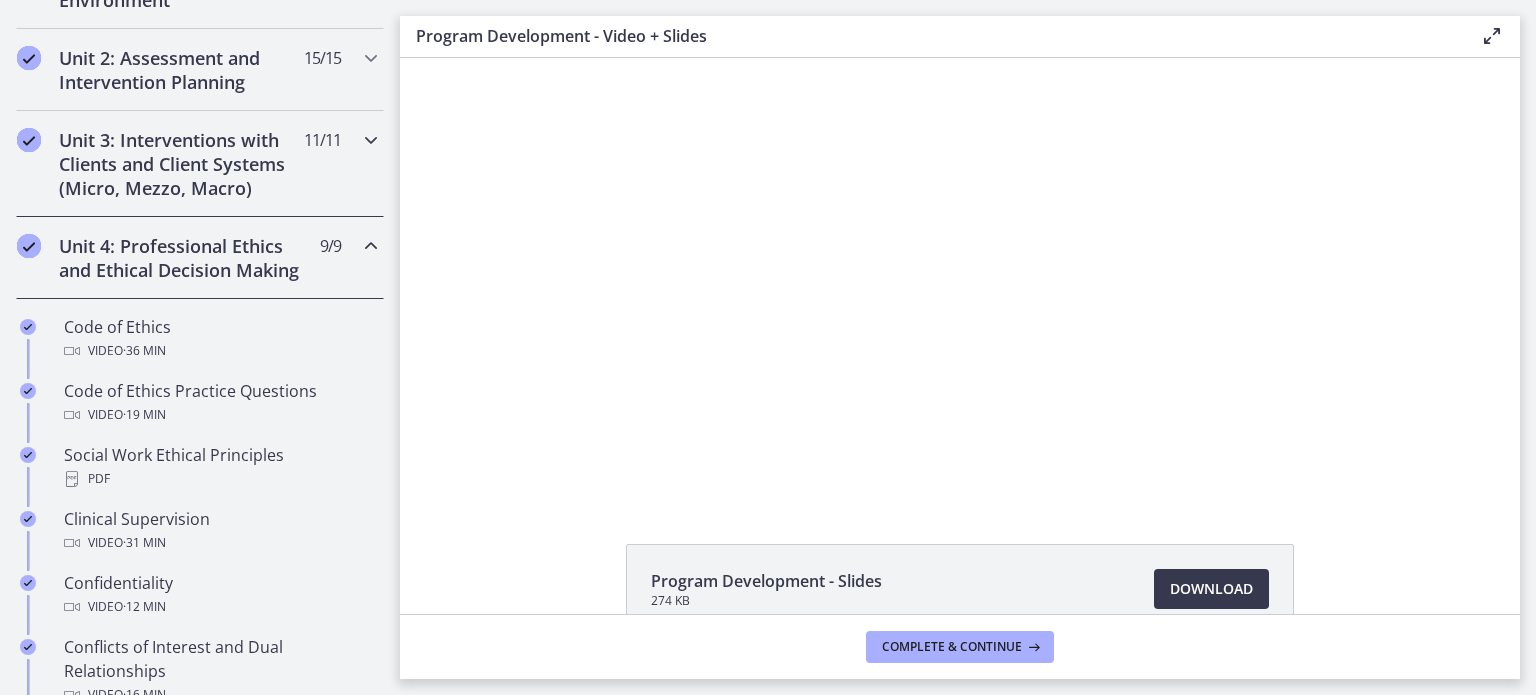 click on "Unit 3: Interventions with Clients and Client Systems (Micro, Mezzo, Macro)" at bounding box center [181, 164] 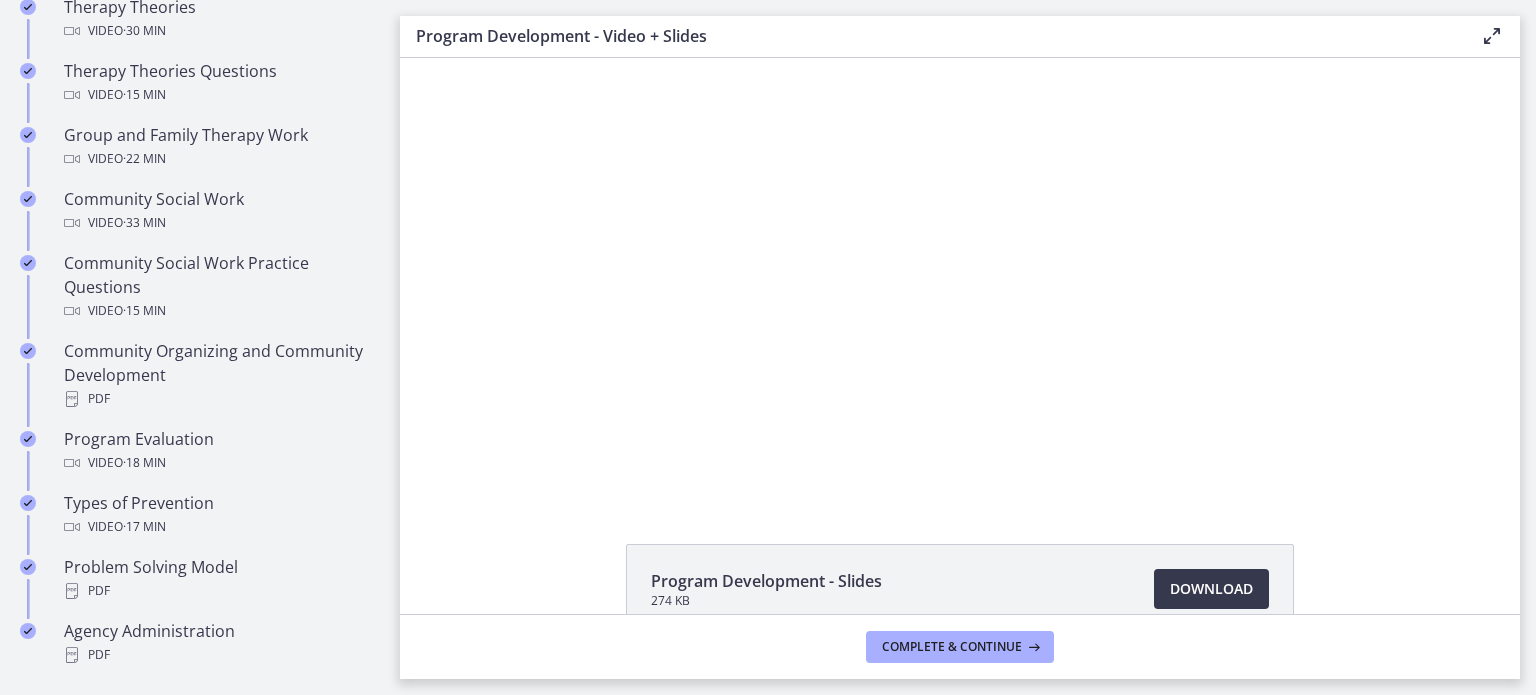 scroll, scrollTop: 981, scrollLeft: 0, axis: vertical 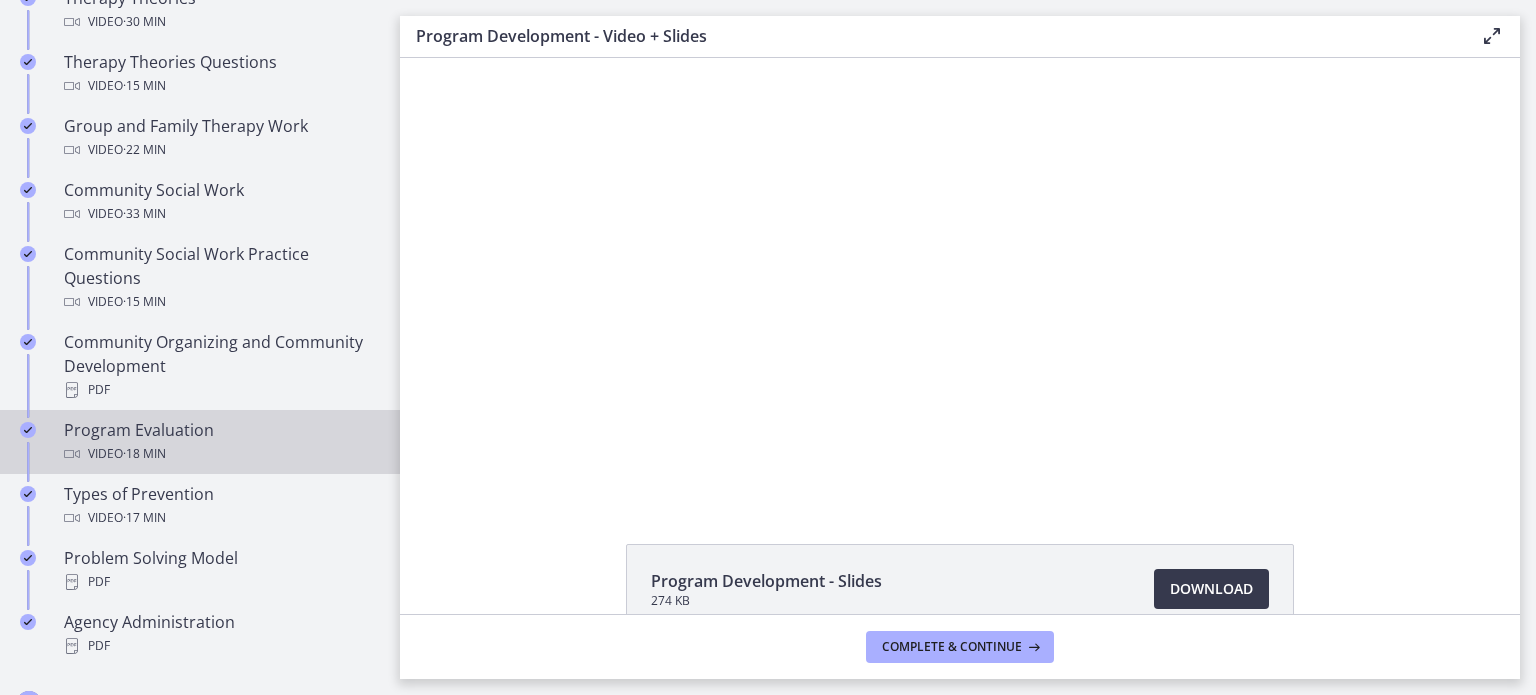 click on "Program Evaluation
Video
·  18 min" at bounding box center (220, 442) 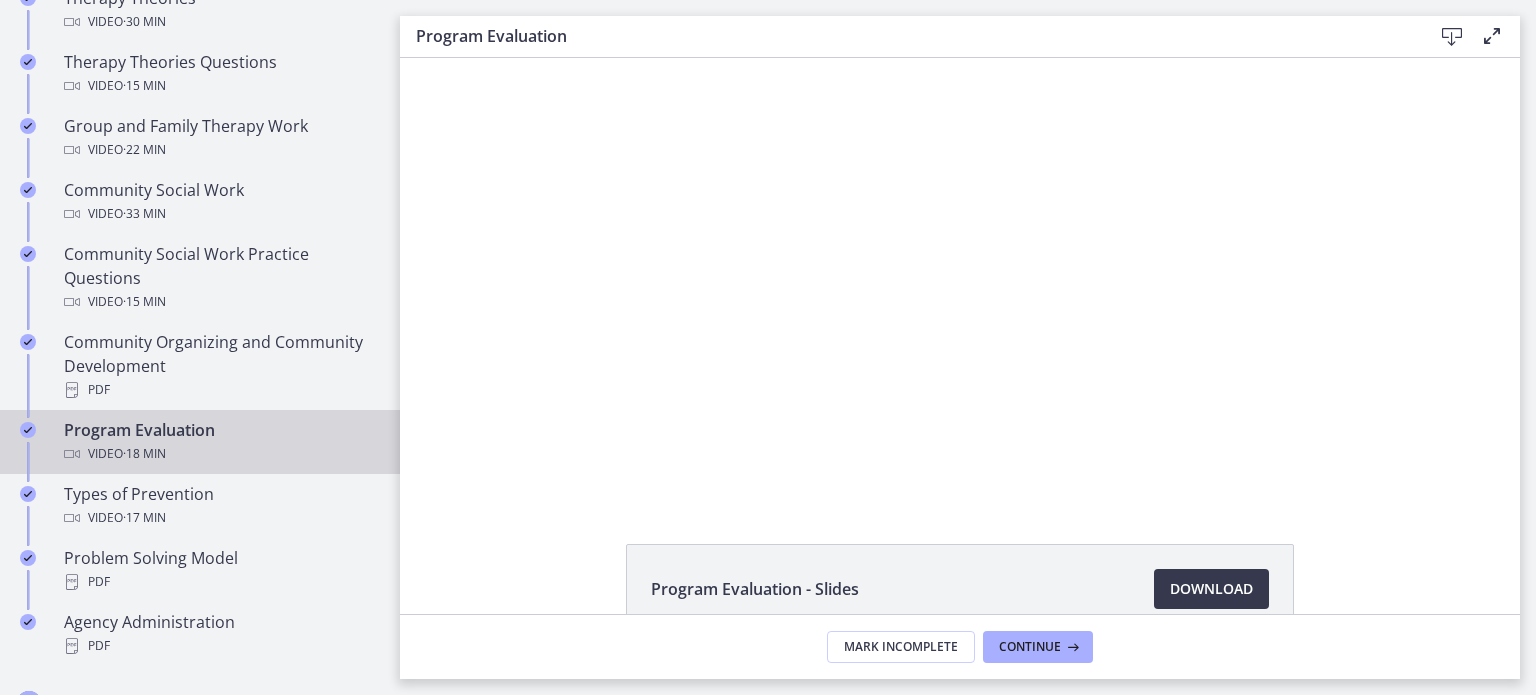 scroll, scrollTop: 0, scrollLeft: 0, axis: both 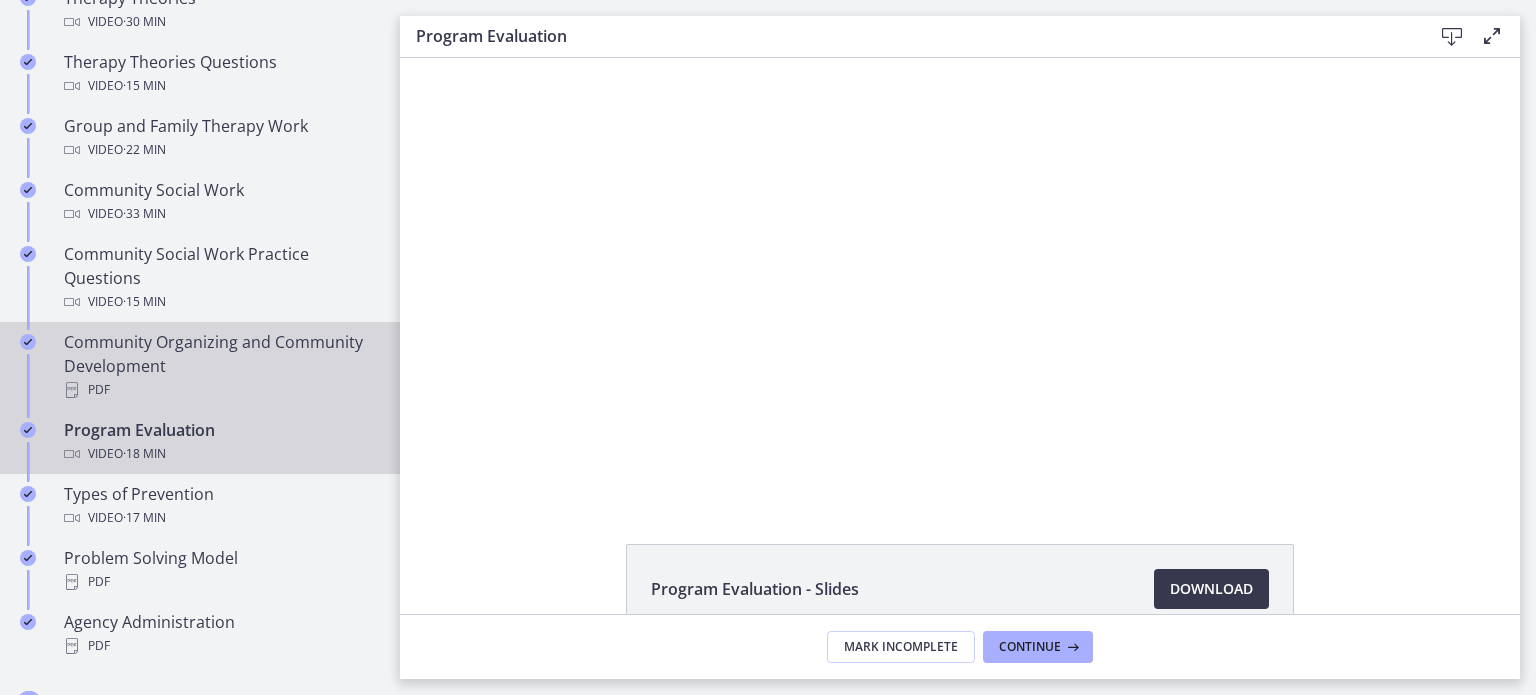 click on "Community Organizing and Community Development
PDF" at bounding box center [220, 366] 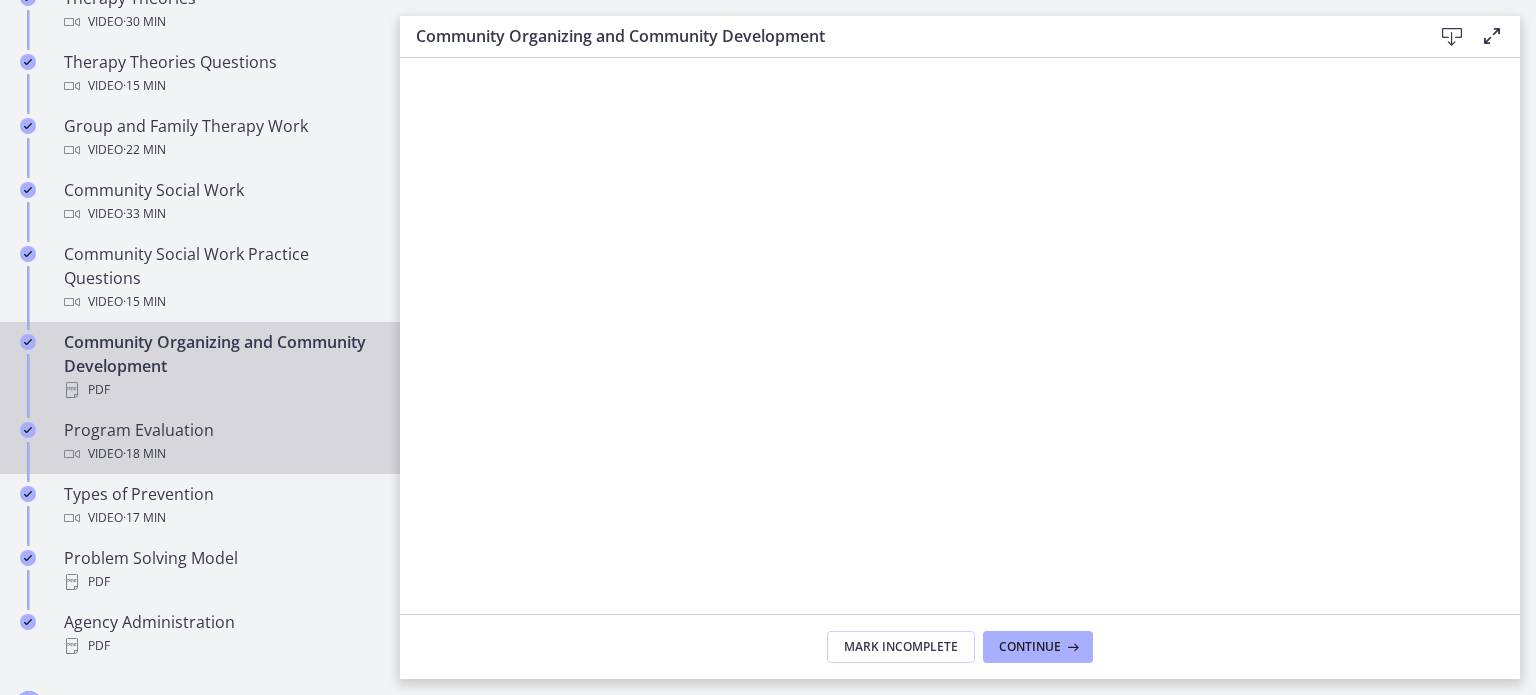 click on "Video
·  18 min" at bounding box center (220, 454) 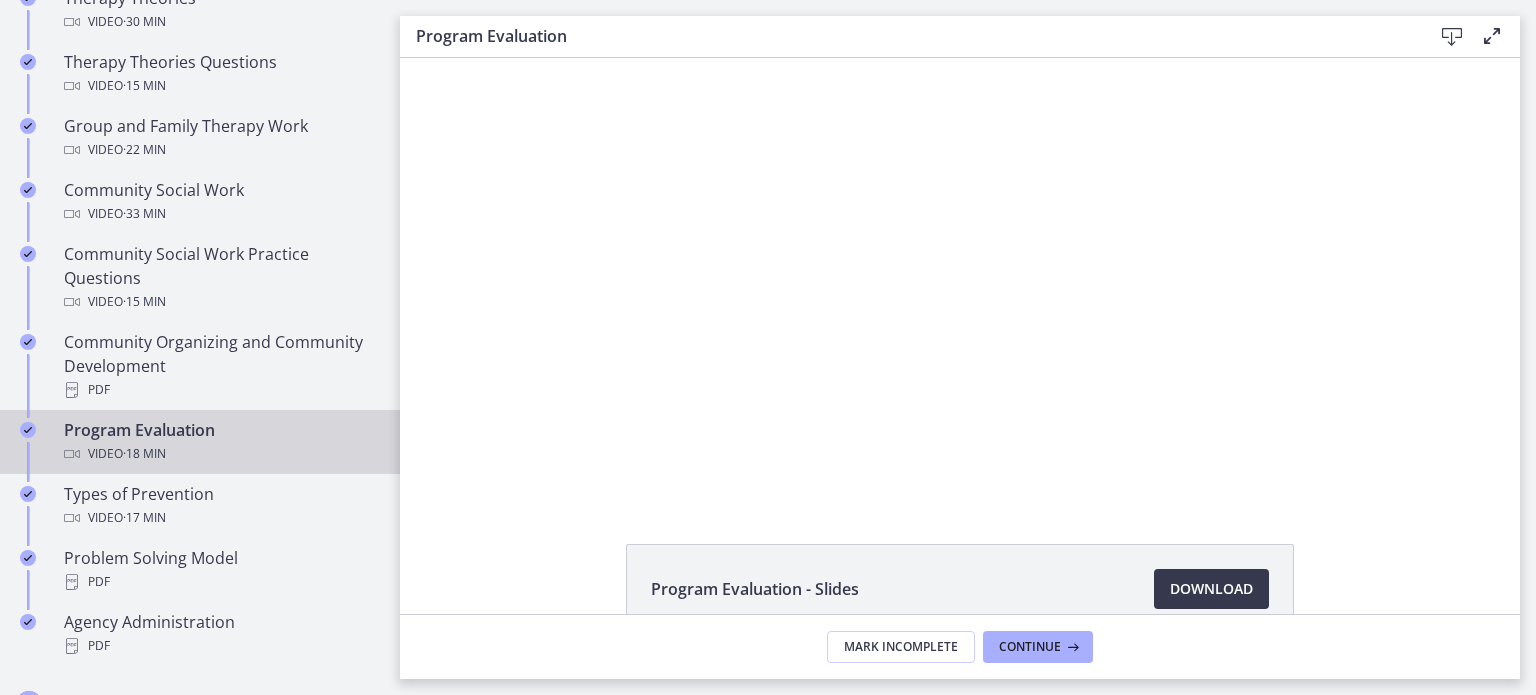 scroll, scrollTop: 0, scrollLeft: 0, axis: both 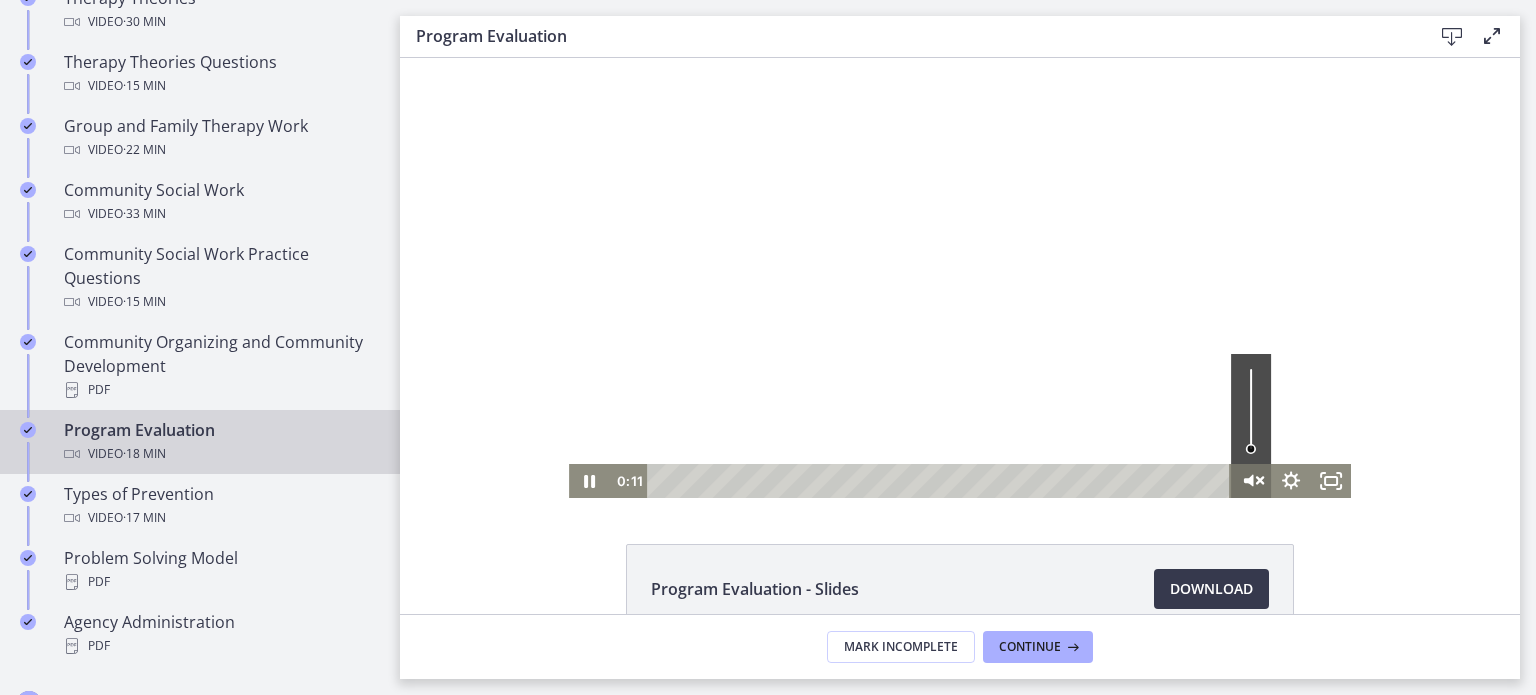 click 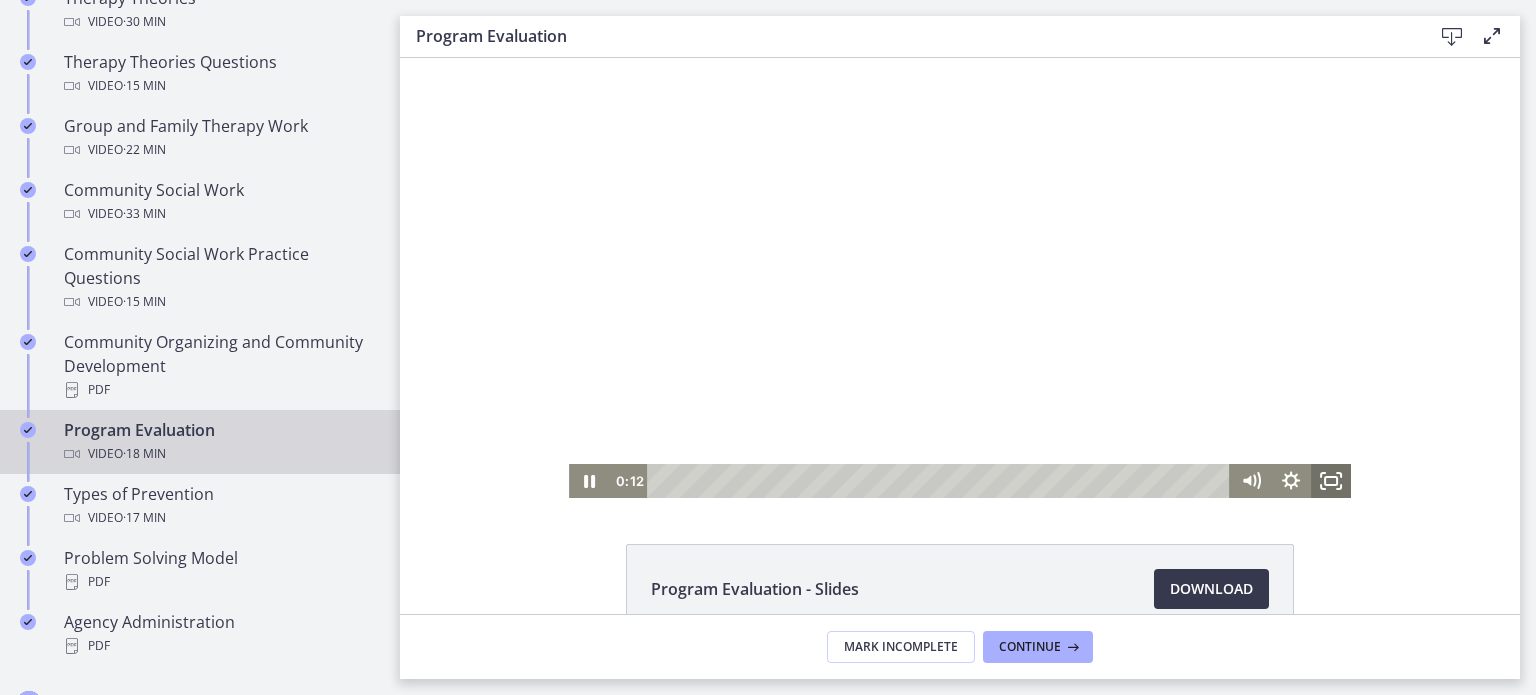 click 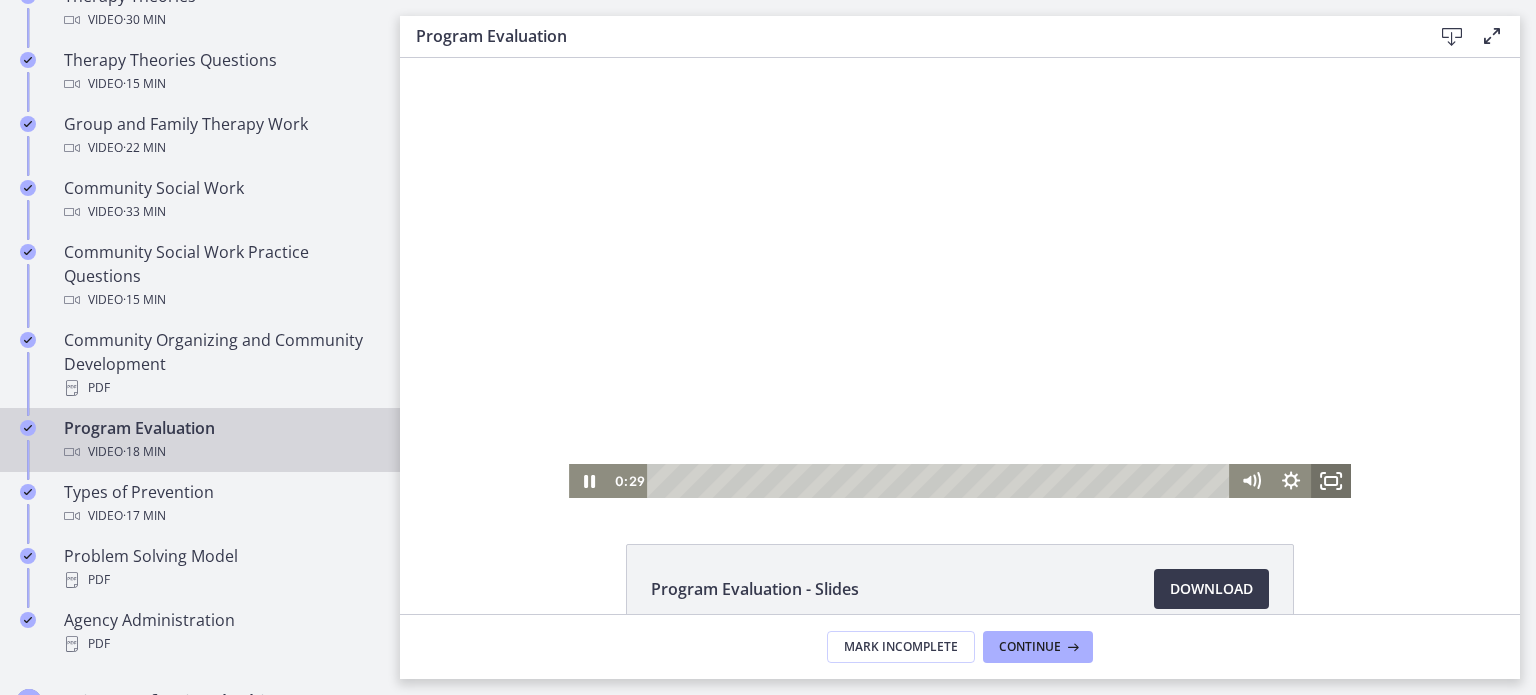 scroll, scrollTop: 987, scrollLeft: 0, axis: vertical 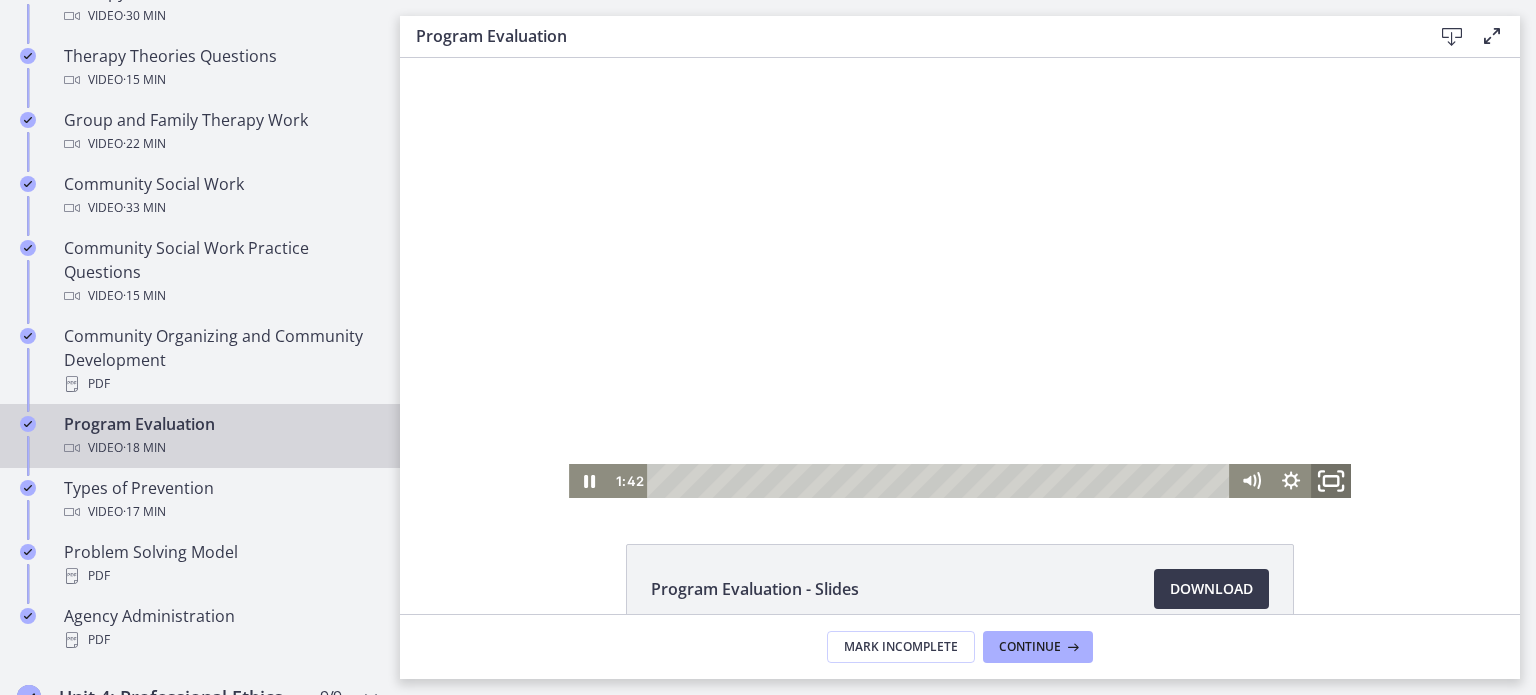 click 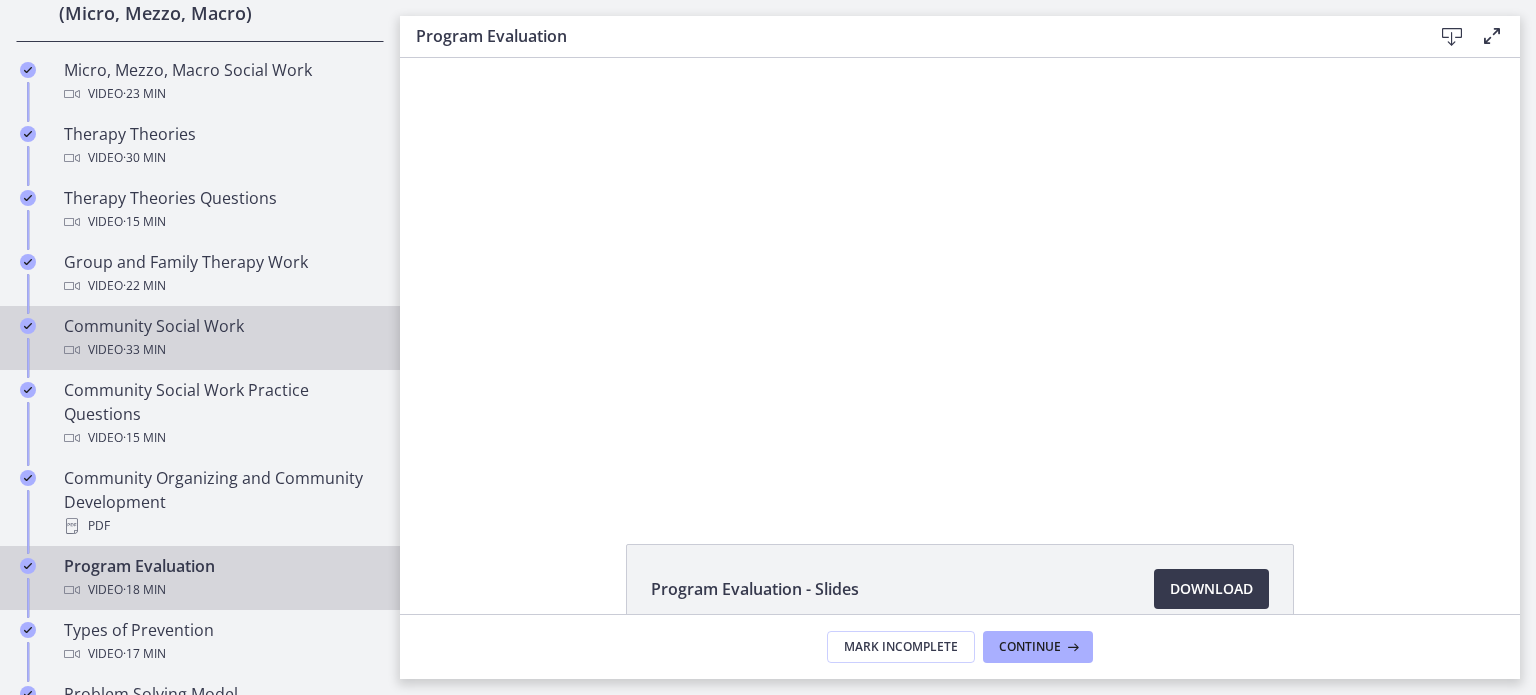 scroll, scrollTop: 825, scrollLeft: 0, axis: vertical 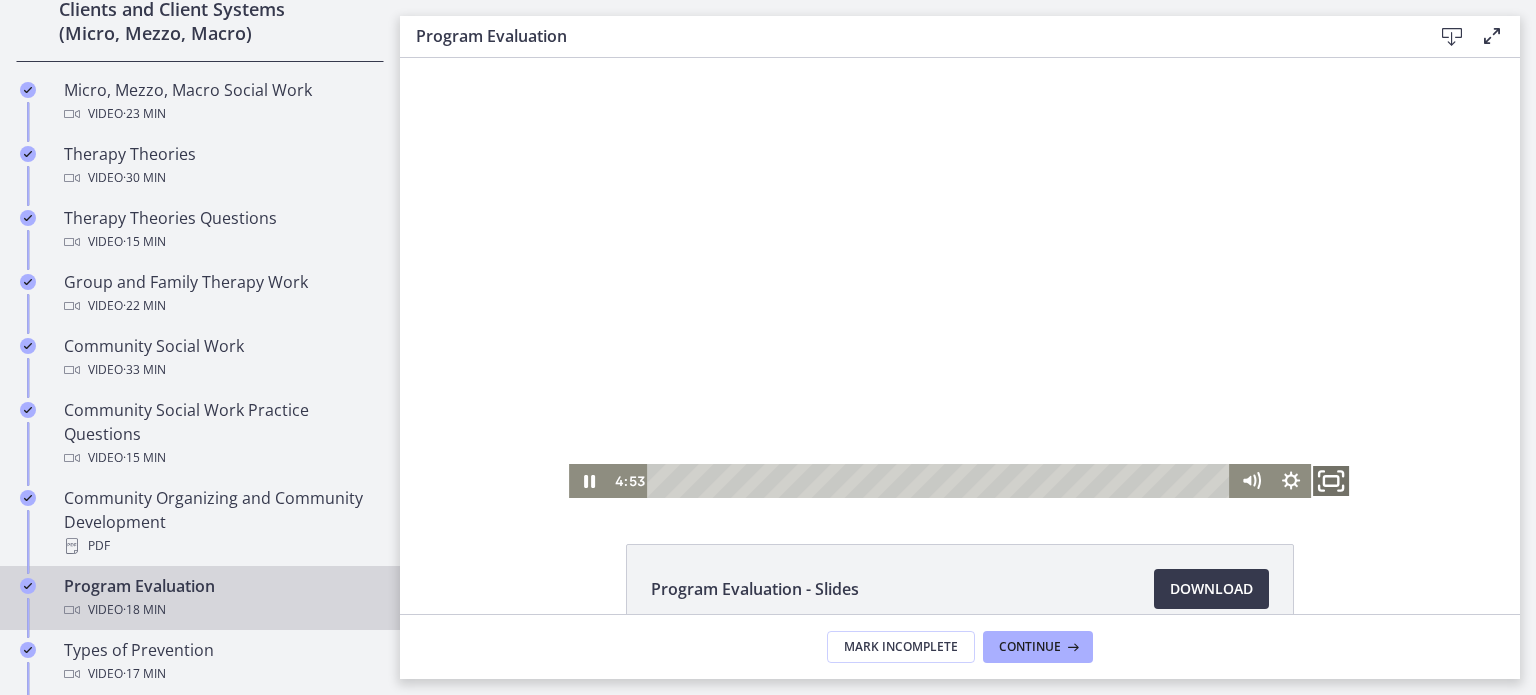 click 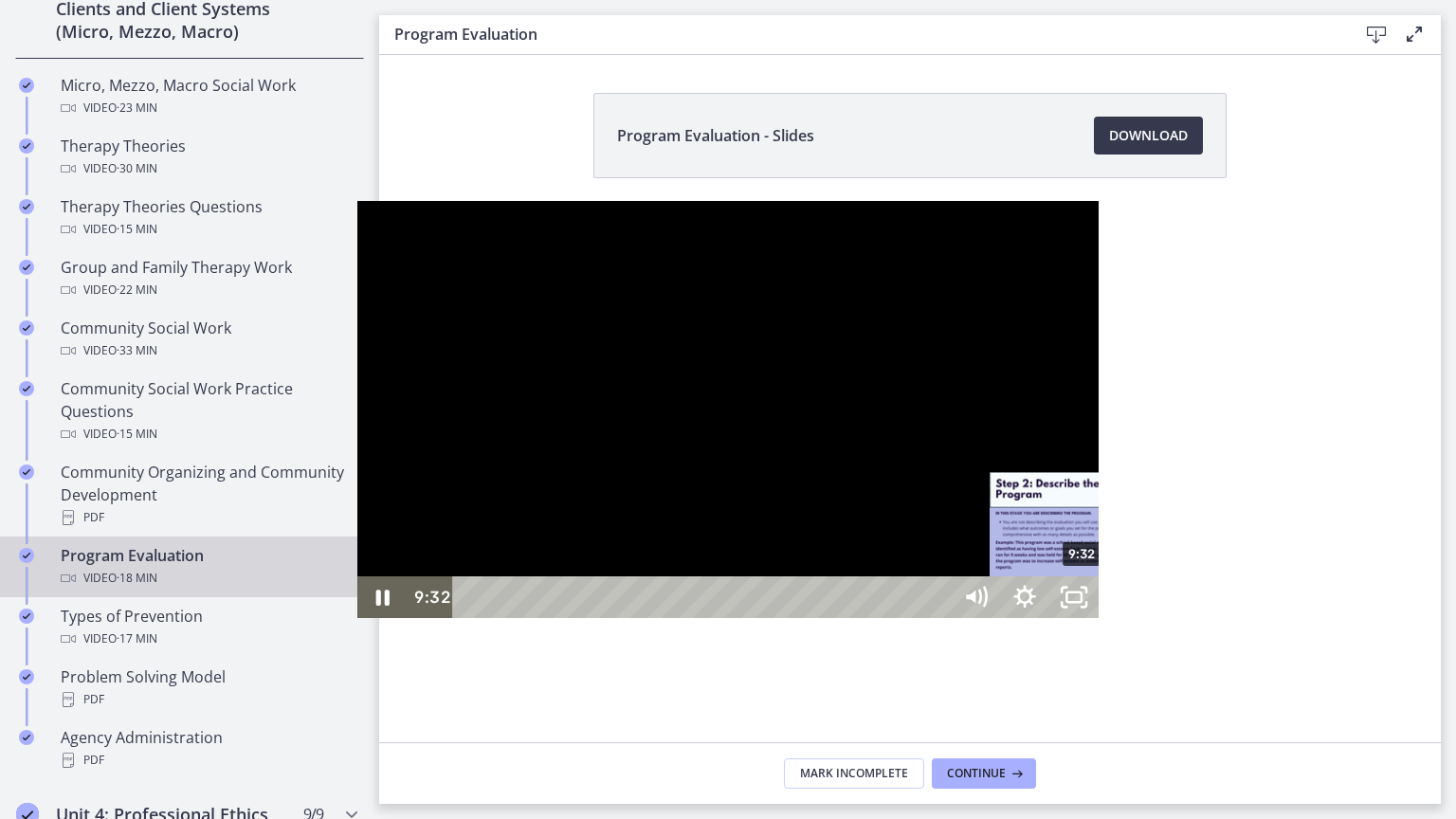 click on "9:32" at bounding box center [705, 597] 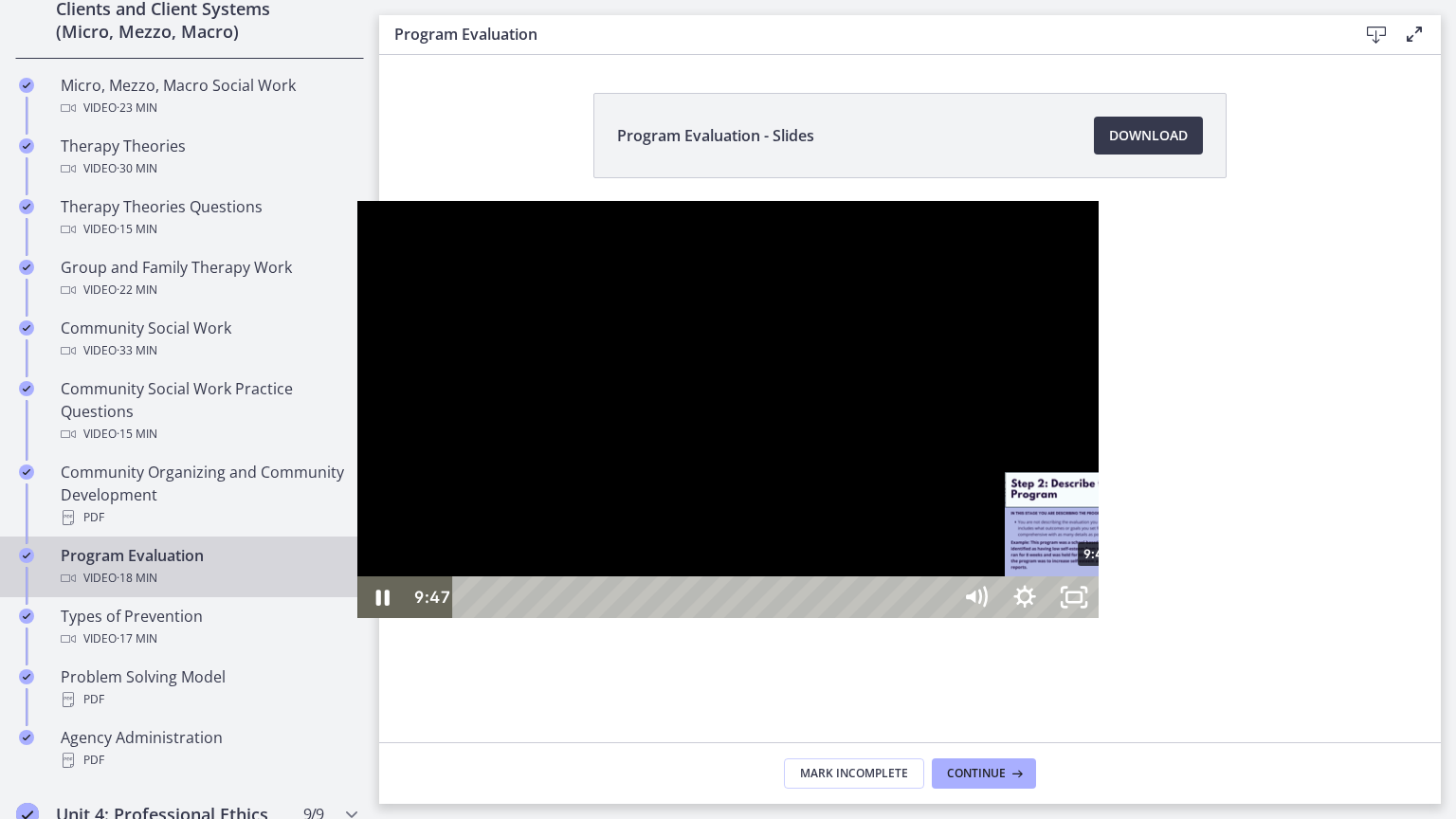 click on "9:47" at bounding box center [705, 597] 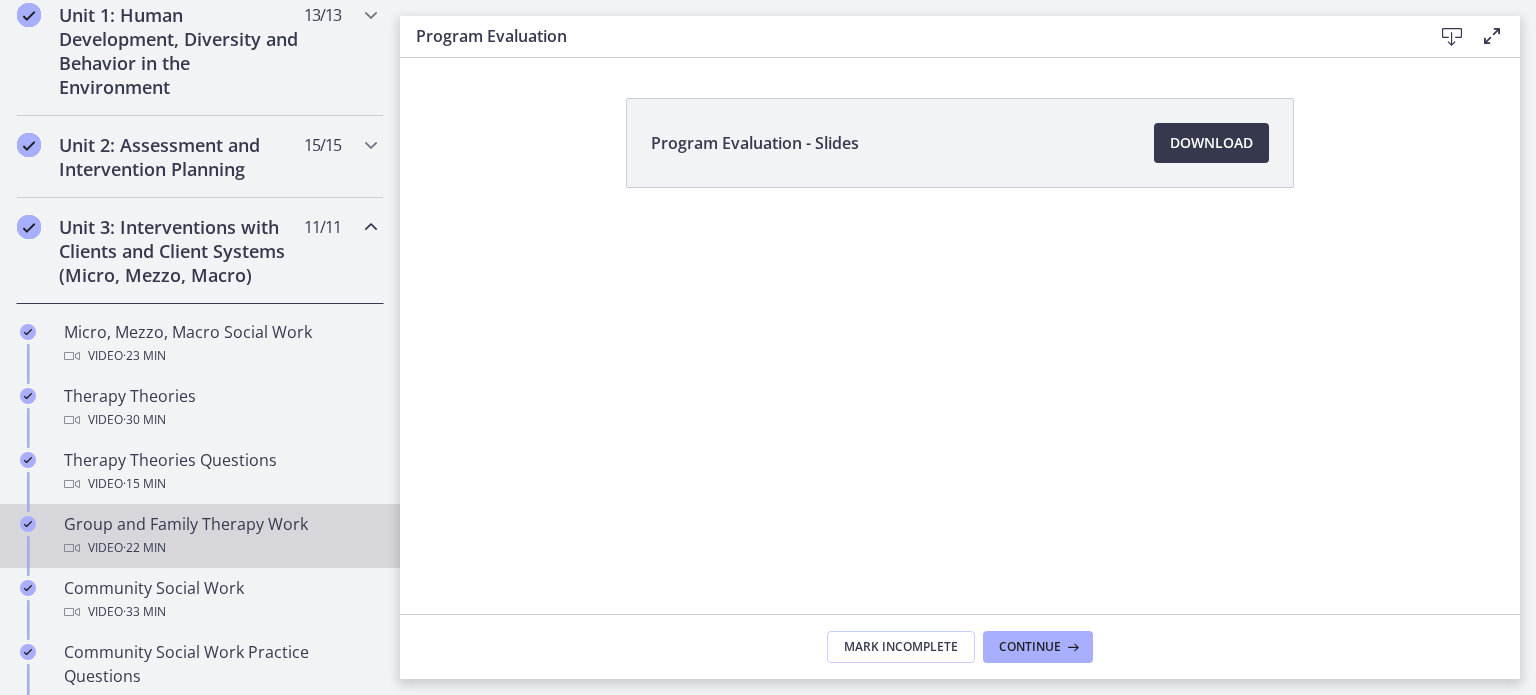 scroll, scrollTop: 581, scrollLeft: 0, axis: vertical 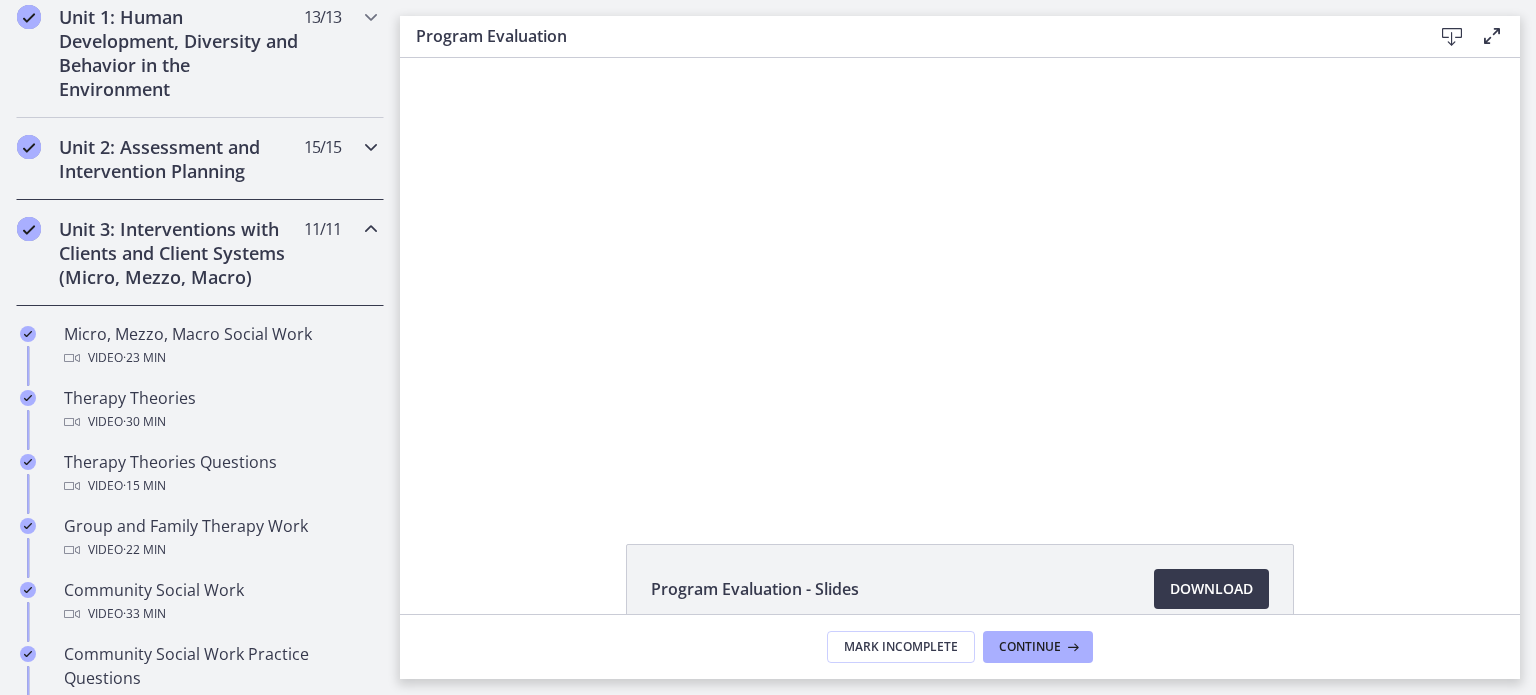 click on "Unit 2: Assessment and Intervention Planning" at bounding box center (181, 159) 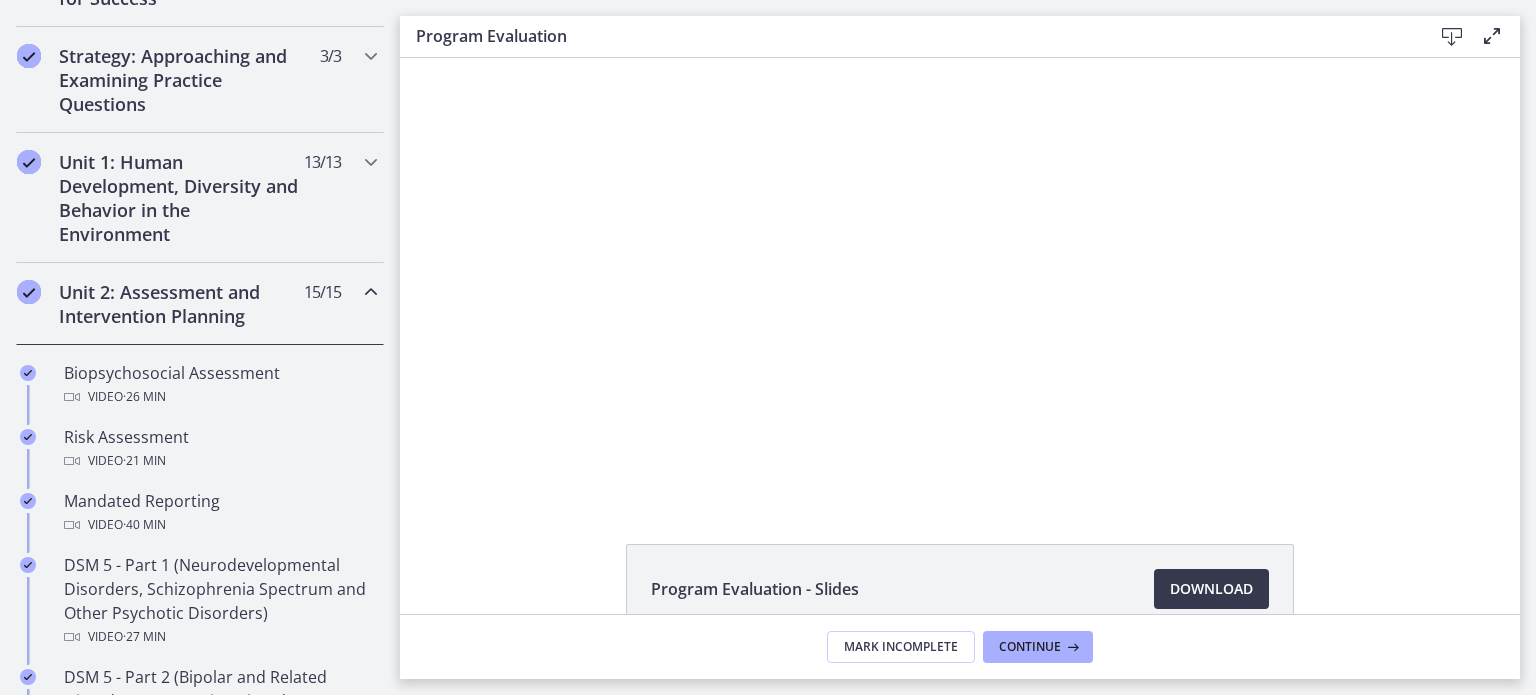scroll, scrollTop: 436, scrollLeft: 0, axis: vertical 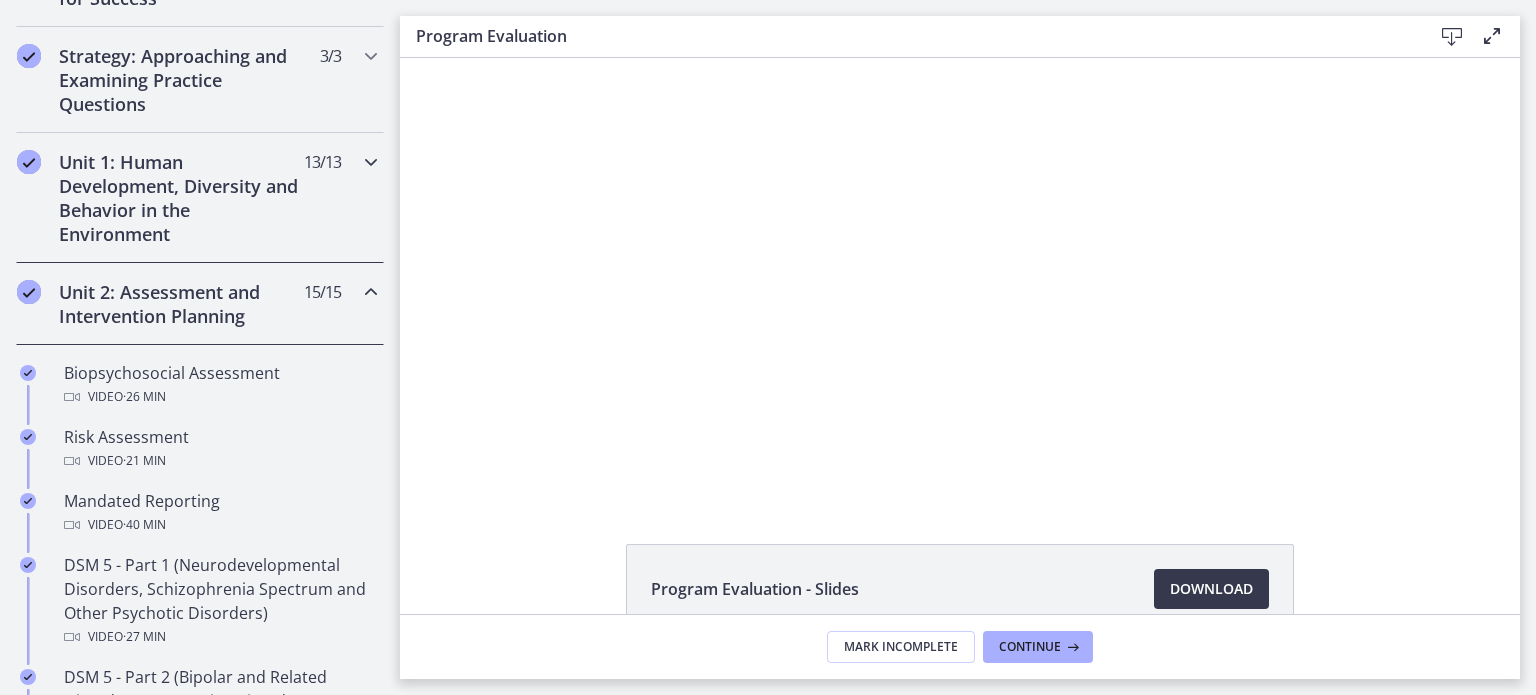 click on "Unit 1: Human Development, Diversity and Behavior in the Environment" at bounding box center (181, 198) 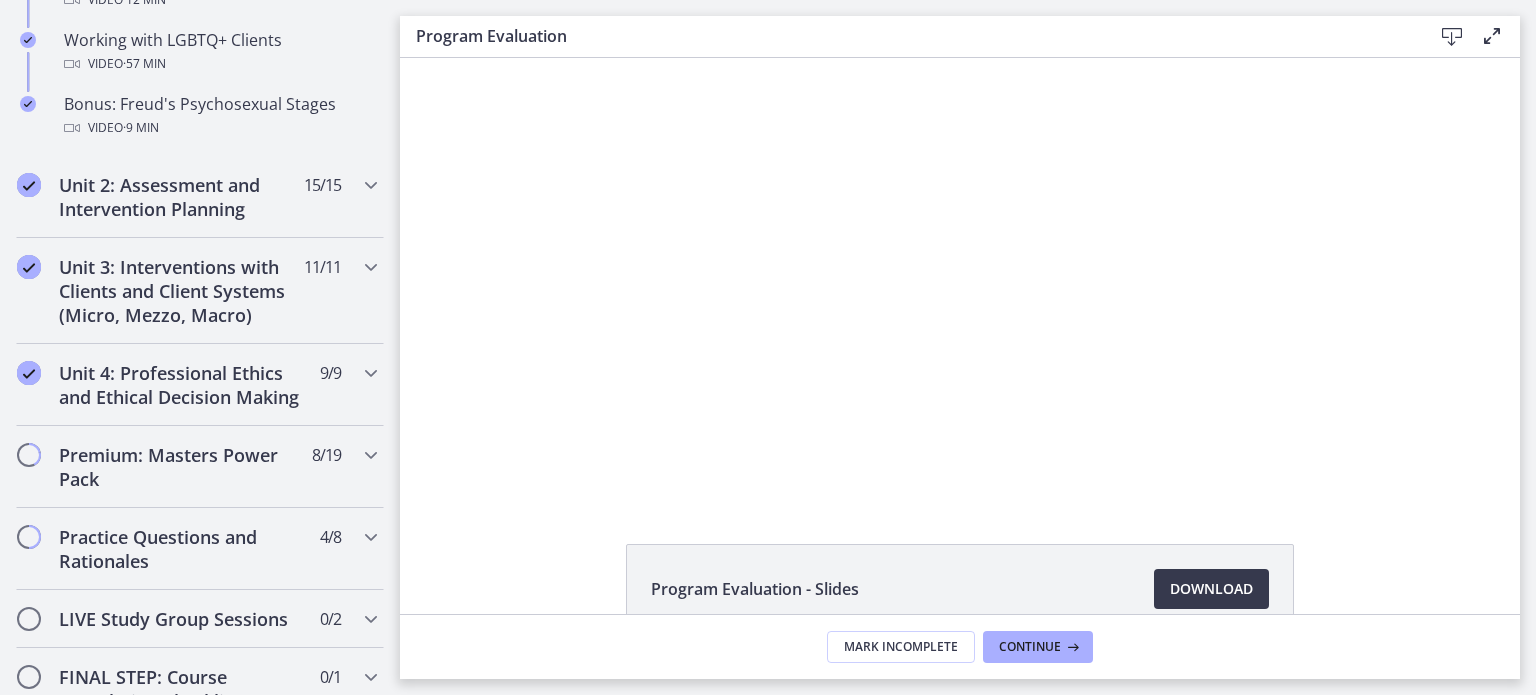scroll, scrollTop: 1488, scrollLeft: 0, axis: vertical 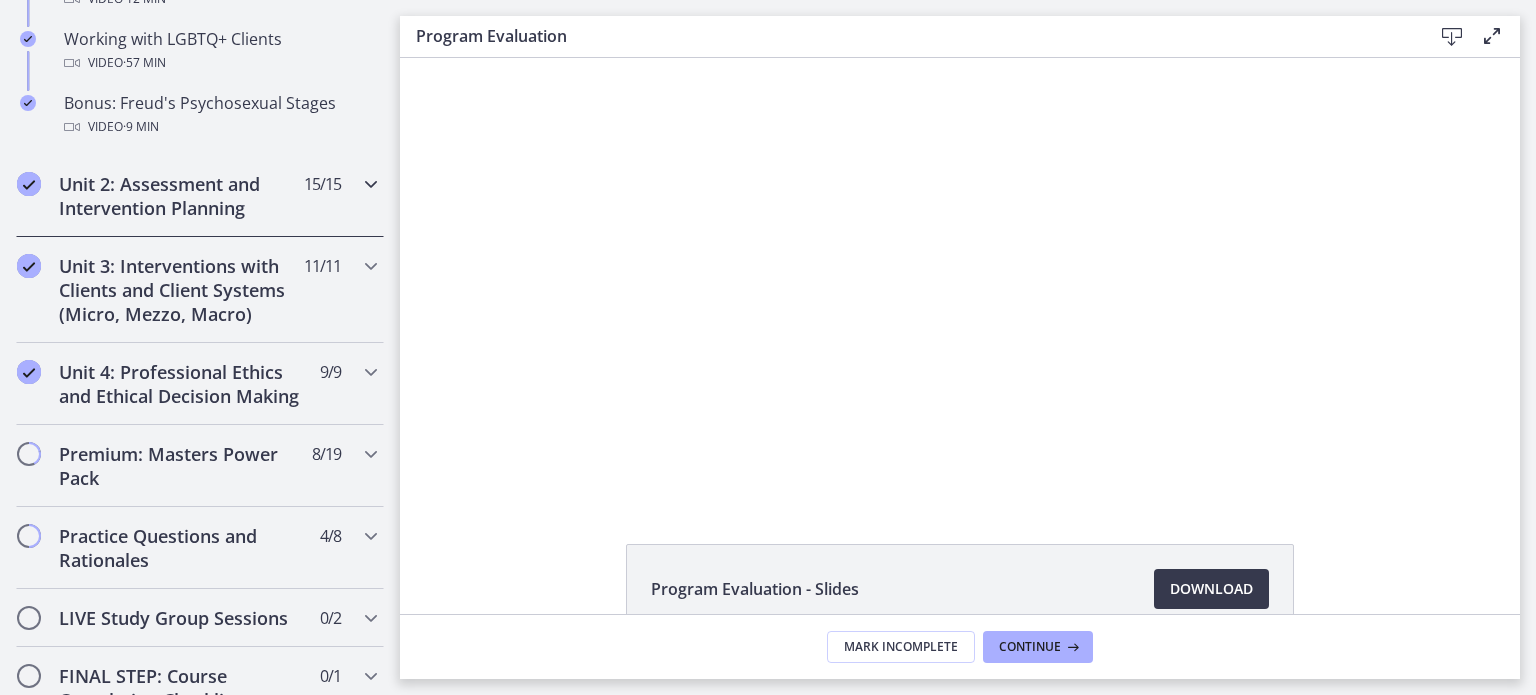 click on "Unit 2: Assessment and Intervention Planning" at bounding box center (181, 196) 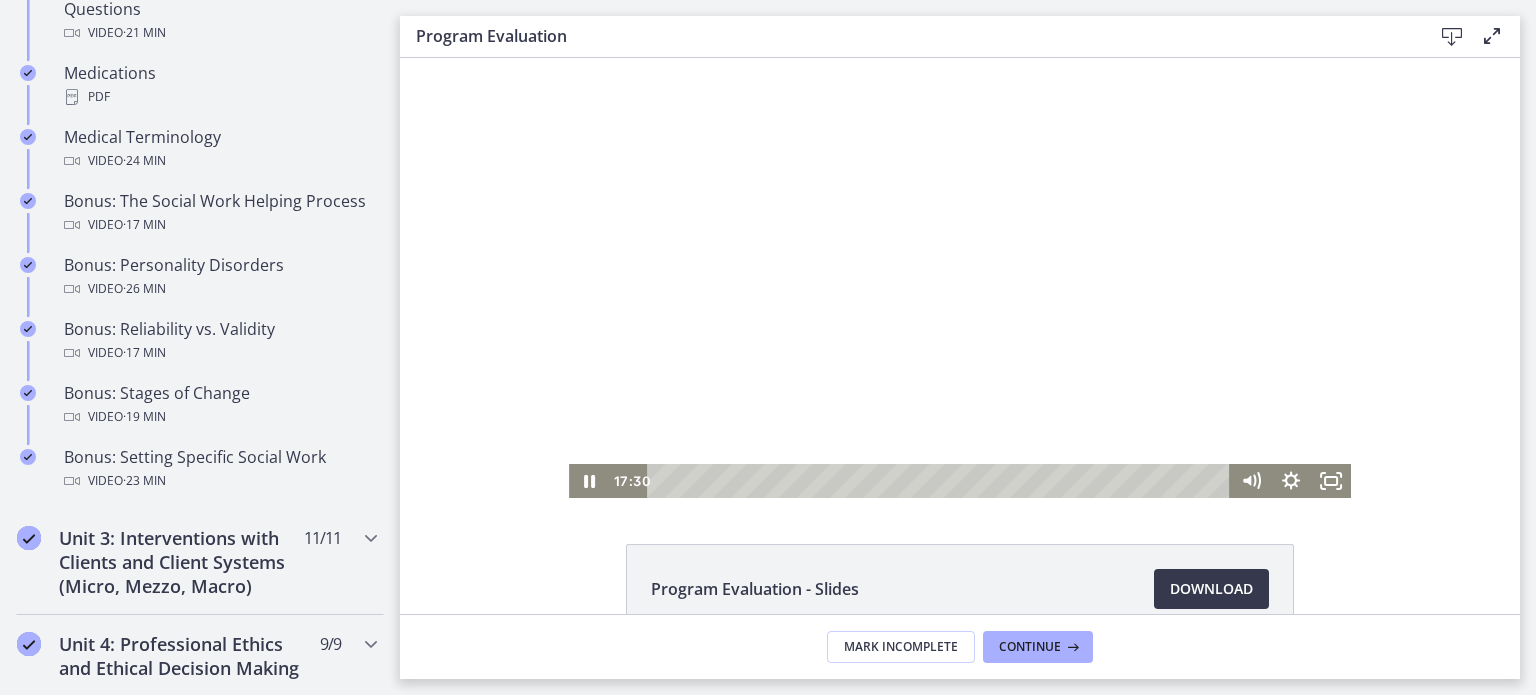 click at bounding box center (960, 278) 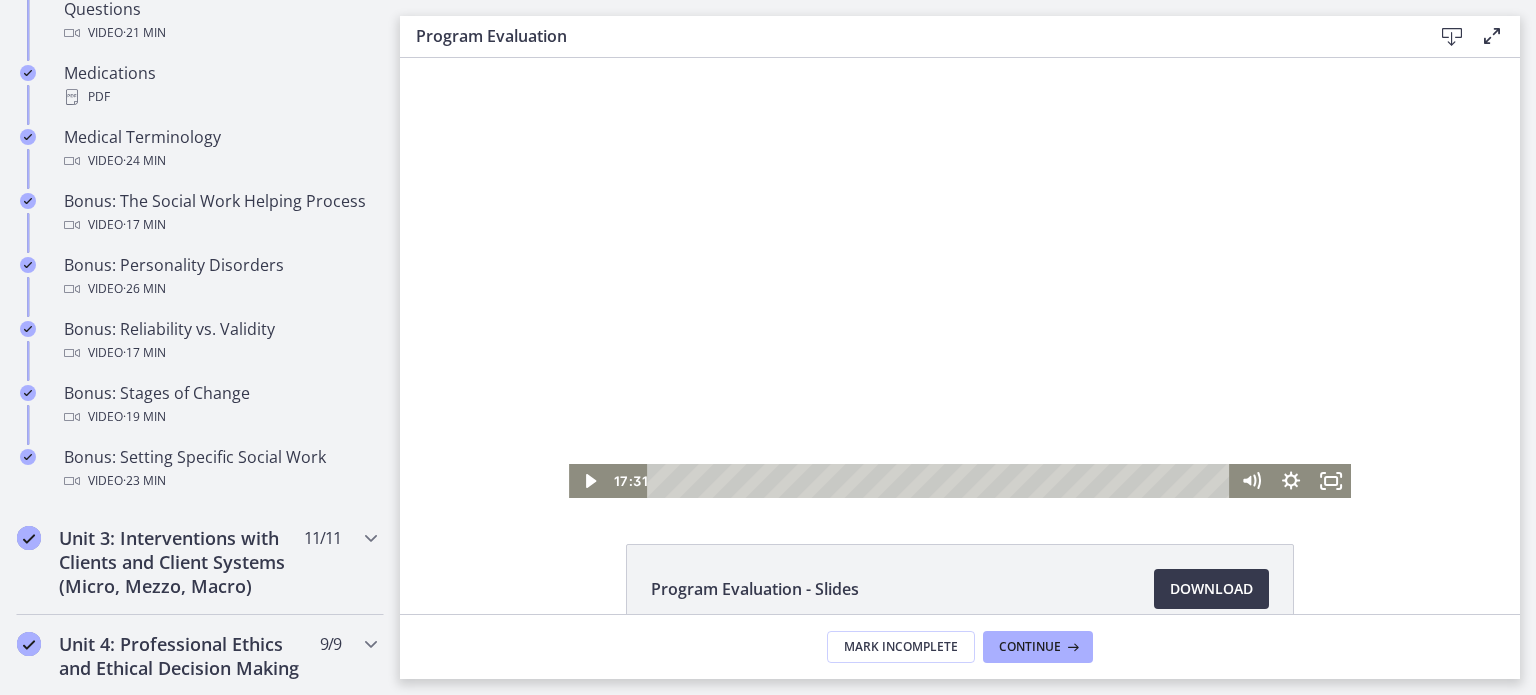 click at bounding box center (960, 278) 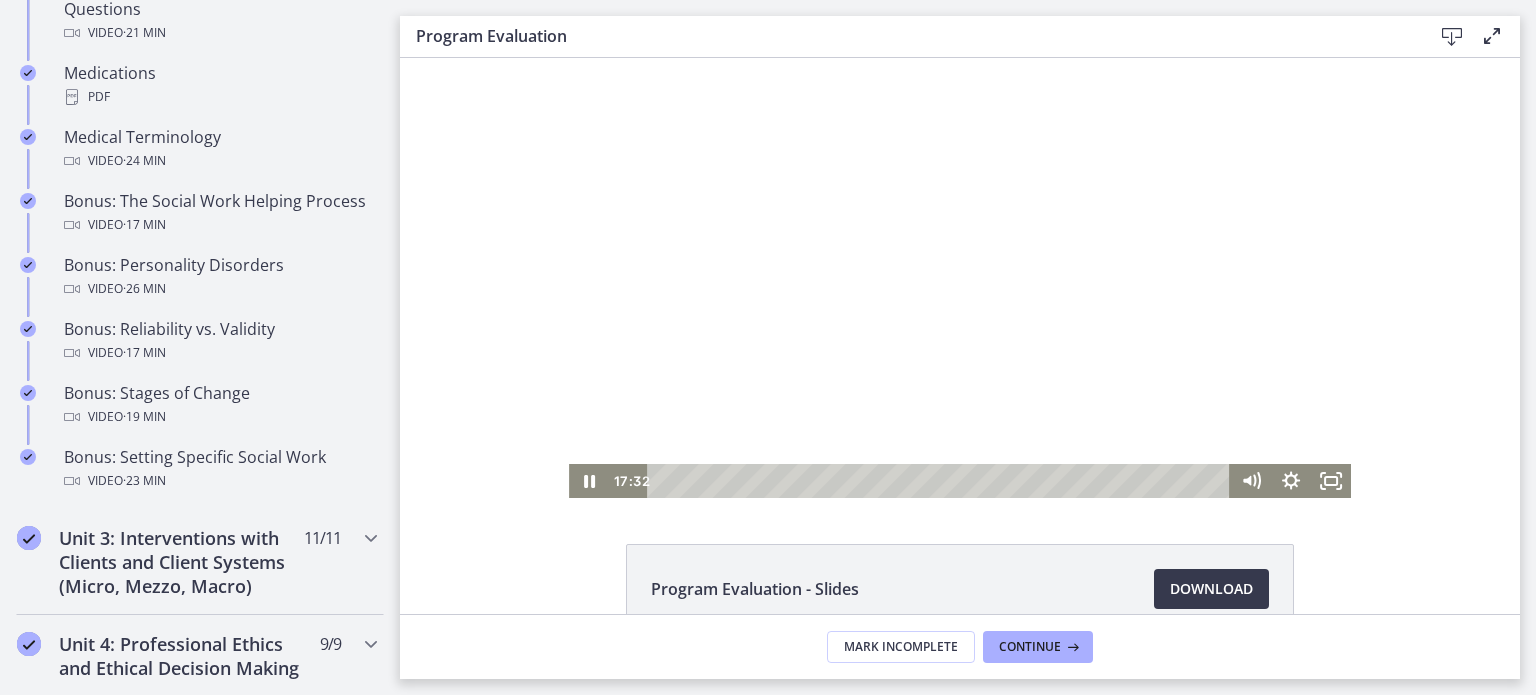 scroll, scrollTop: 115, scrollLeft: 0, axis: vertical 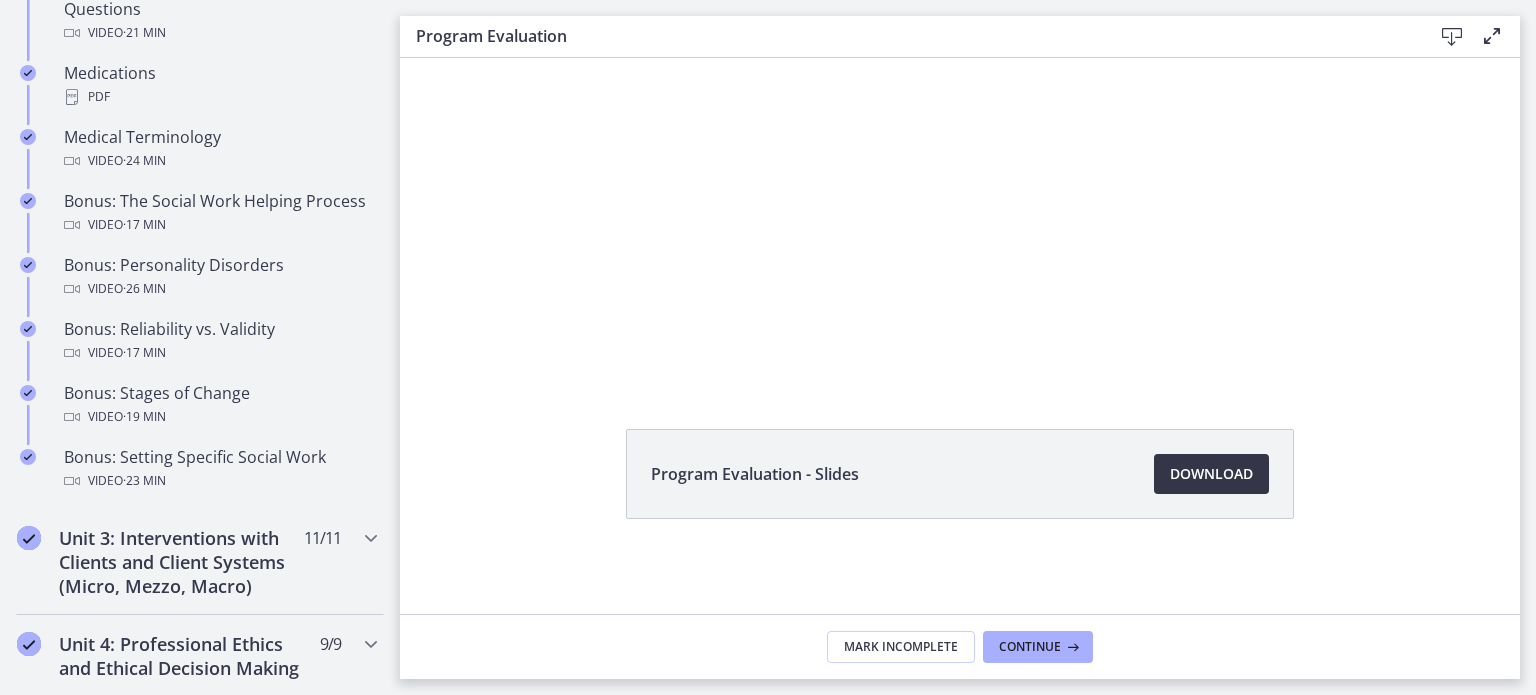 click on "Download
Opens in a new window" at bounding box center (1211, 474) 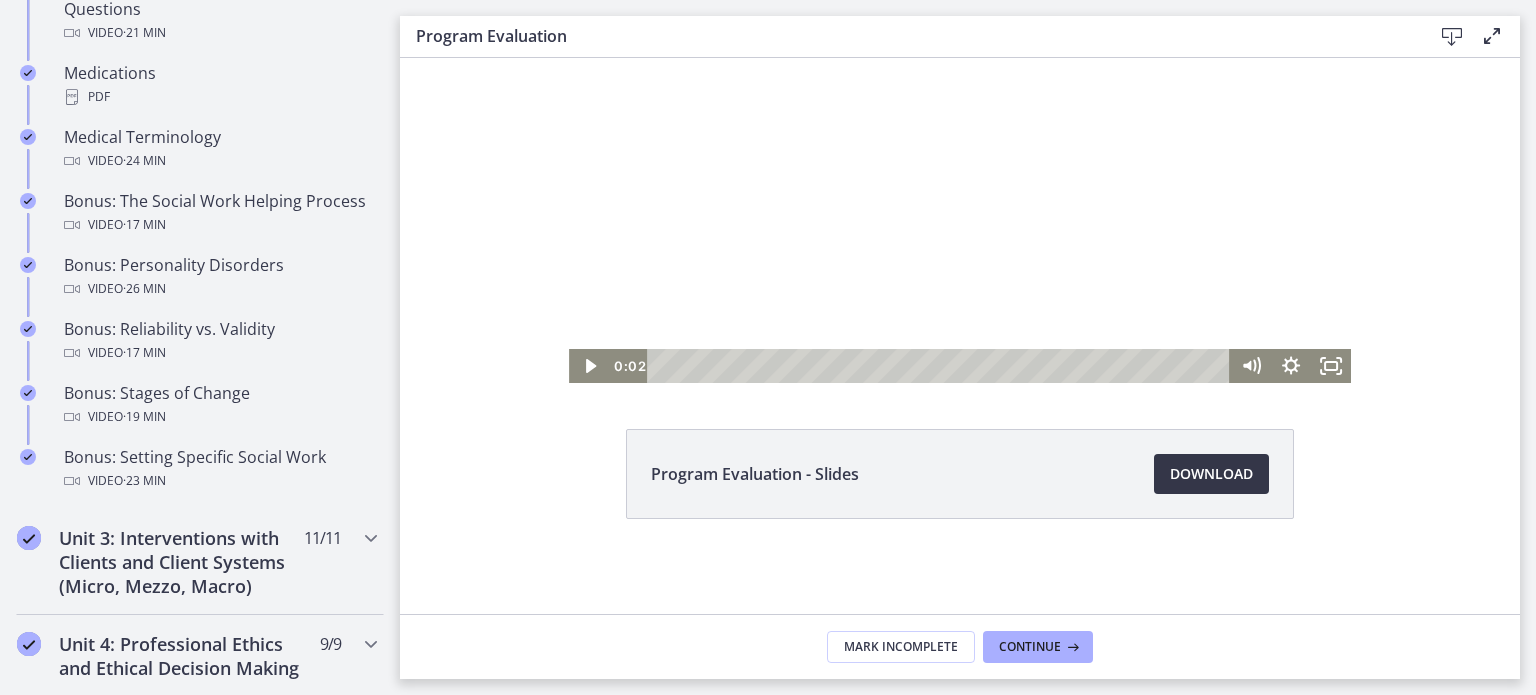scroll, scrollTop: 0, scrollLeft: 0, axis: both 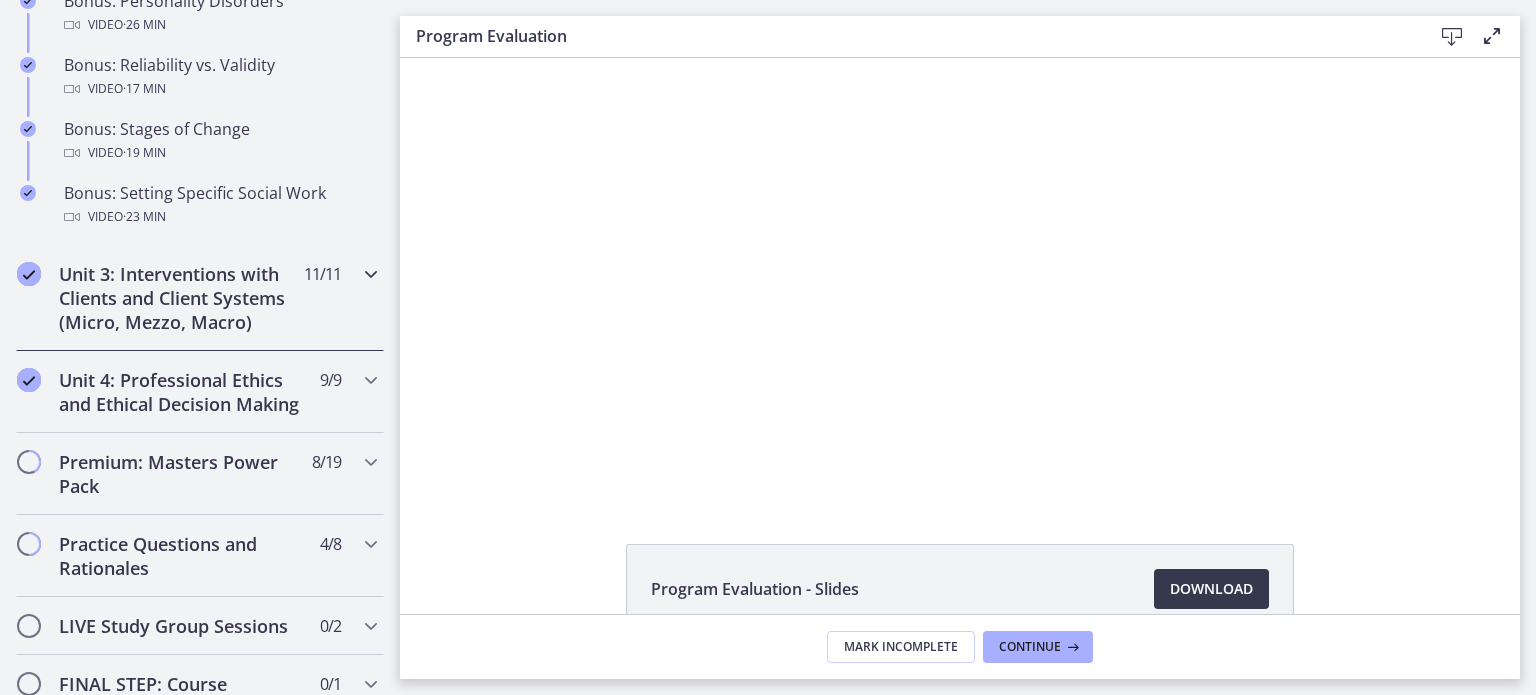 click on "Unit 3: Interventions with Clients and Client Systems (Micro, Mezzo, Macro)" at bounding box center [181, 298] 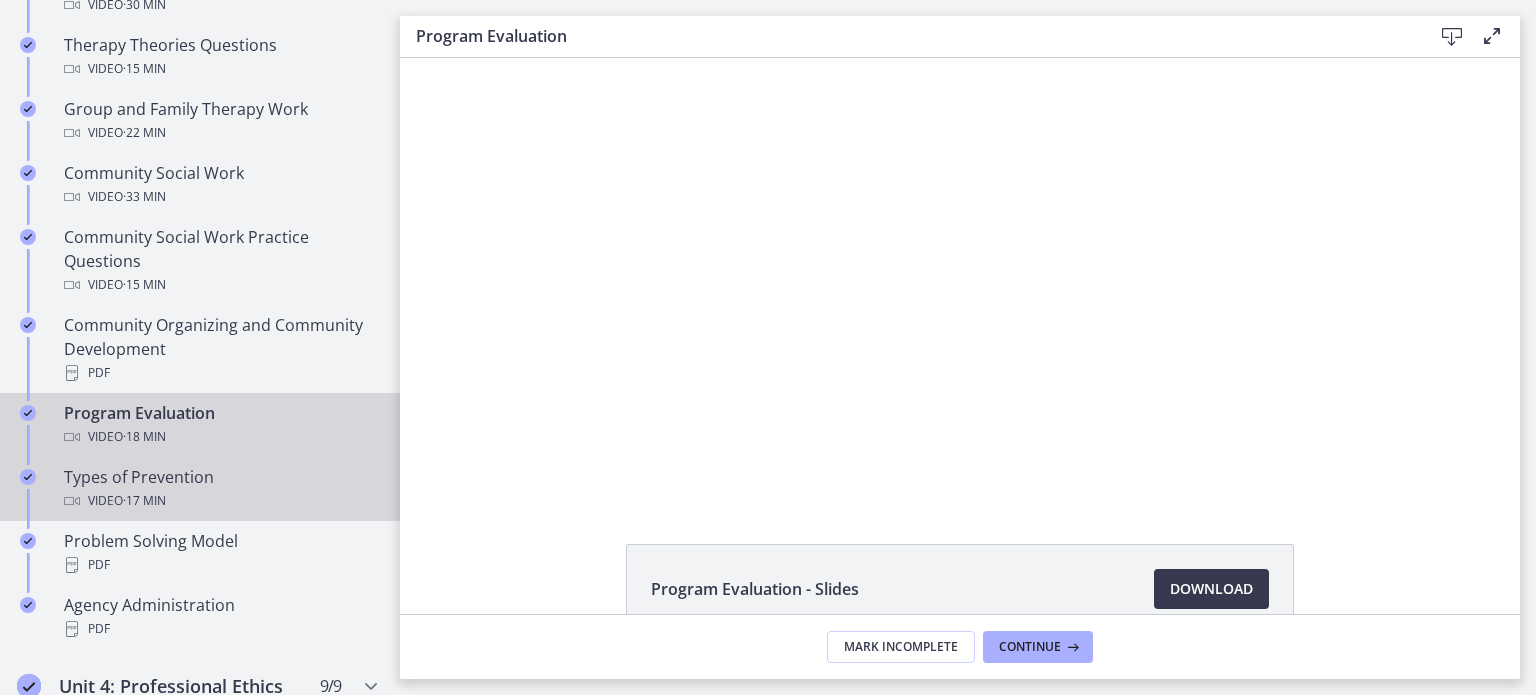 scroll, scrollTop: 997, scrollLeft: 0, axis: vertical 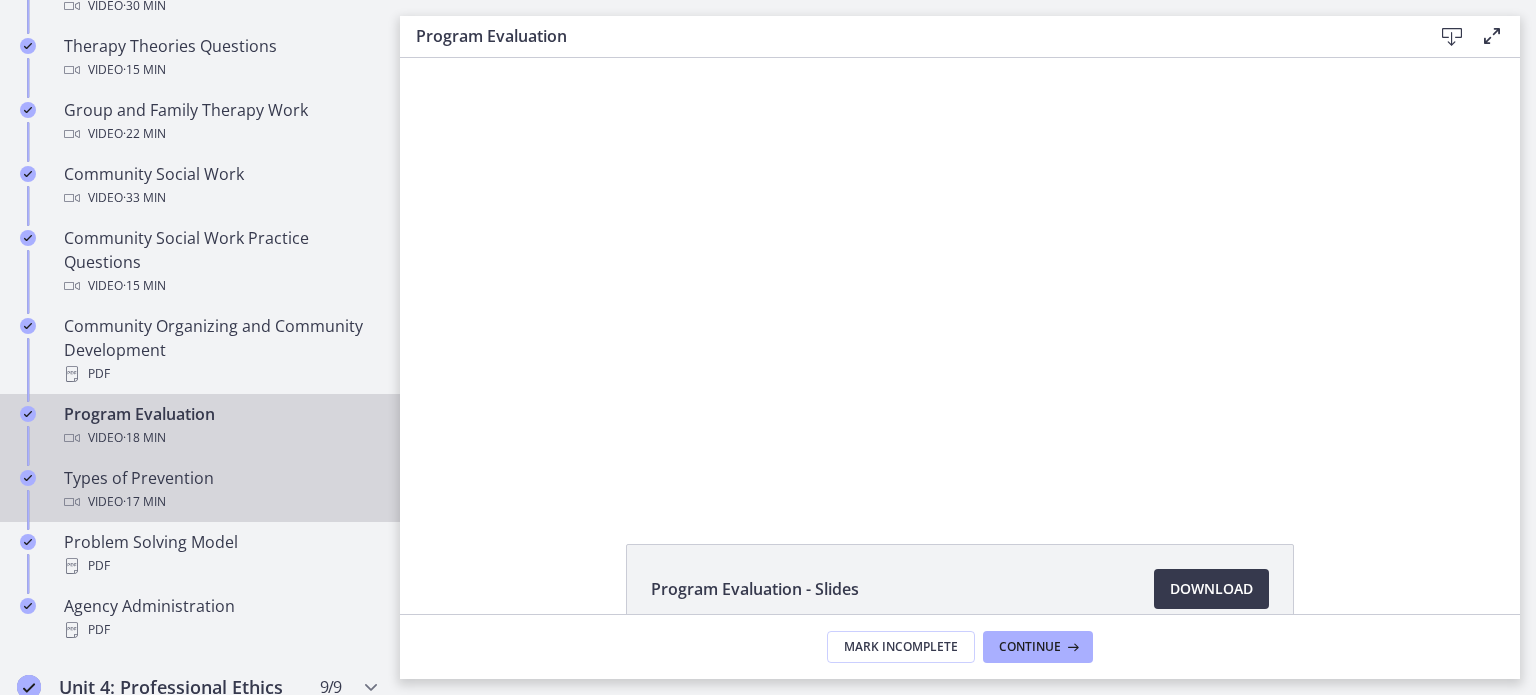 click on "Types of Prevention
Video
·  17 min" at bounding box center (220, 490) 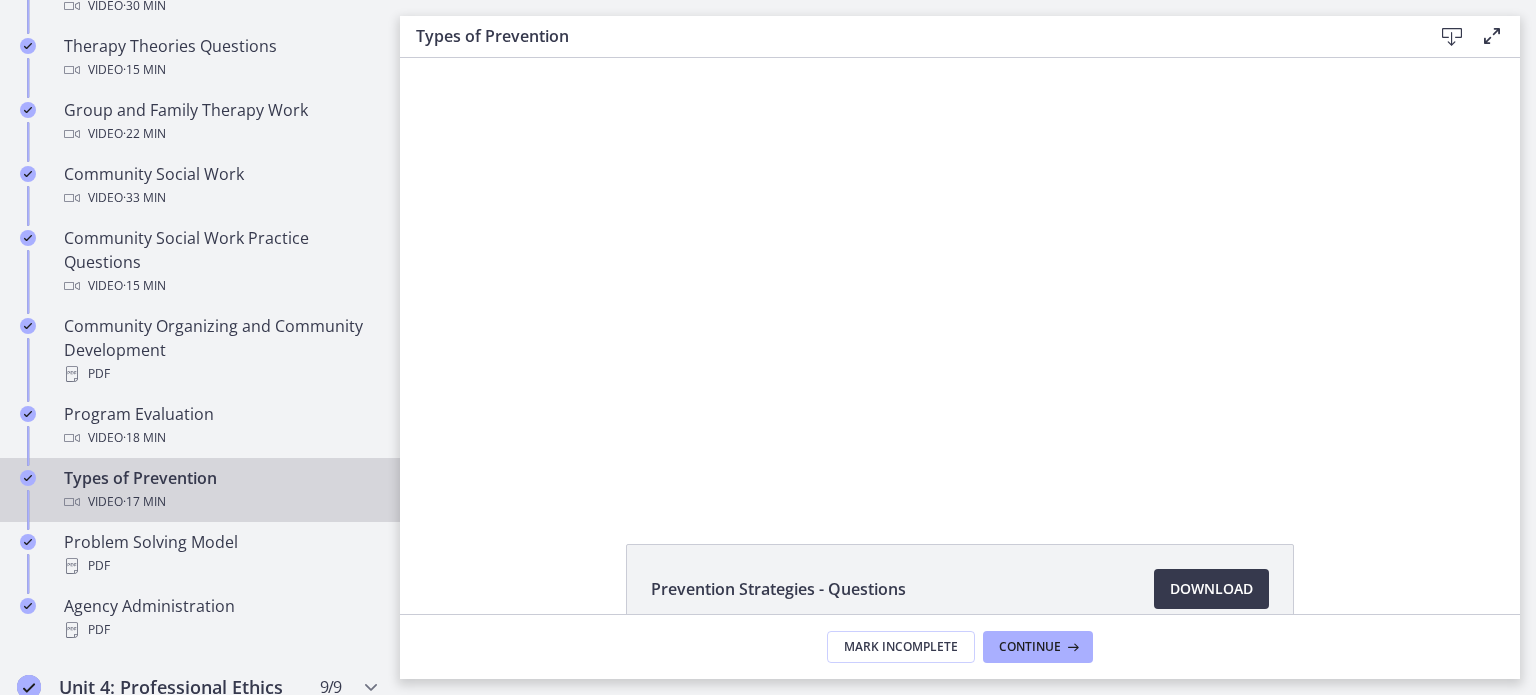 scroll, scrollTop: 0, scrollLeft: 0, axis: both 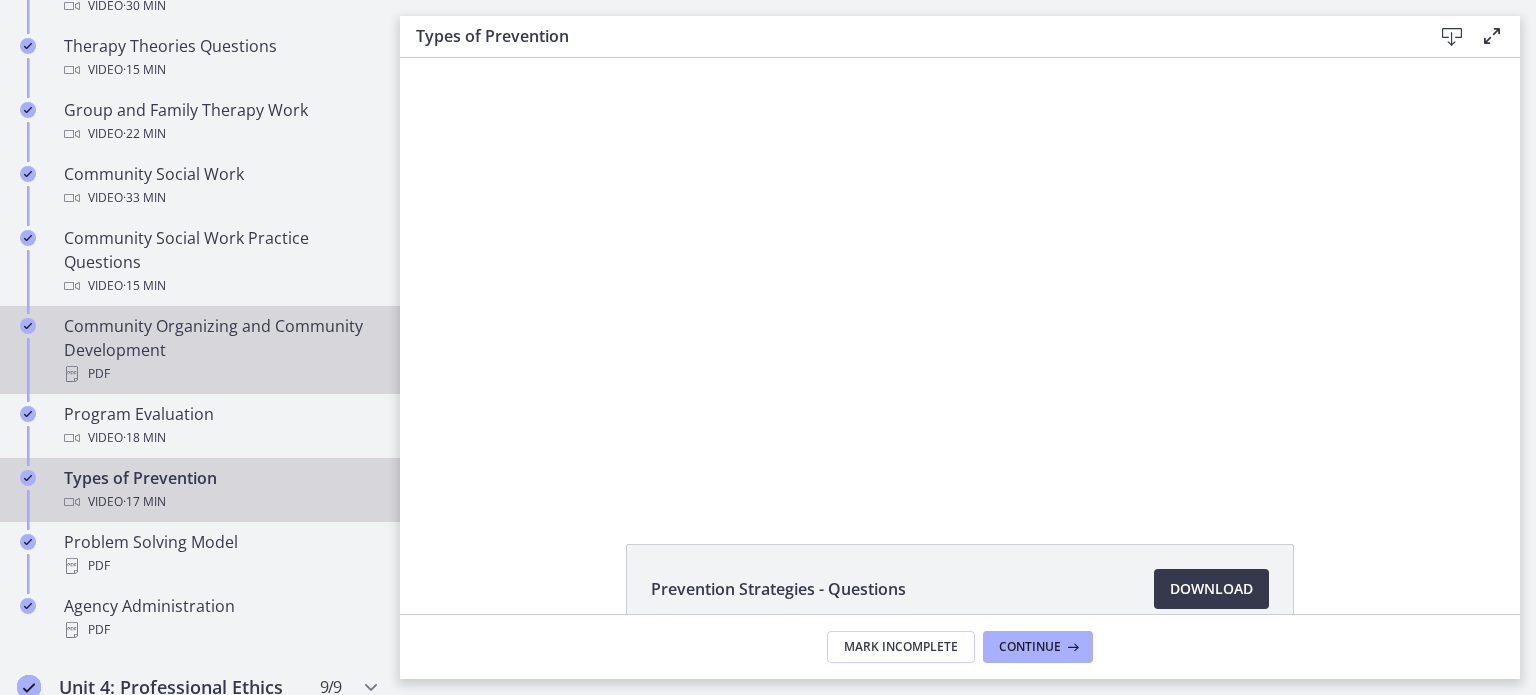 click on "Community Organizing and Community Development
PDF" at bounding box center [220, 350] 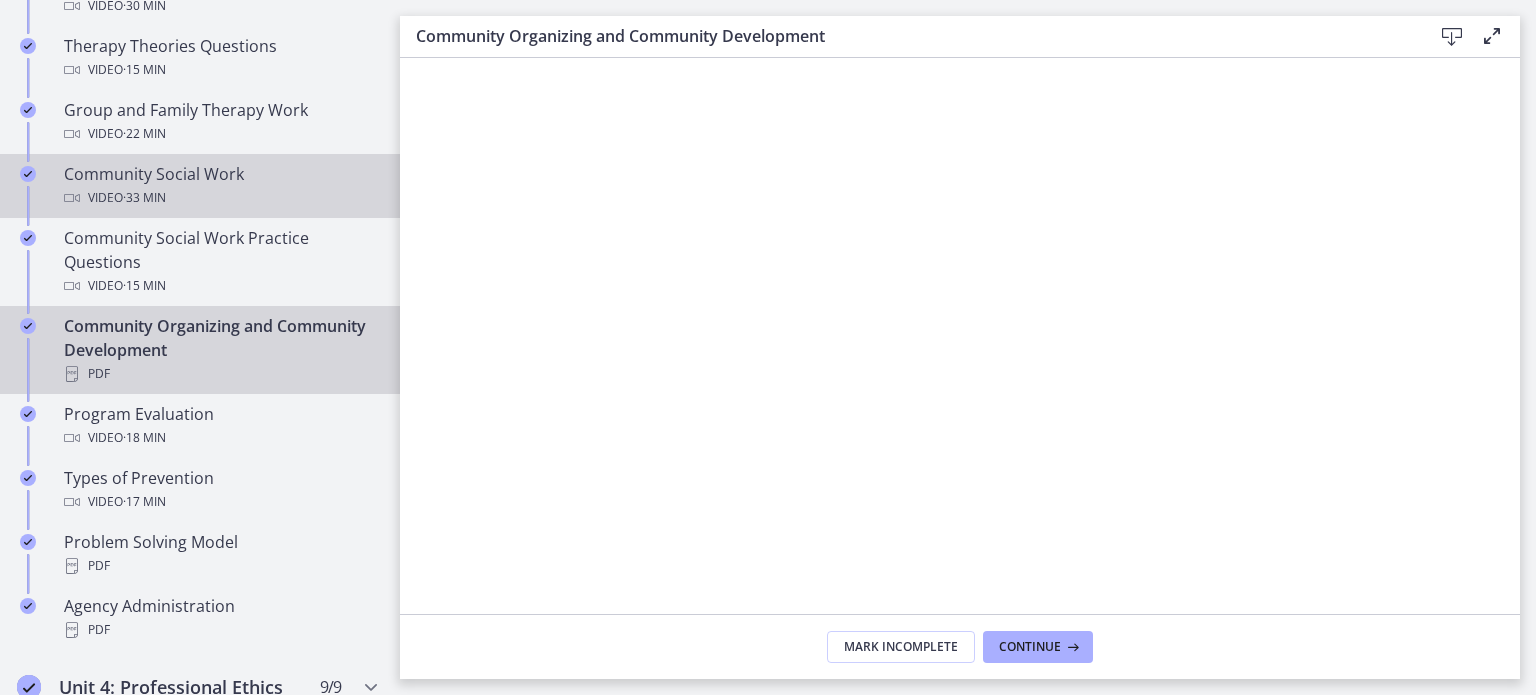 click on "Community Social Work
Video
·  33 min" at bounding box center (220, 186) 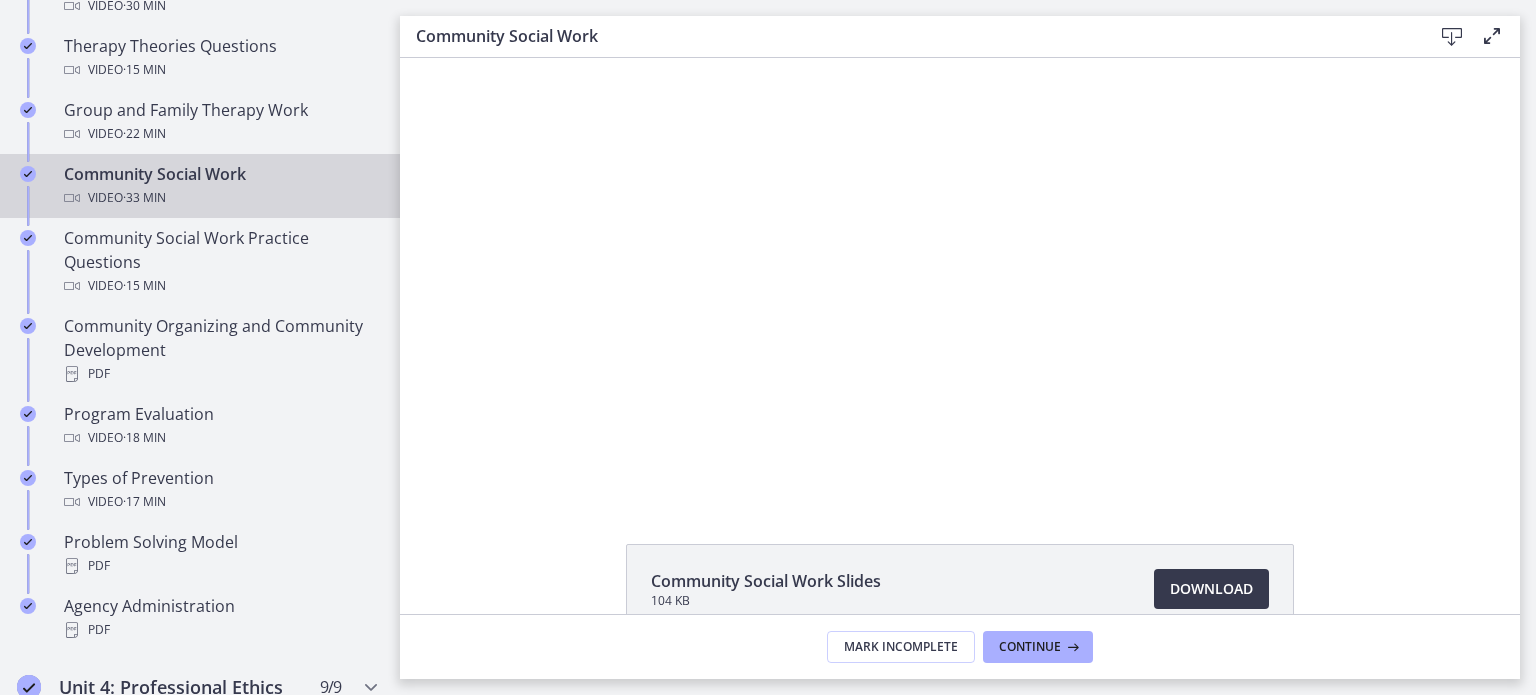 scroll, scrollTop: 0, scrollLeft: 0, axis: both 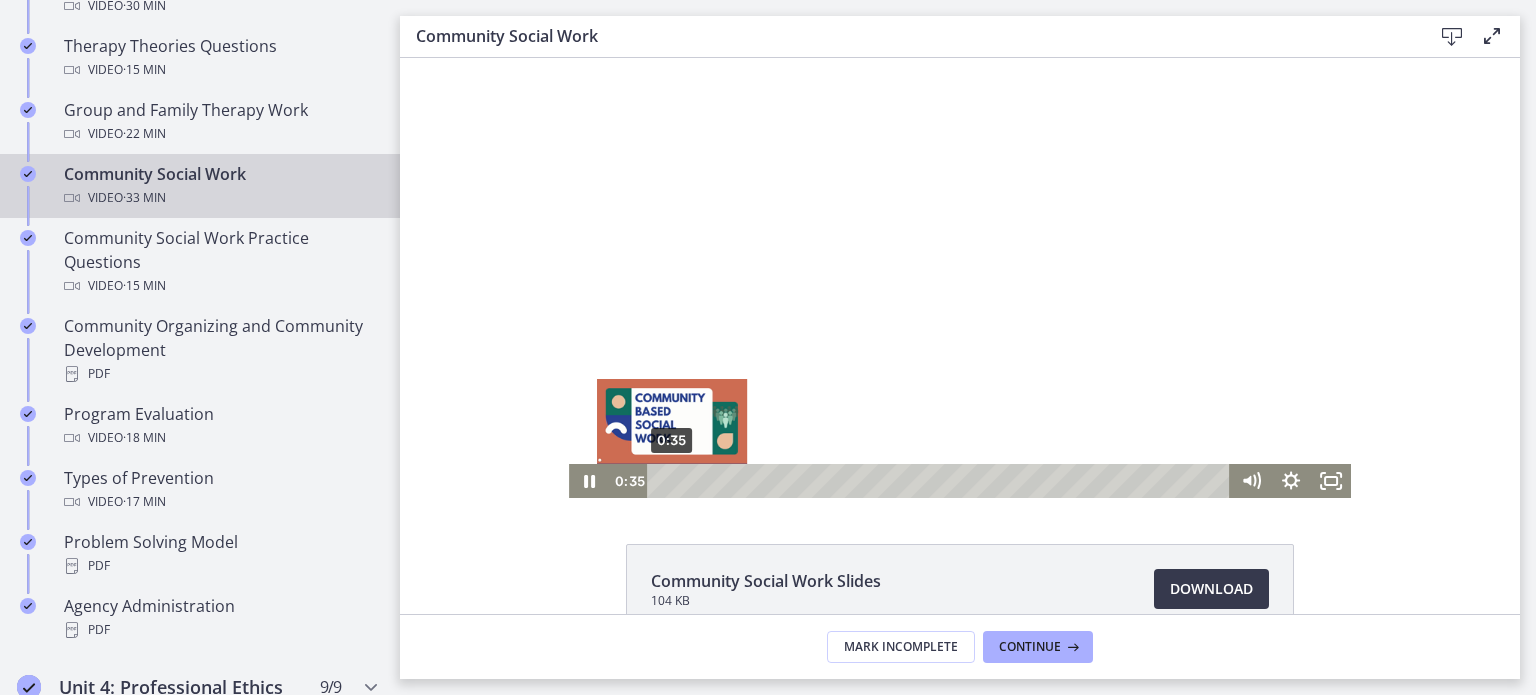 click on "0:35" at bounding box center [941, 481] 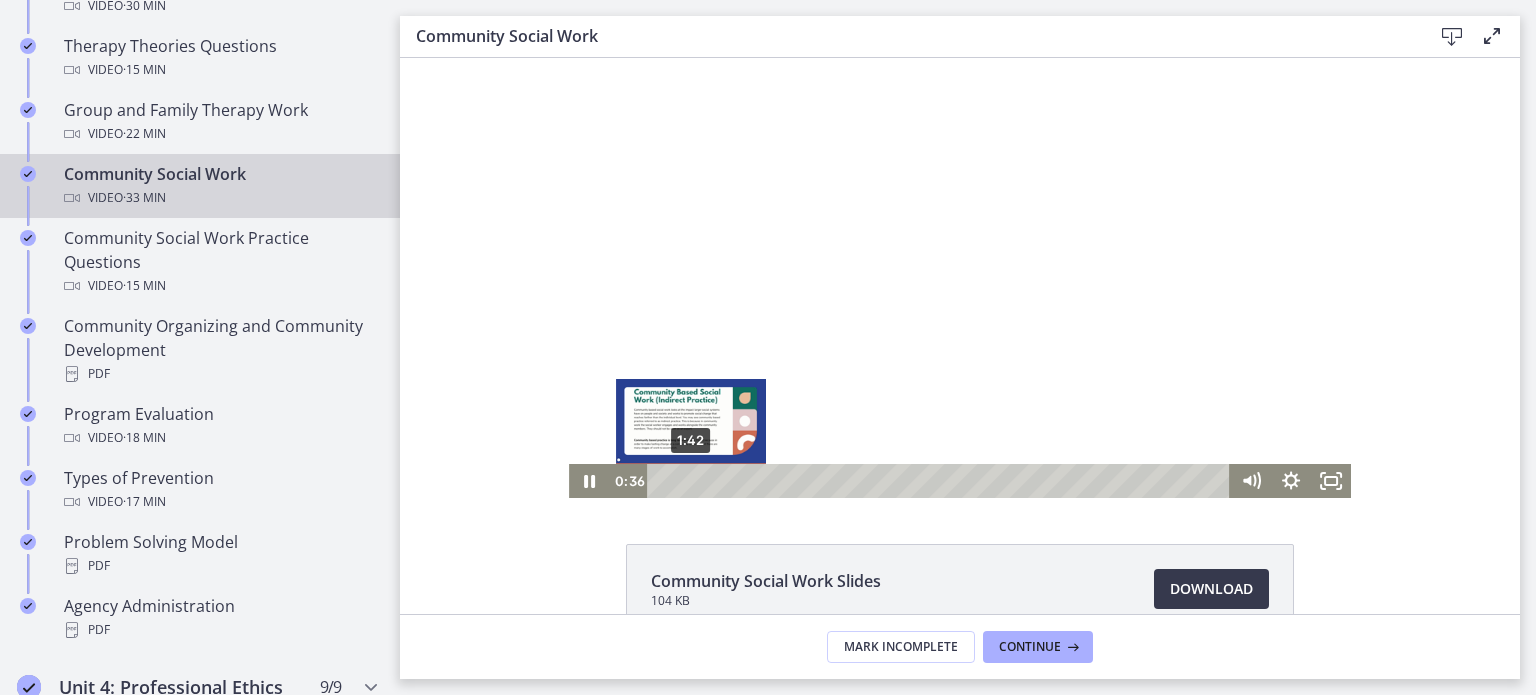 click on "1:42" at bounding box center [941, 481] 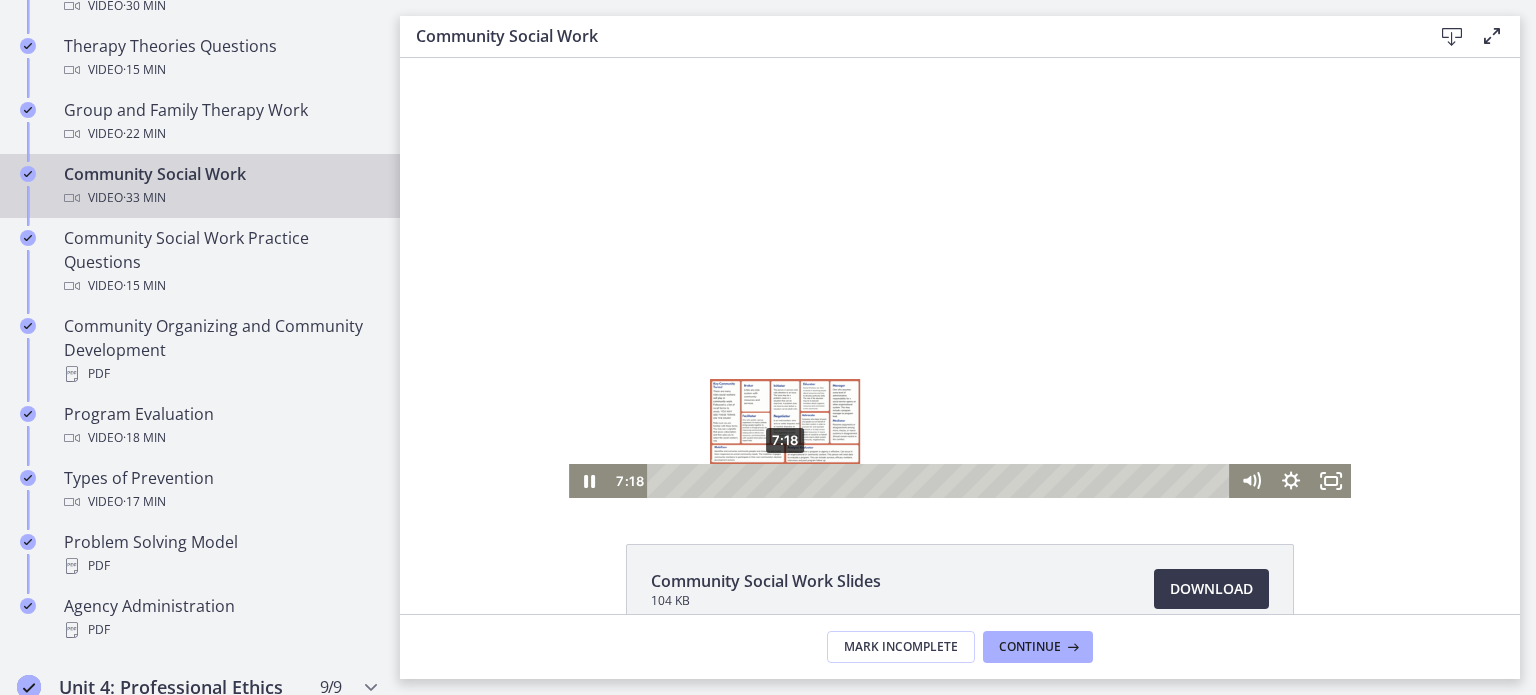 click on "7:18" at bounding box center [941, 481] 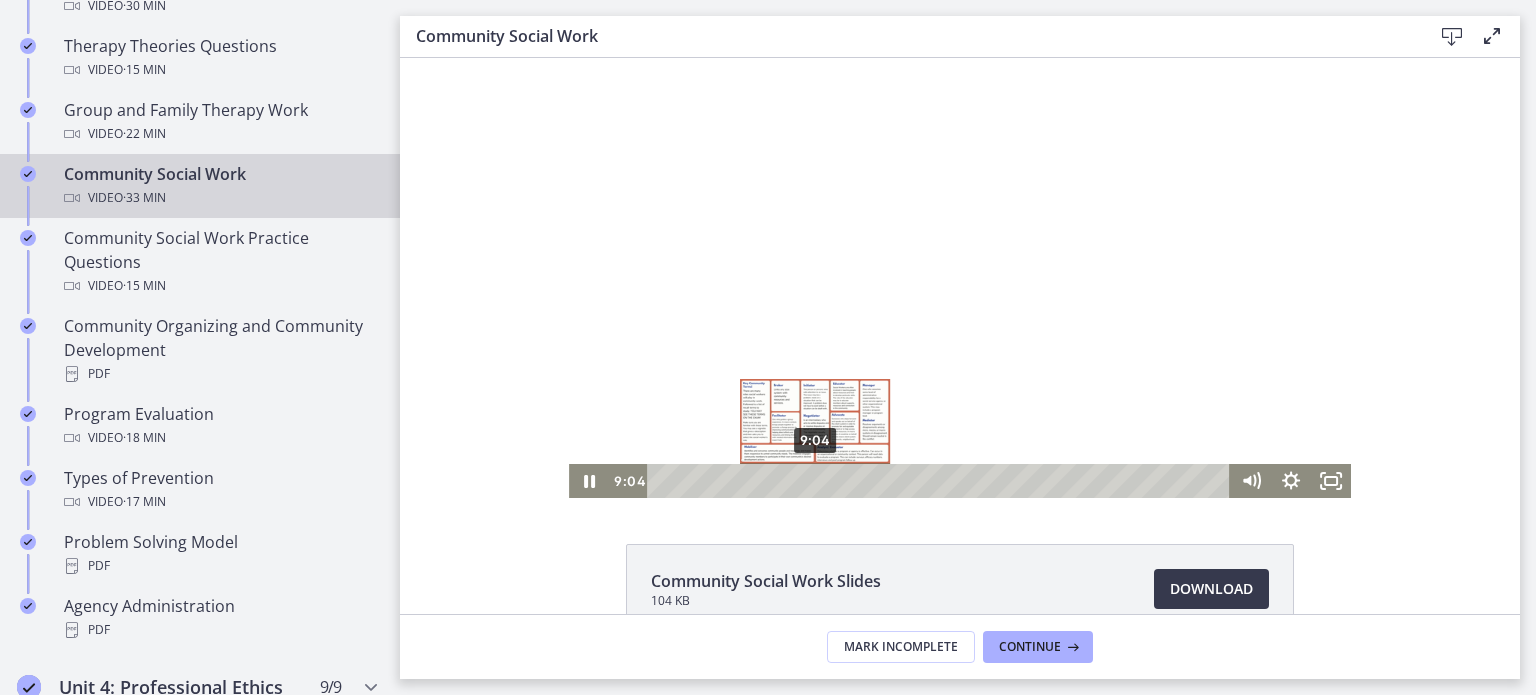 click on "9:04" at bounding box center (941, 481) 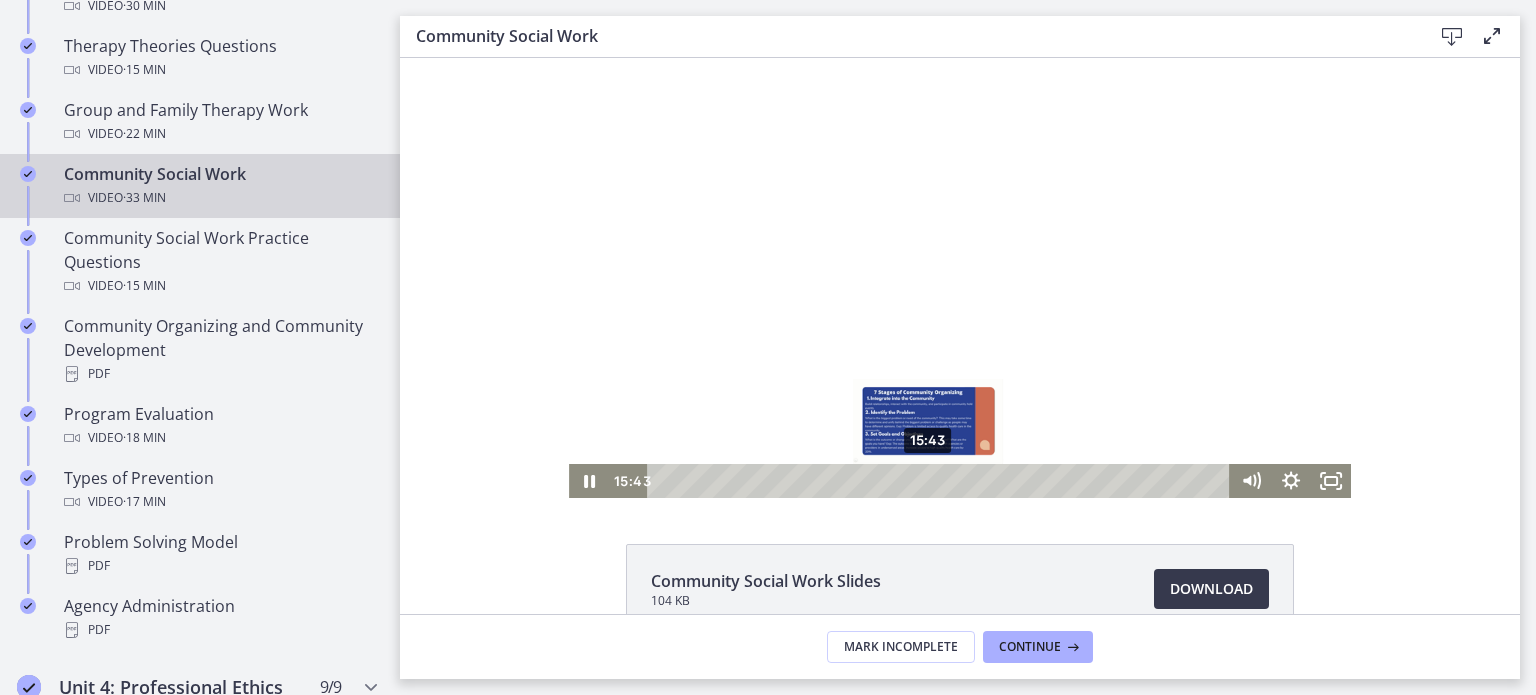 scroll, scrollTop: 0, scrollLeft: 0, axis: both 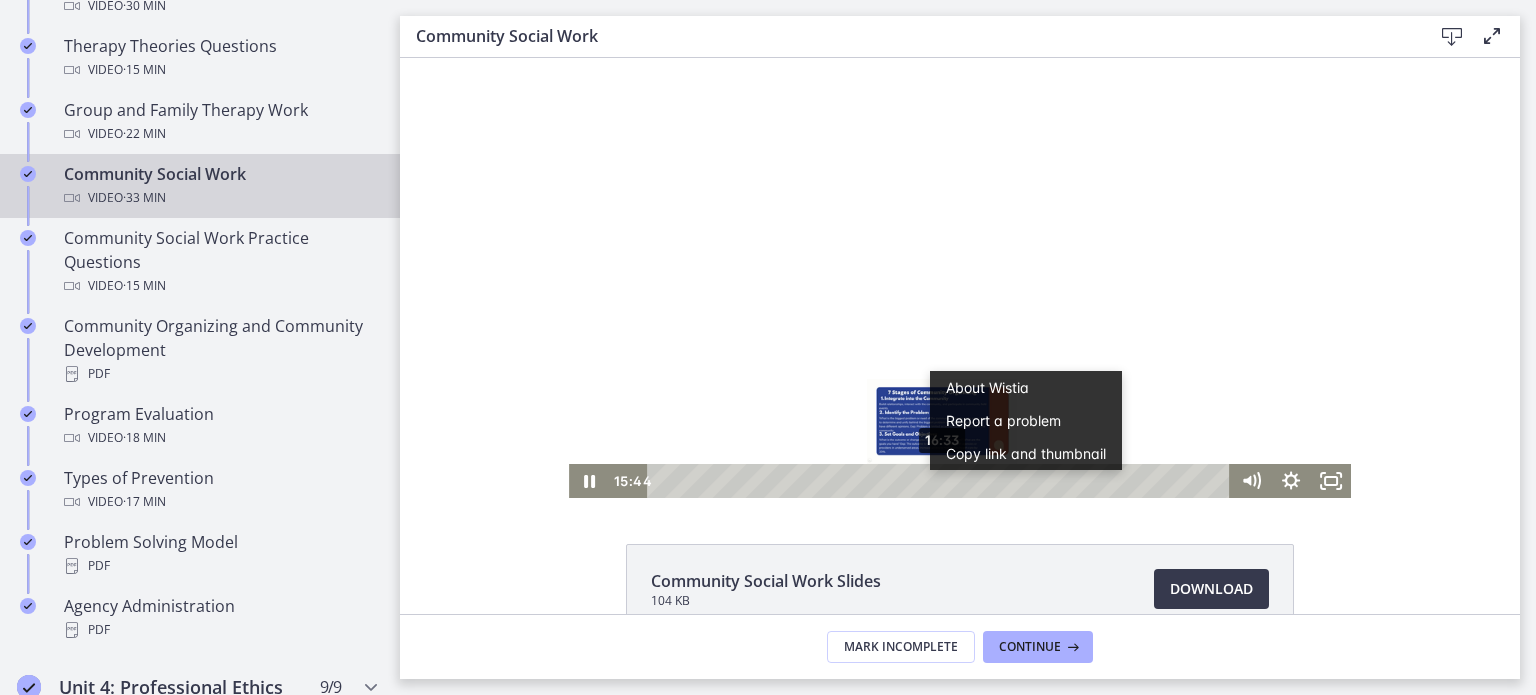 click on "Click for sound
@keyframes VOLUME_SMALL_WAVE_FLASH {
0% { opacity: 0; }
33% { opacity: 1; }
66% { opacity: 1; }
100% { opacity: 0; }
}
@keyframes VOLUME_LARGE_WAVE_FLASH {
0% { opacity: 0; }
33% { opacity: 1; }
66% { opacity: 1; }
100% { opacity: 0; }
}
.volume__small-wave {
animation: VOLUME_SMALL_WAVE_FLASH 2s infinite;
opacity: 0;
}
.volume__large-wave {
animation: VOLUME_LARGE_WAVE_FLASH 2s infinite .3s;
opacity: 0;
}
15:44 16:33 About Wistia Report a problem Copy link and thumbnail" at bounding box center (960, 278) 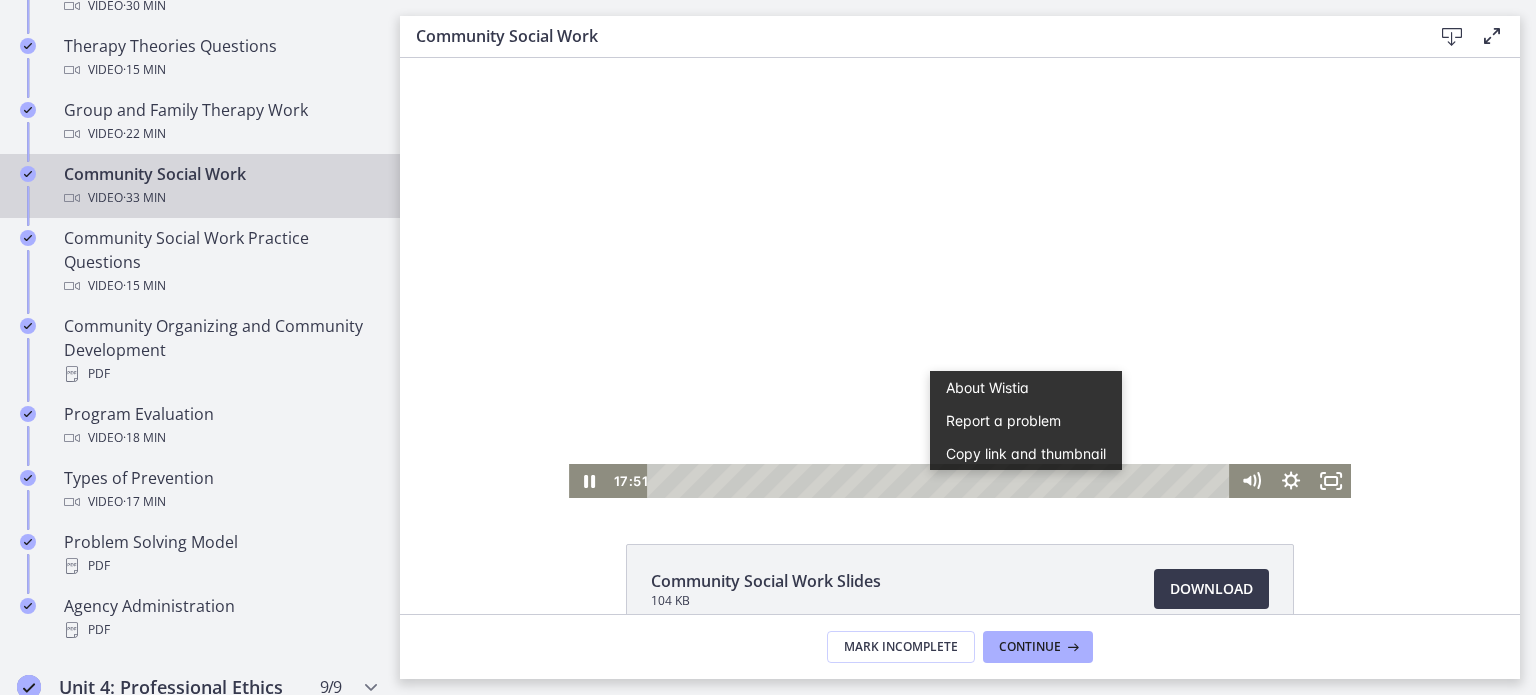 click on "Copy link and thumbnail" at bounding box center [1026, 453] 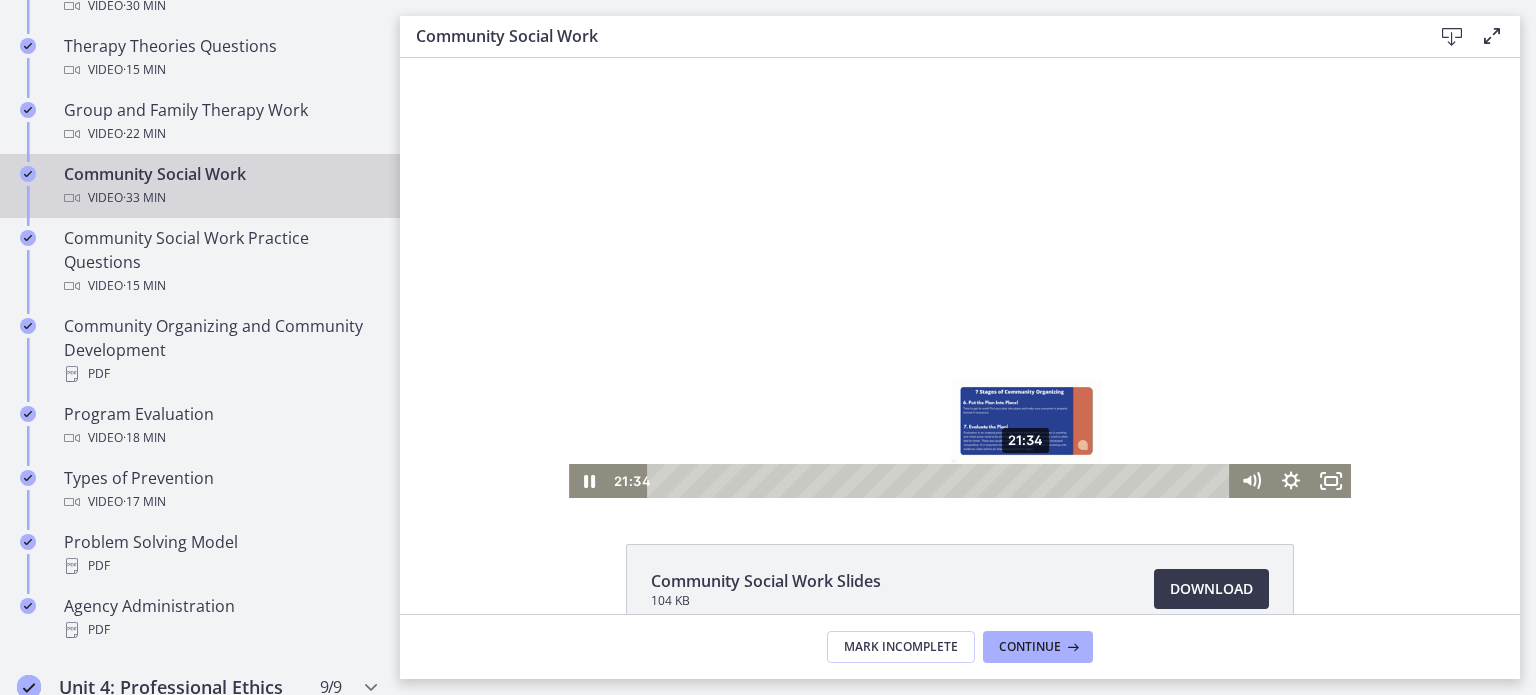 scroll, scrollTop: 0, scrollLeft: 0, axis: both 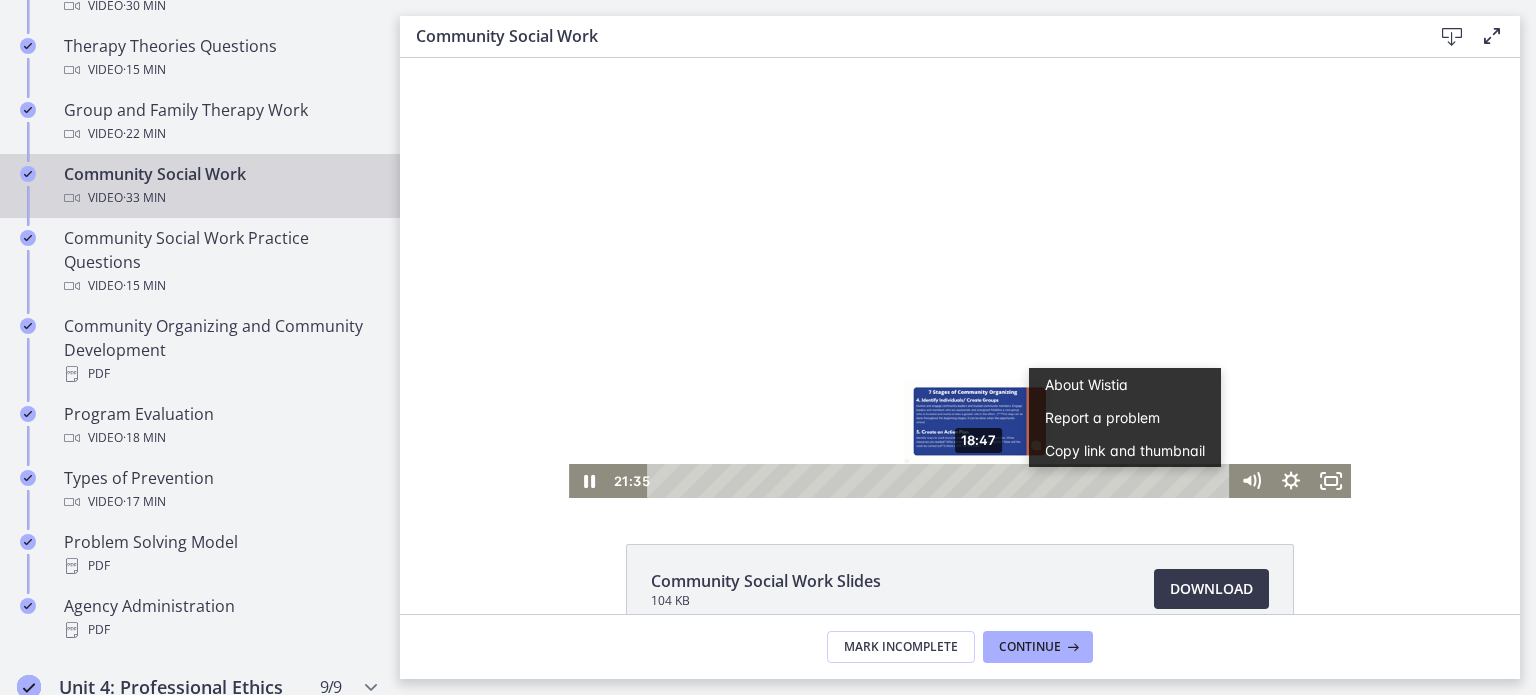 click on "18:47" at bounding box center [941, 481] 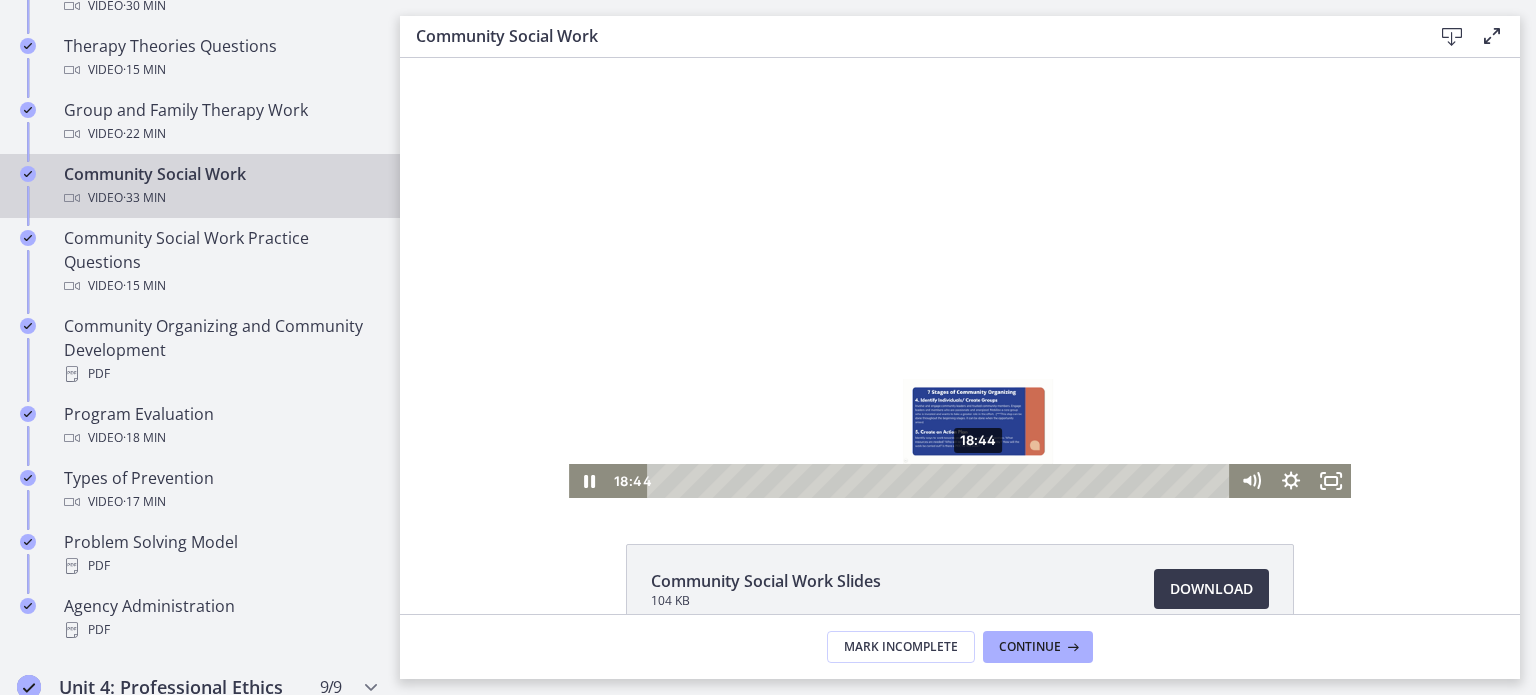 click at bounding box center [978, 480] 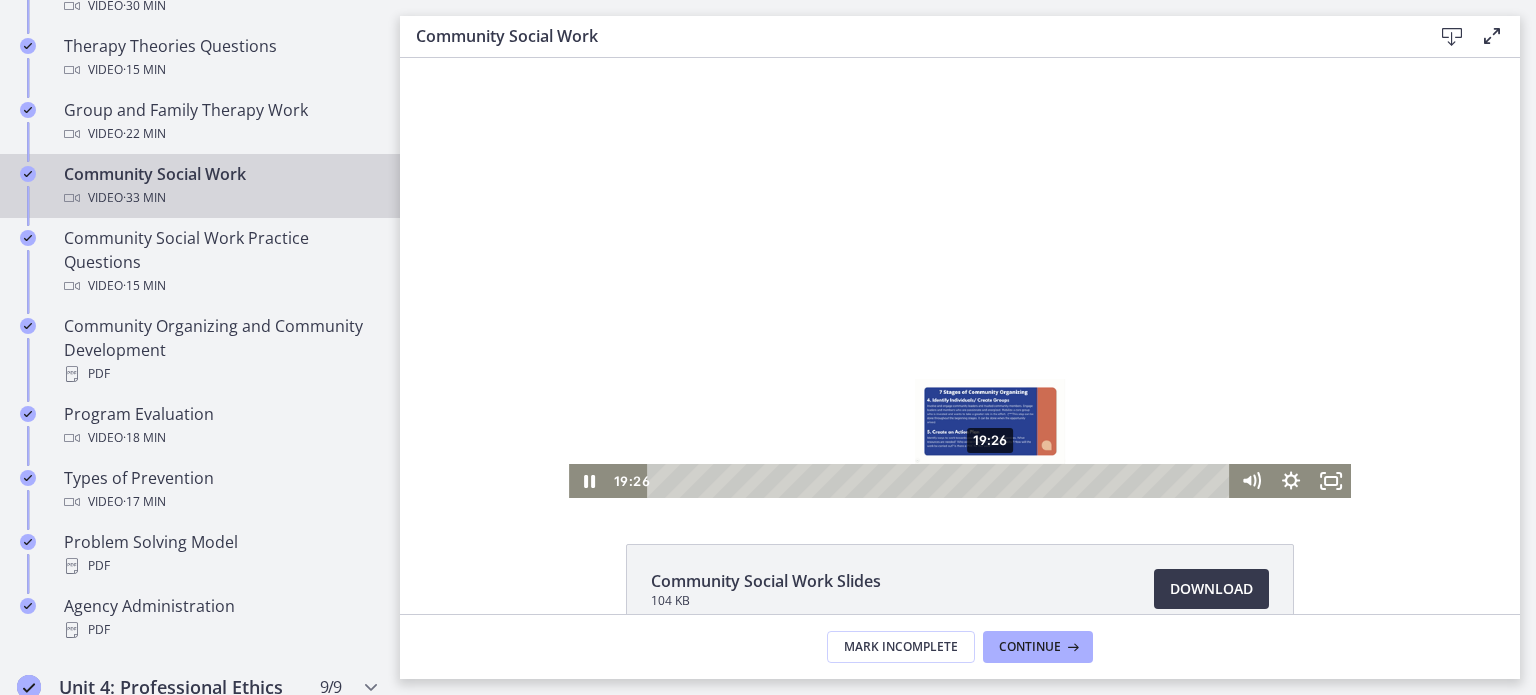 click on "19:26" at bounding box center [941, 481] 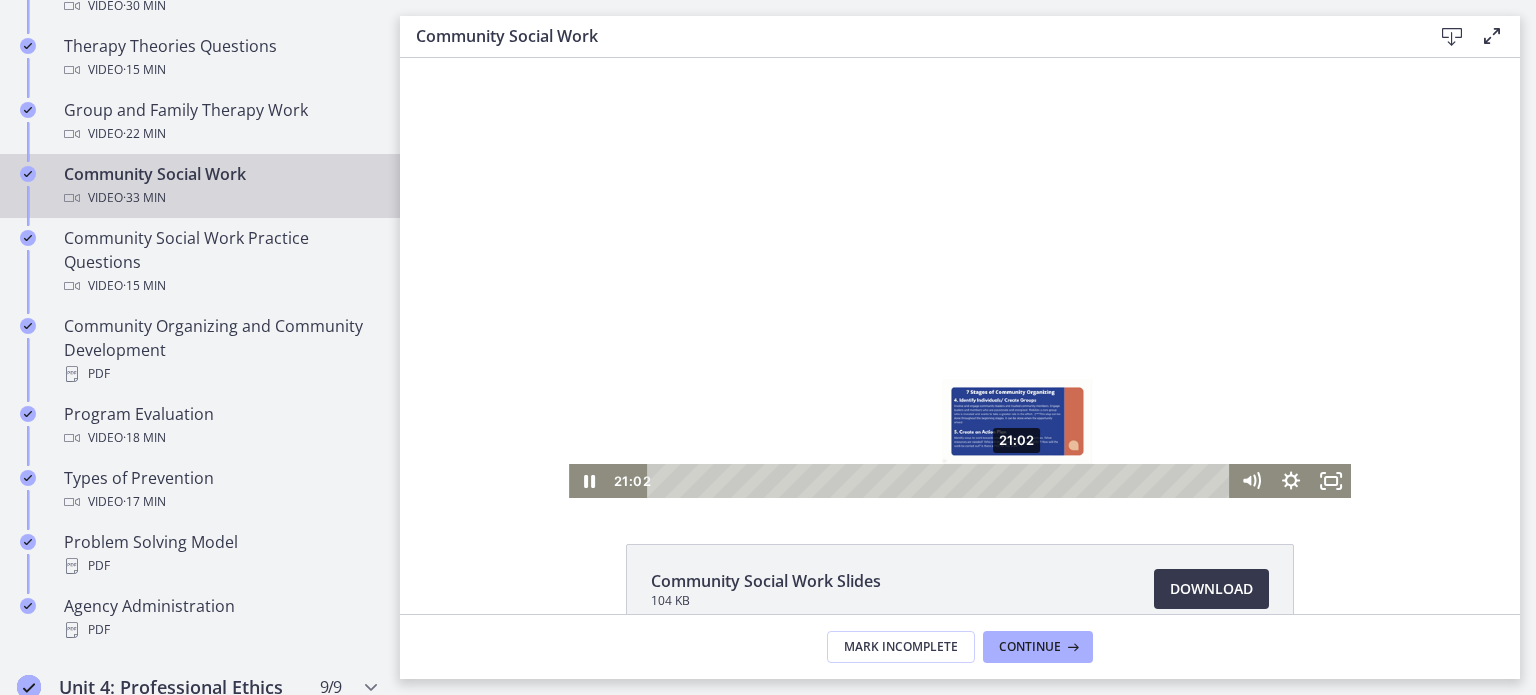 click on "21:02" at bounding box center (941, 481) 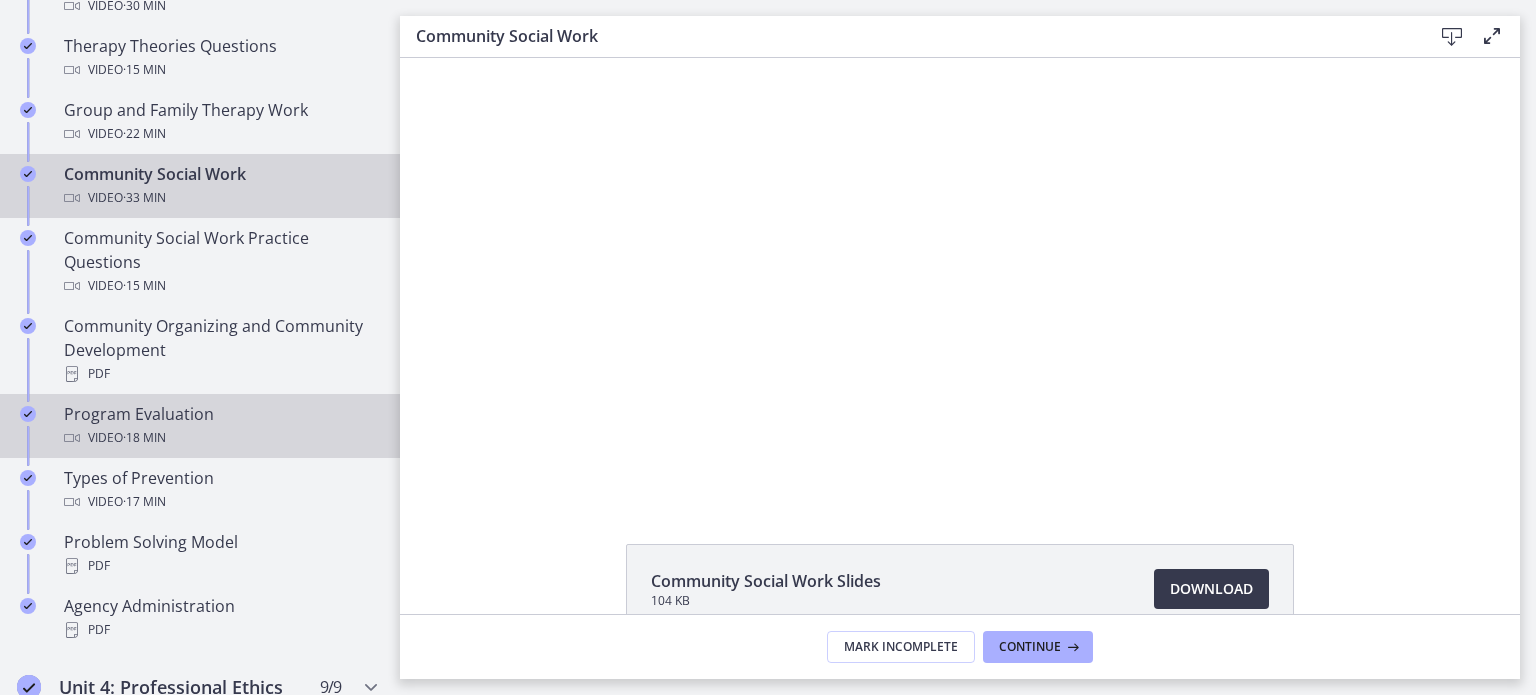 click on "Program Evaluation
Video
·  18 min" at bounding box center (220, 426) 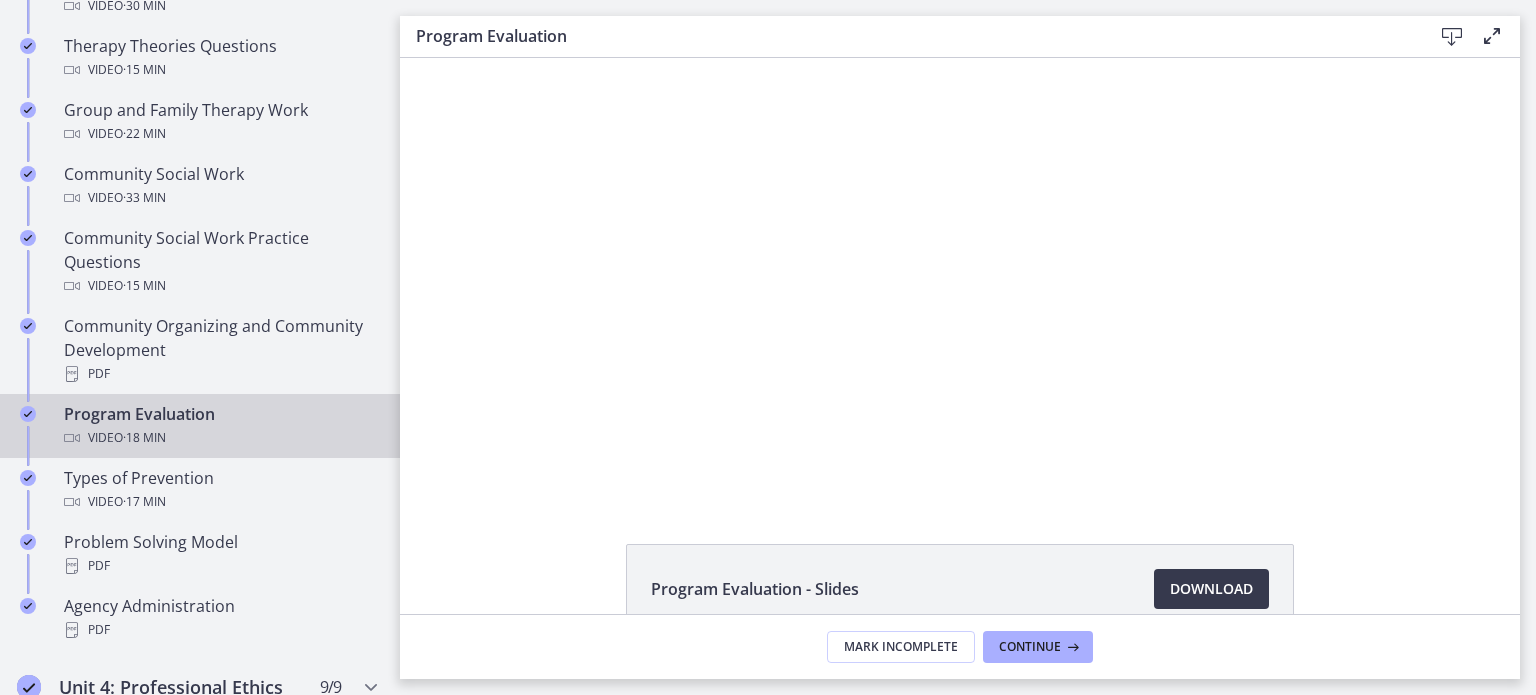 scroll, scrollTop: 0, scrollLeft: 0, axis: both 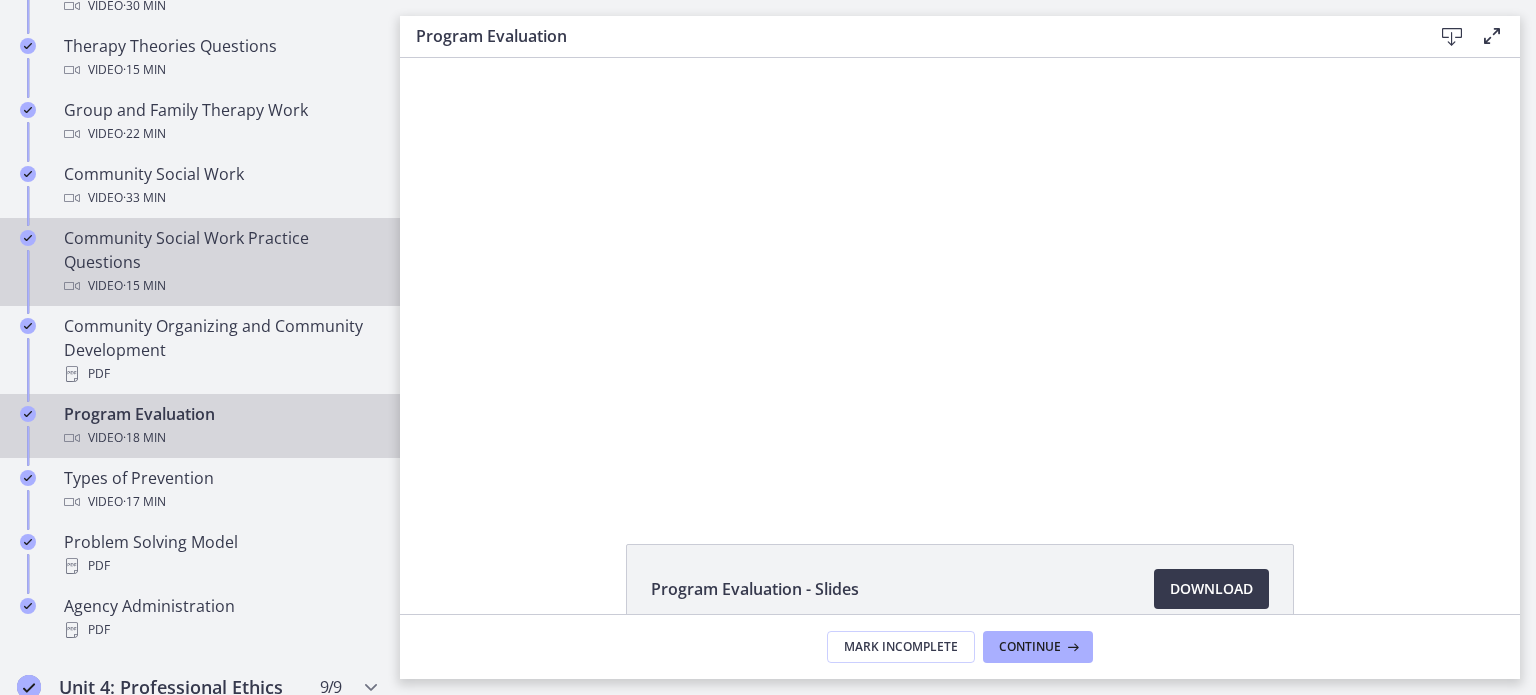 click on "Video
·  15 min" at bounding box center [220, 286] 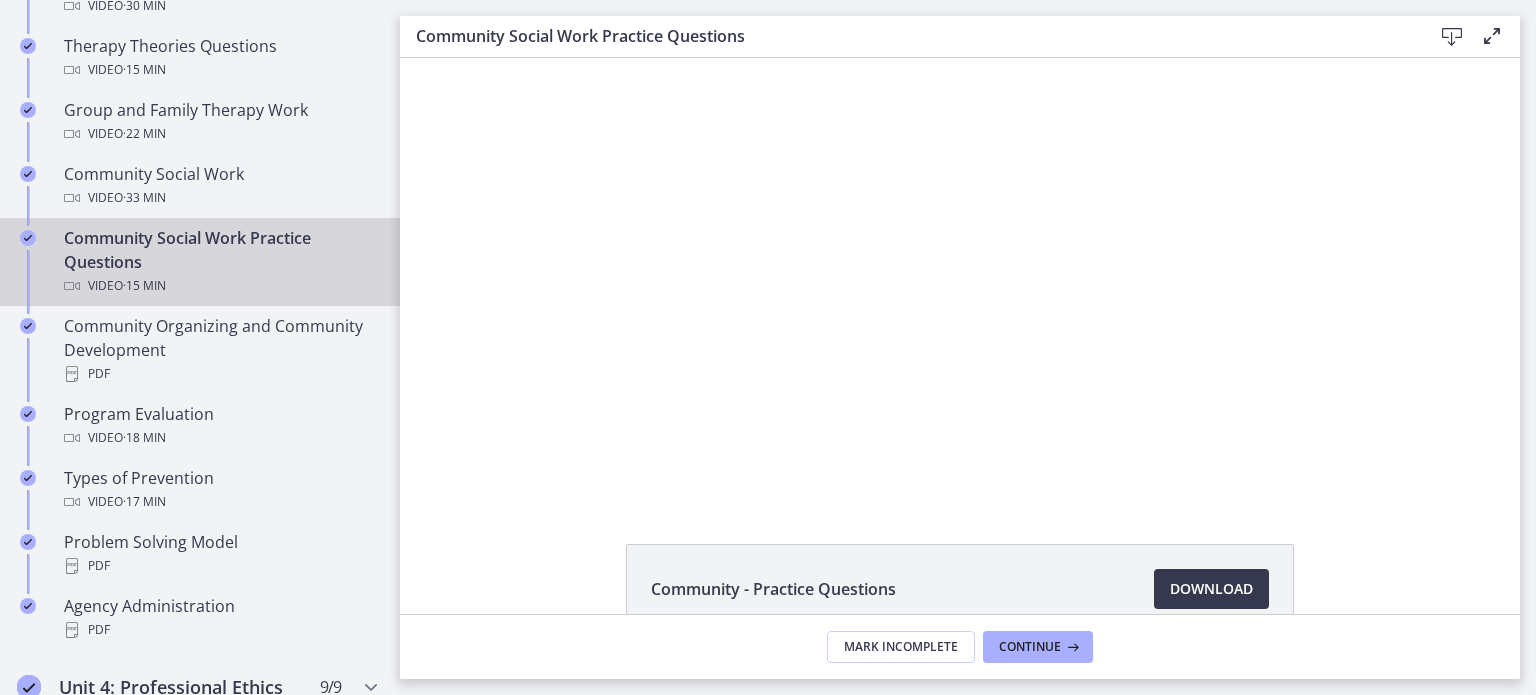 scroll, scrollTop: 0, scrollLeft: 0, axis: both 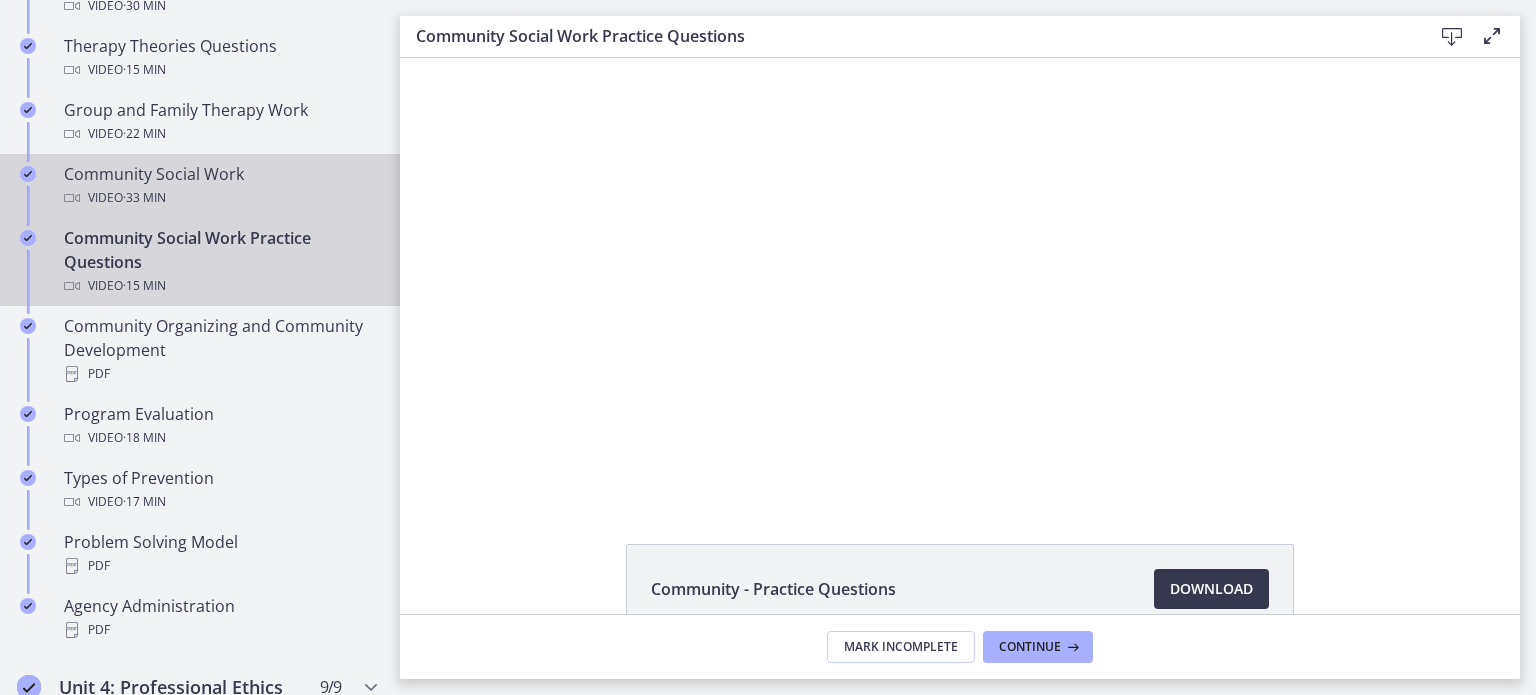 click on "Community Social Work
Video
·  33 min" at bounding box center [220, 186] 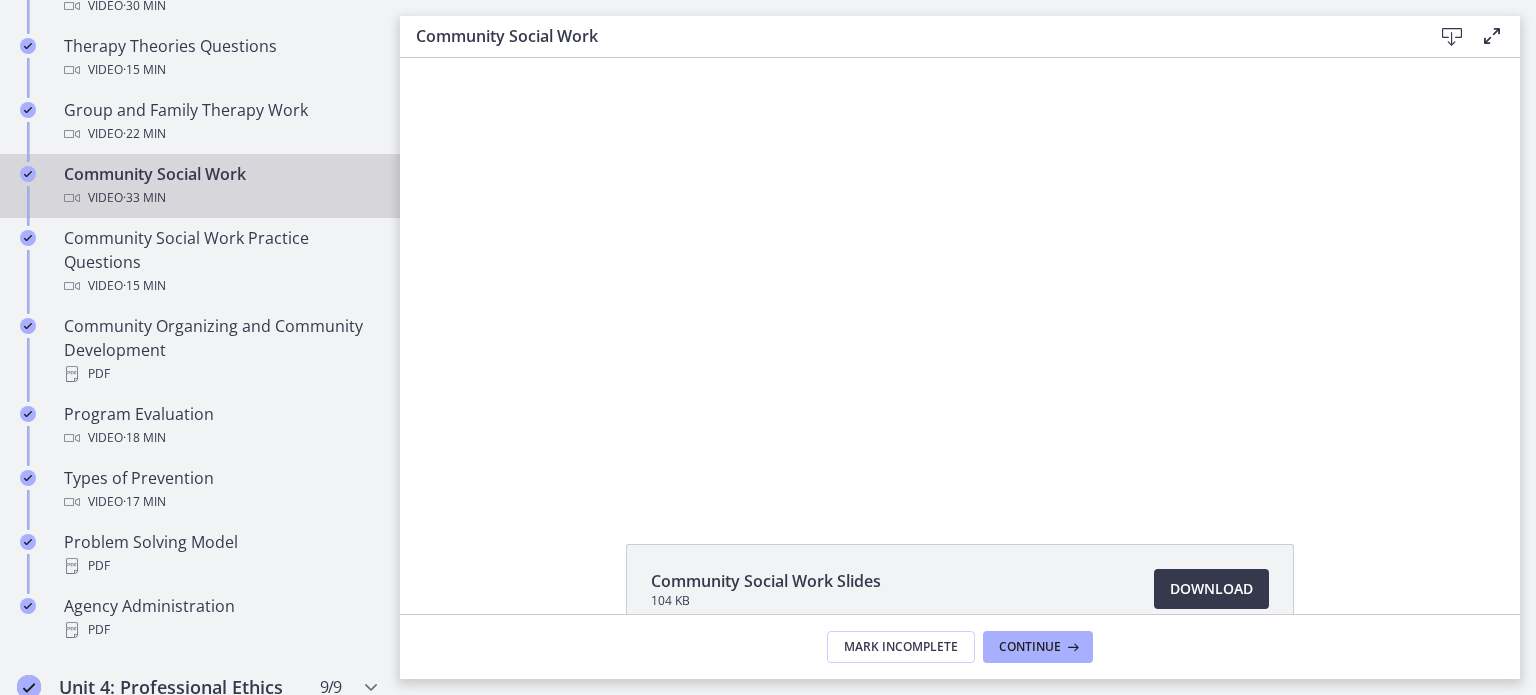 scroll, scrollTop: 0, scrollLeft: 0, axis: both 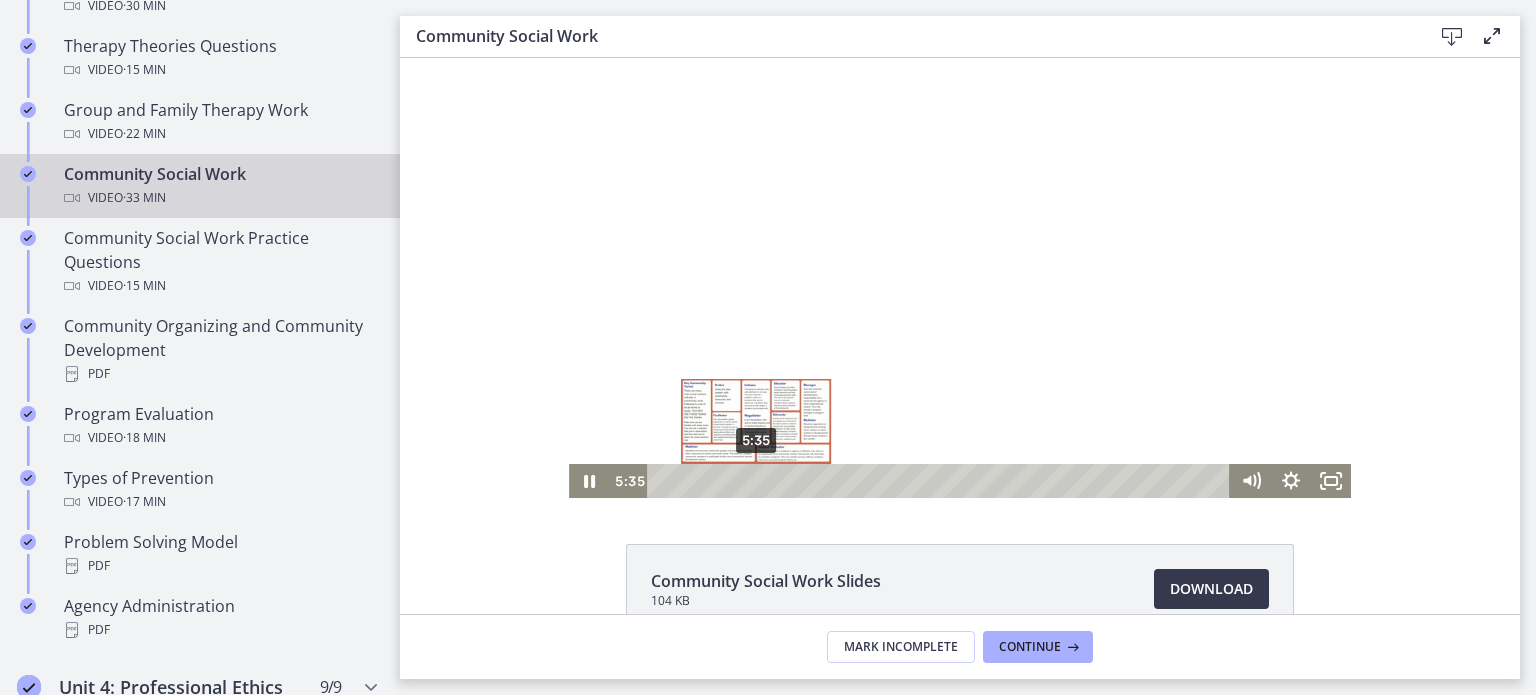 drag, startPoint x: 610, startPoint y: 221, endPoint x: 700, endPoint y: 463, distance: 258.19373 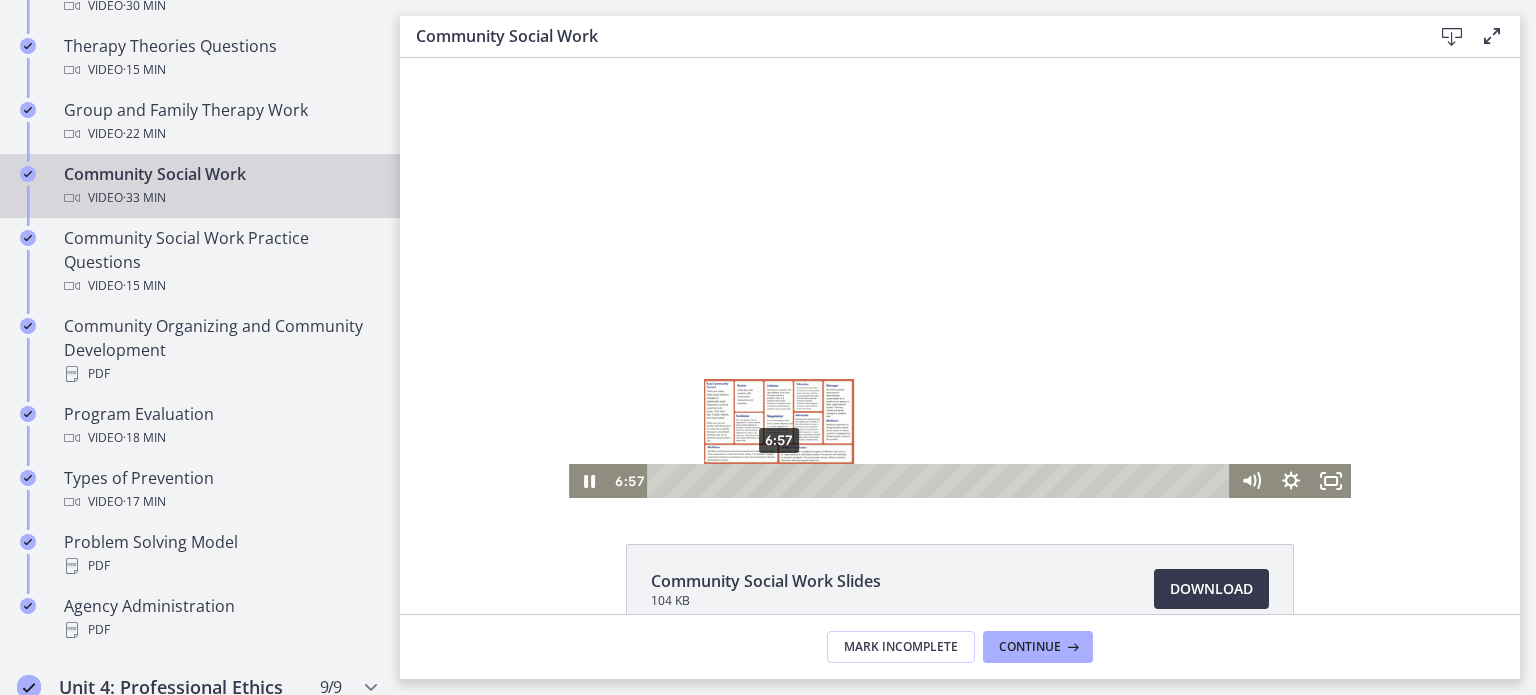 click on "6:57" at bounding box center [941, 481] 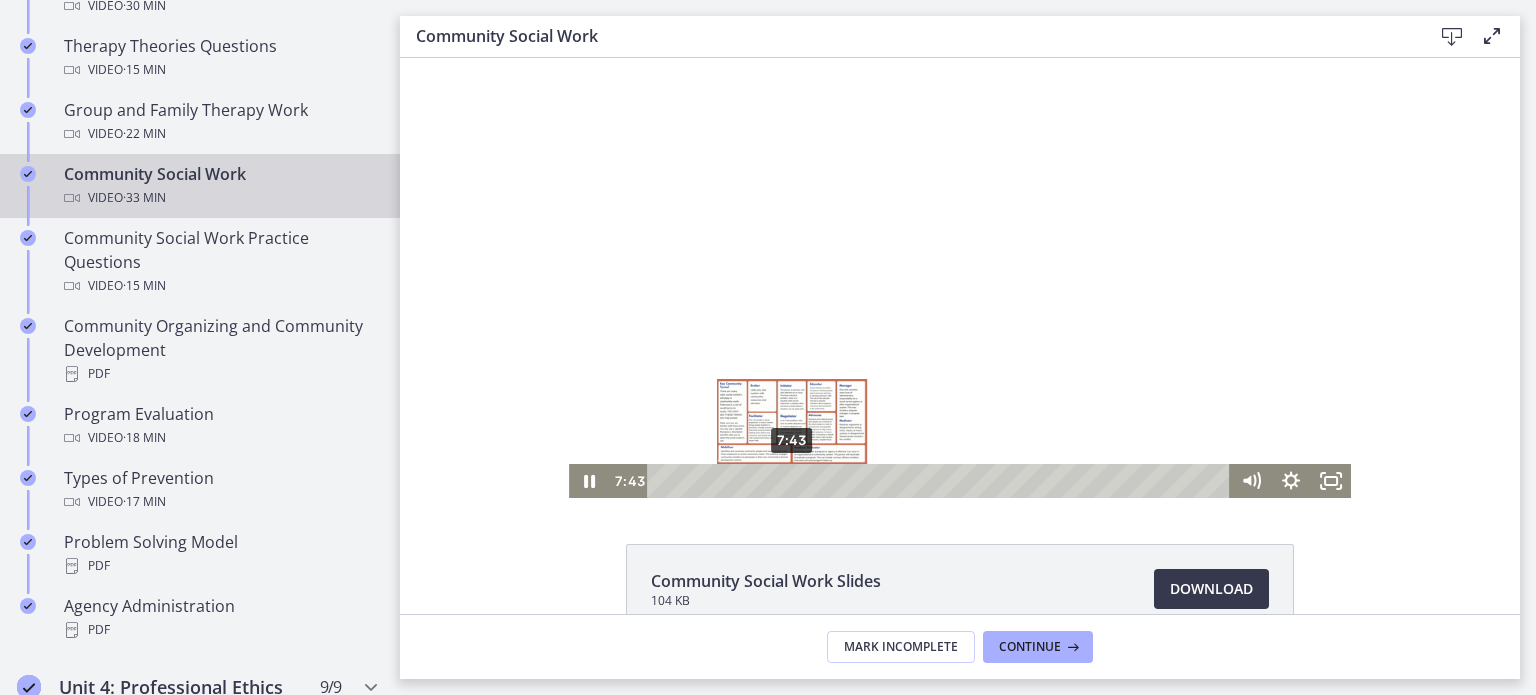 click on "7:43" at bounding box center (941, 481) 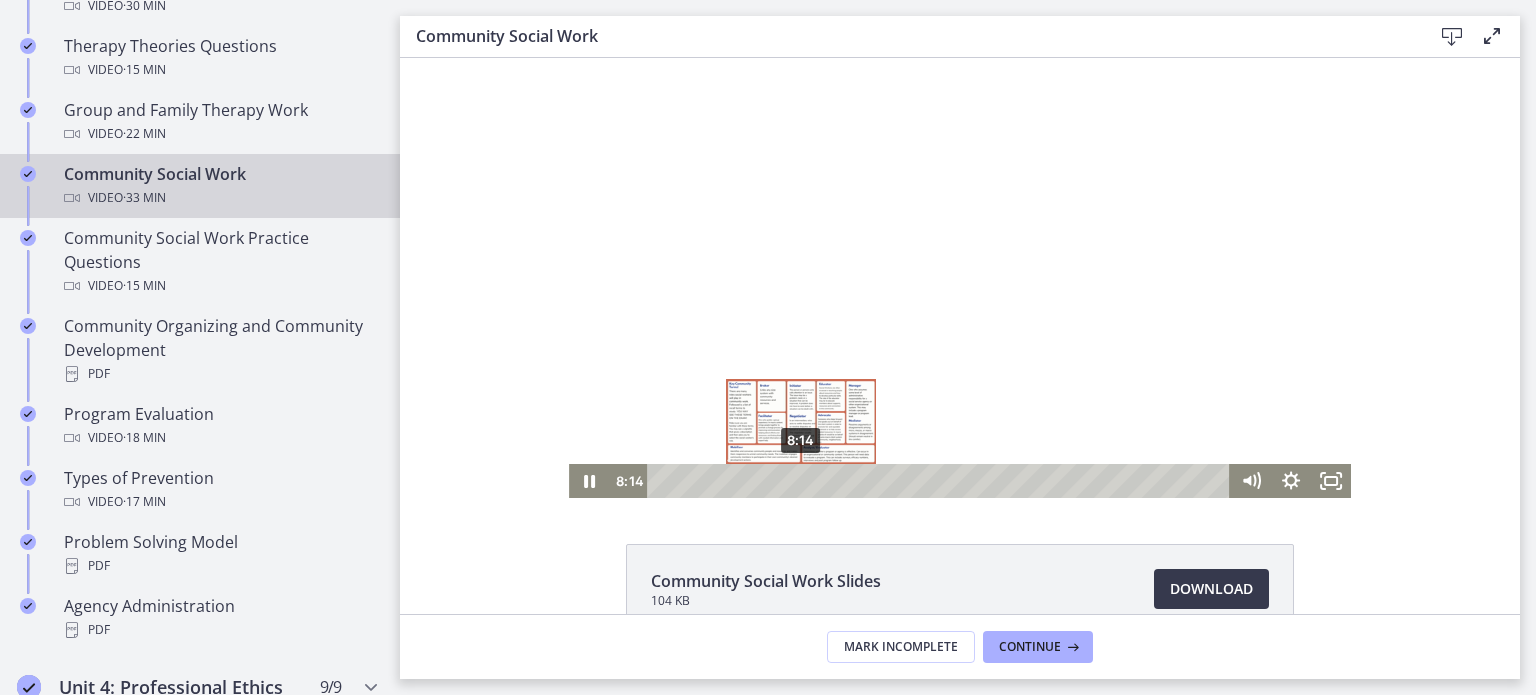 click on "8:14" at bounding box center [941, 481] 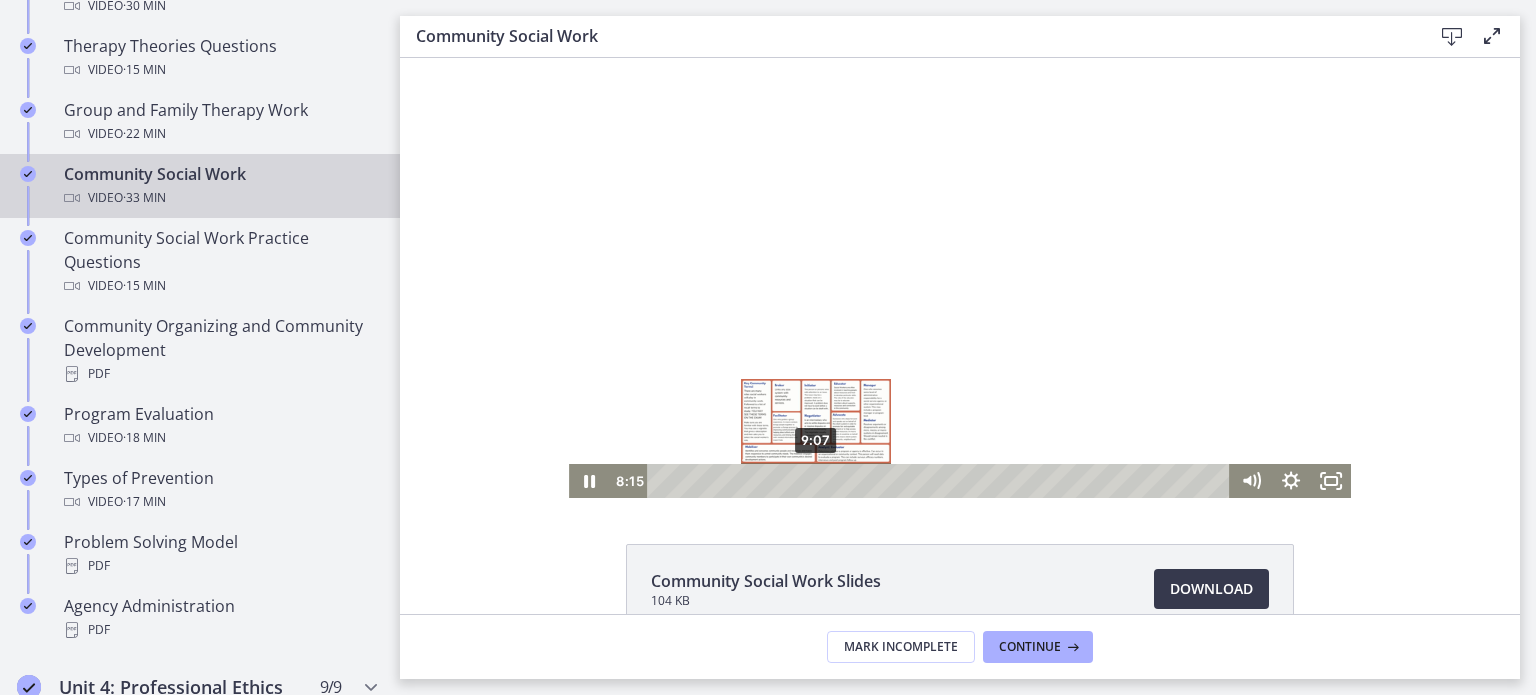 click on "9:07" at bounding box center [941, 481] 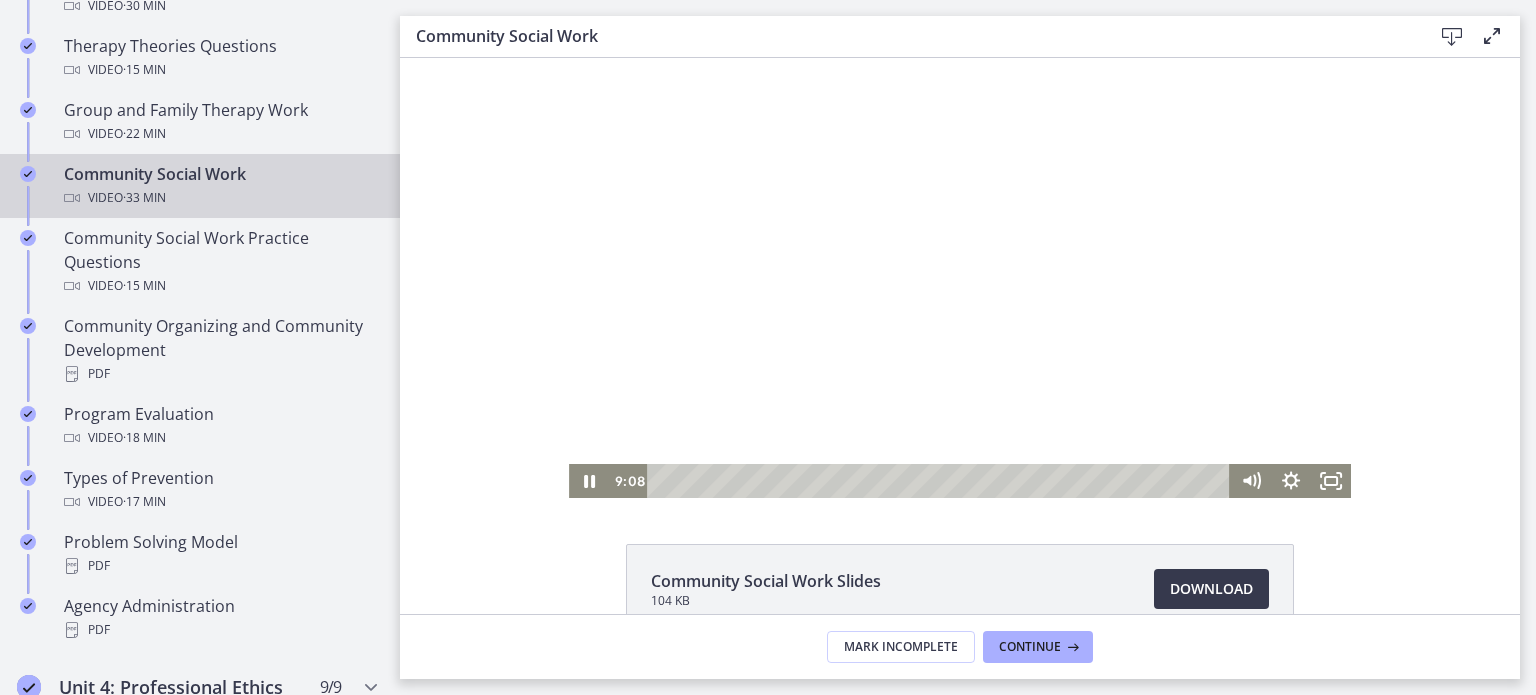 click at bounding box center (960, 278) 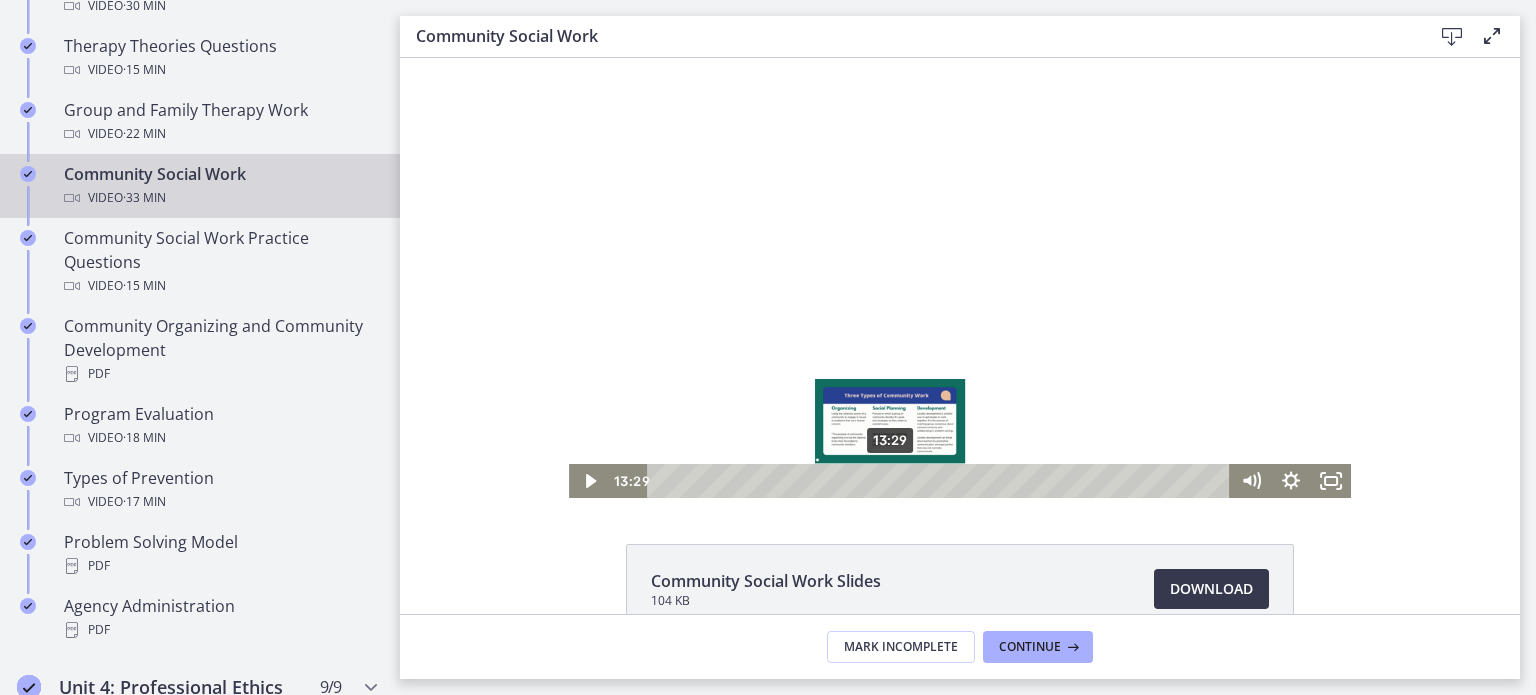 click on "13:29" at bounding box center [941, 481] 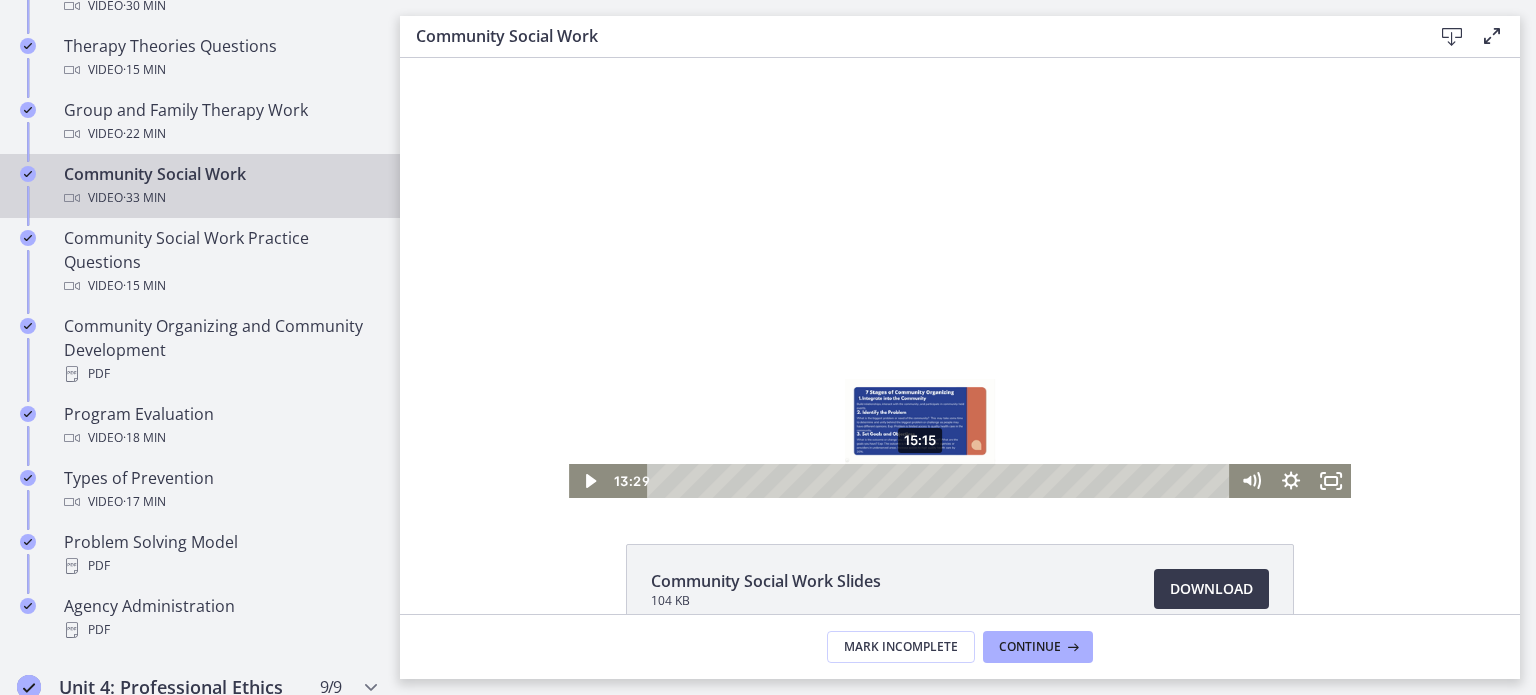 click on "15:15" at bounding box center [941, 481] 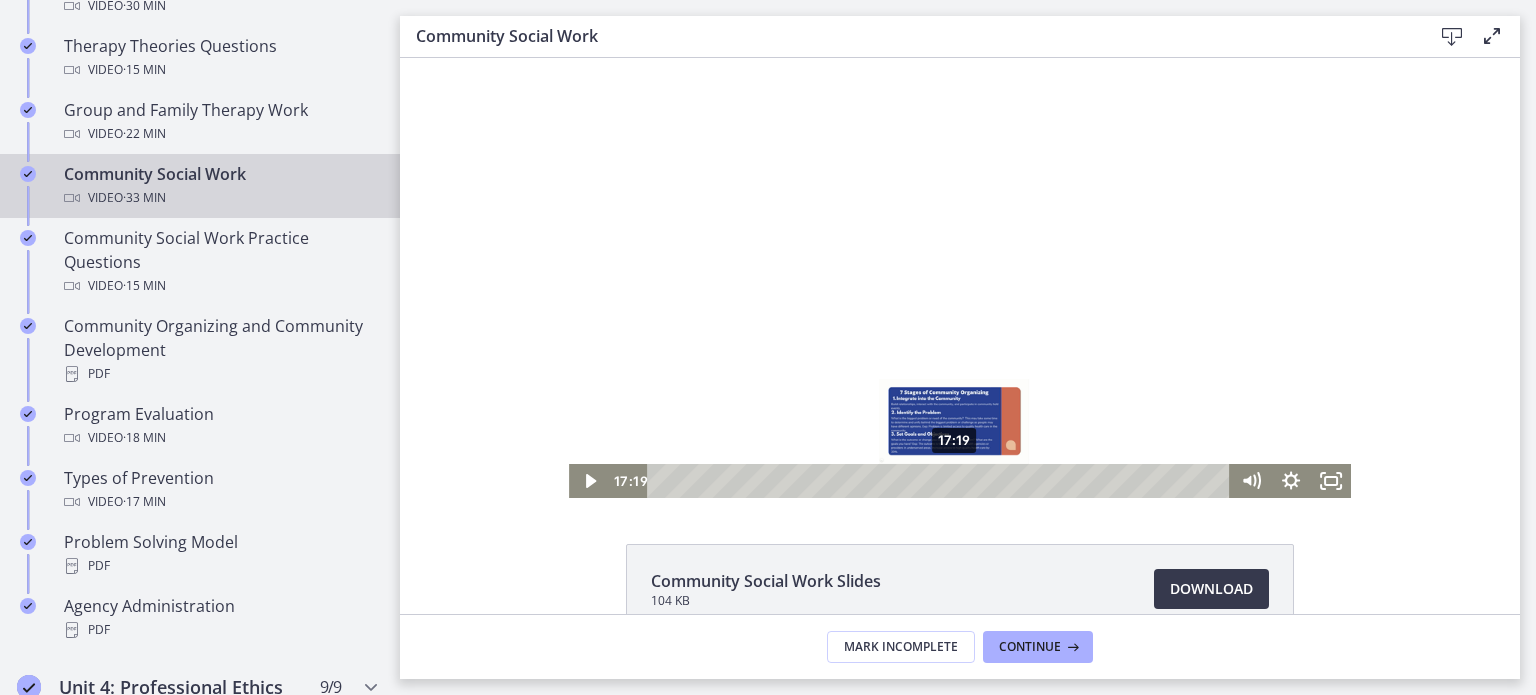 click on "17:19" at bounding box center (941, 481) 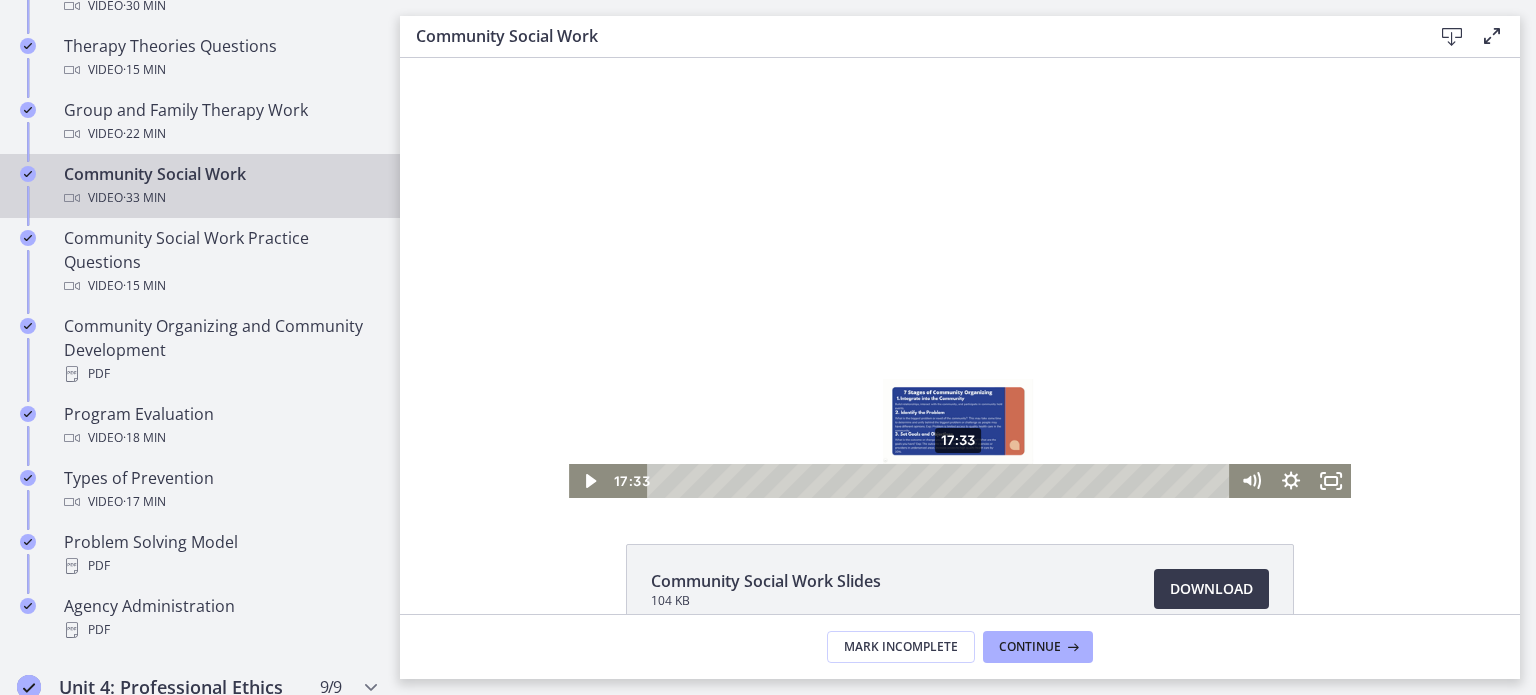 click on "17:33" at bounding box center [941, 481] 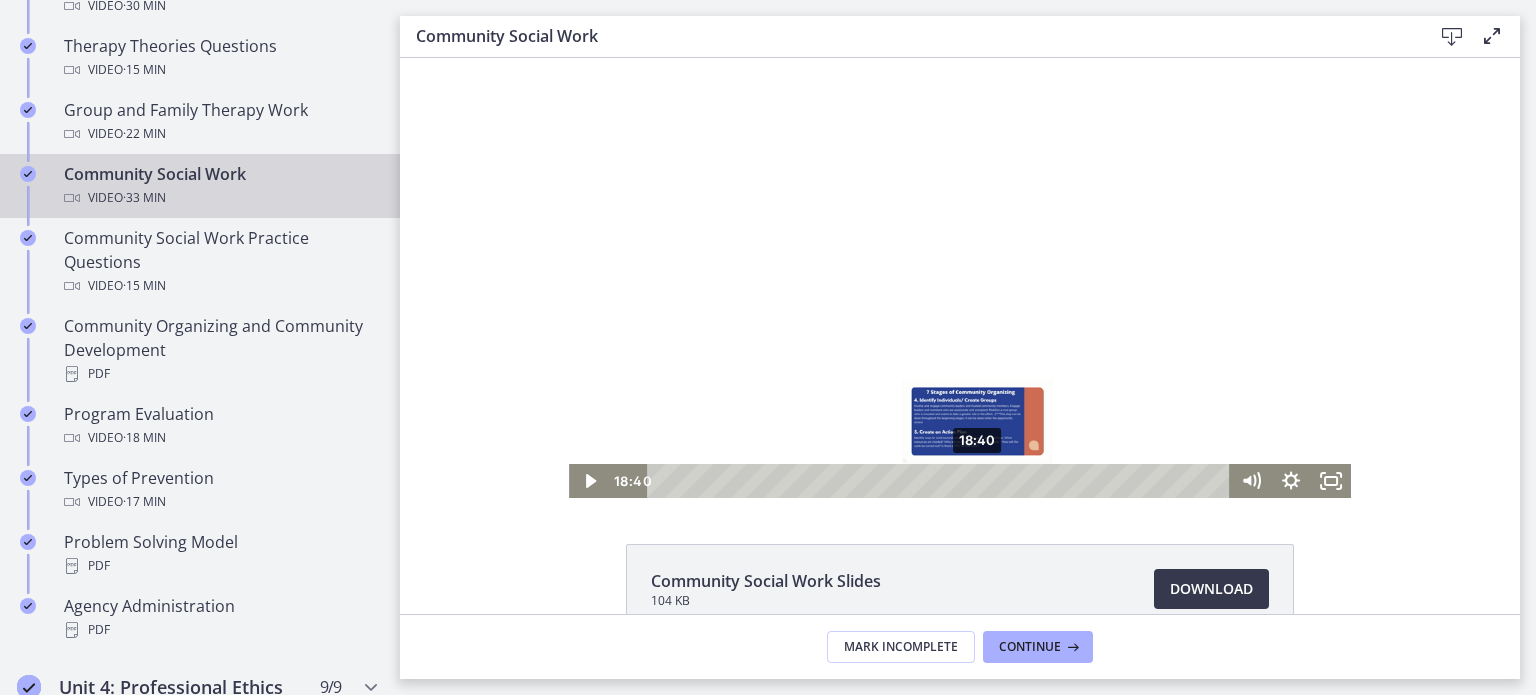 click on "18:40" at bounding box center (941, 481) 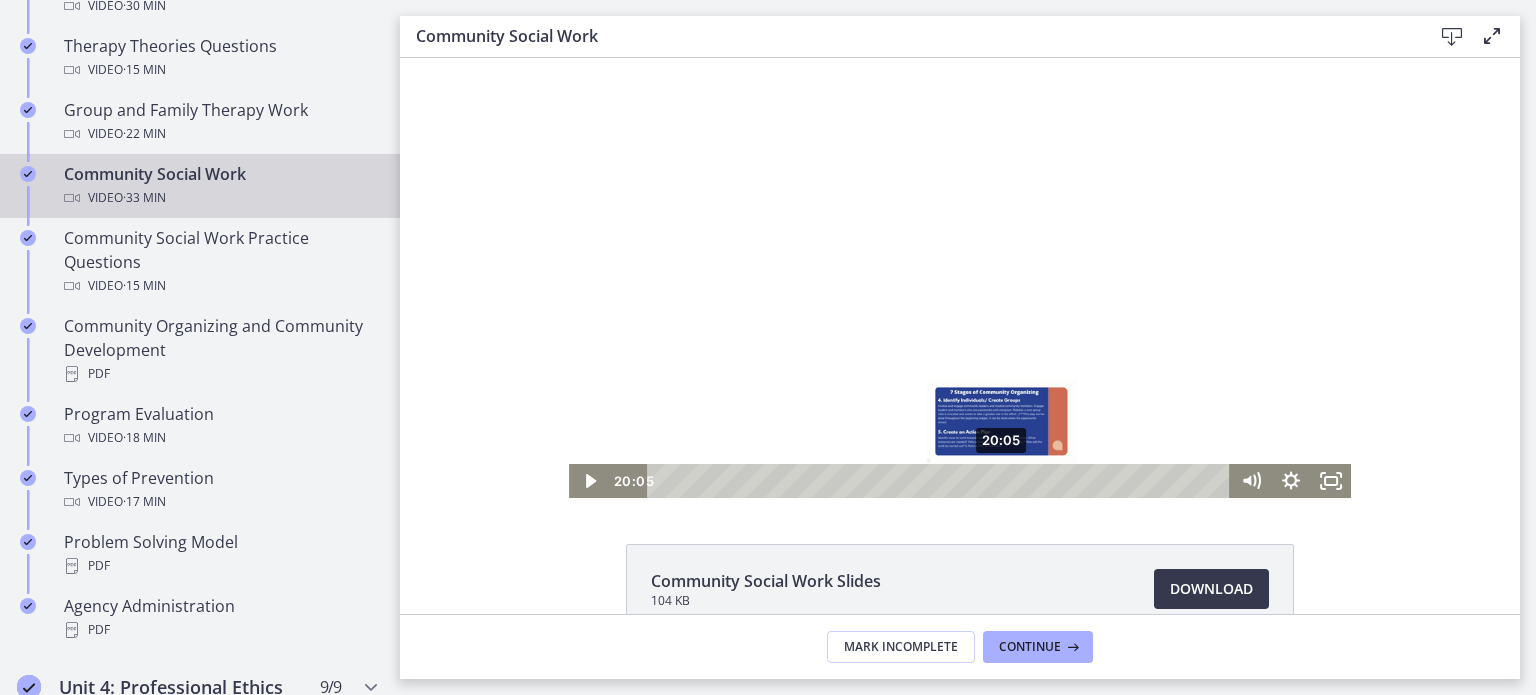 click on "20:05" at bounding box center [941, 481] 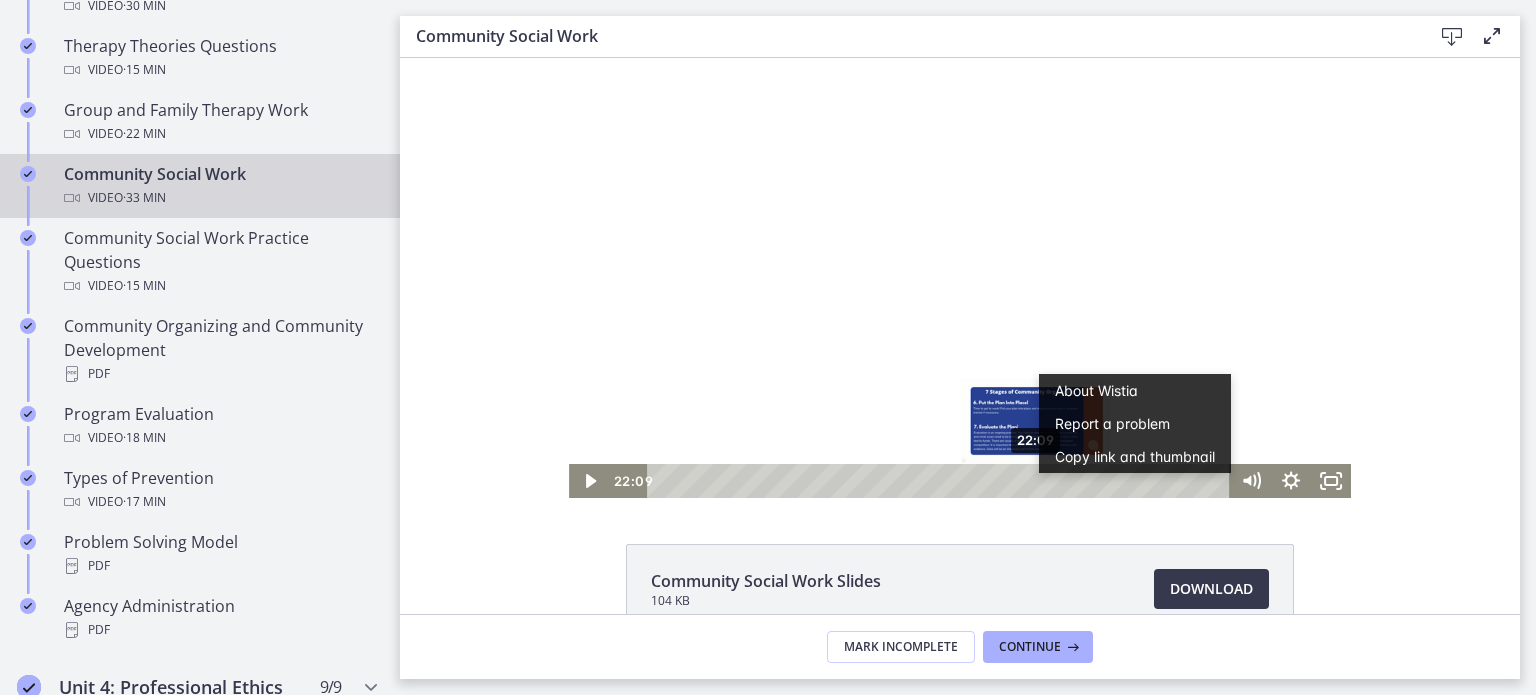 scroll, scrollTop: 0, scrollLeft: 0, axis: both 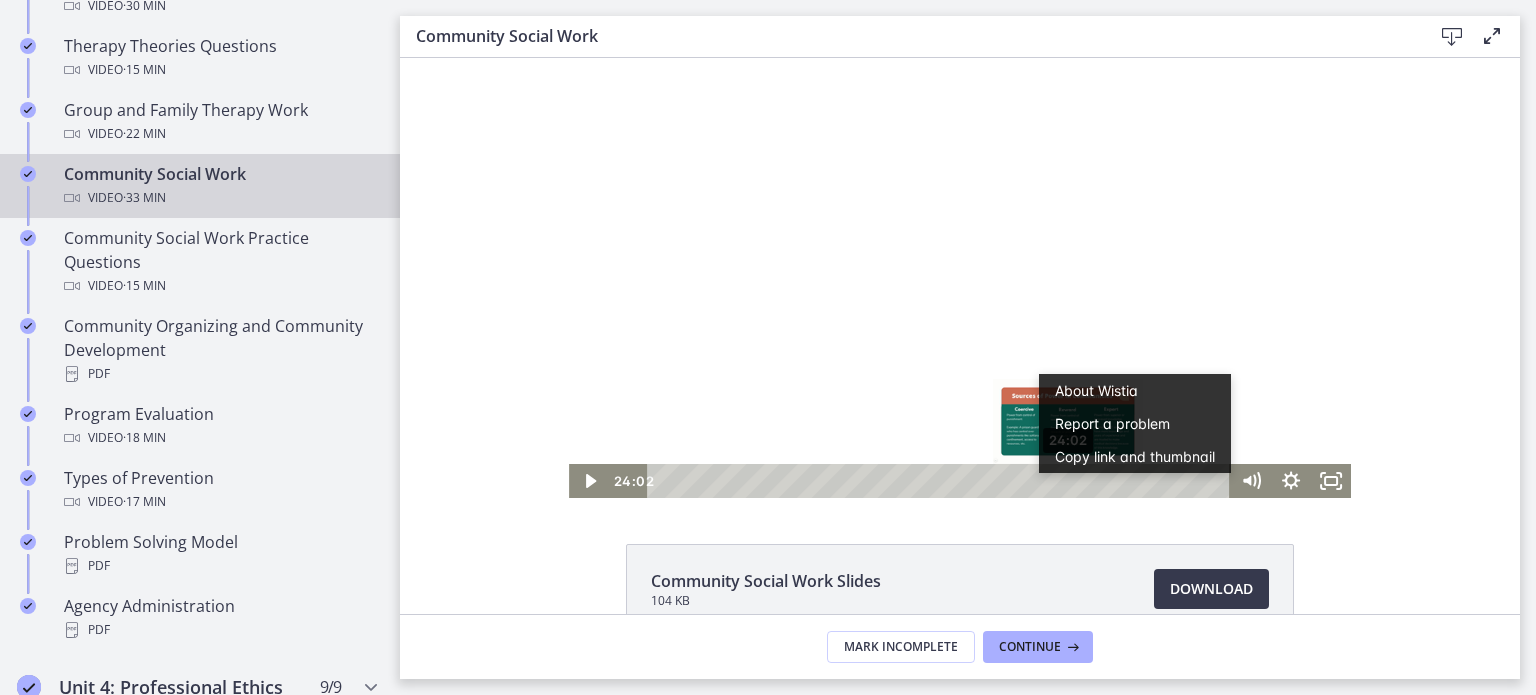 click on "24:02" at bounding box center (941, 481) 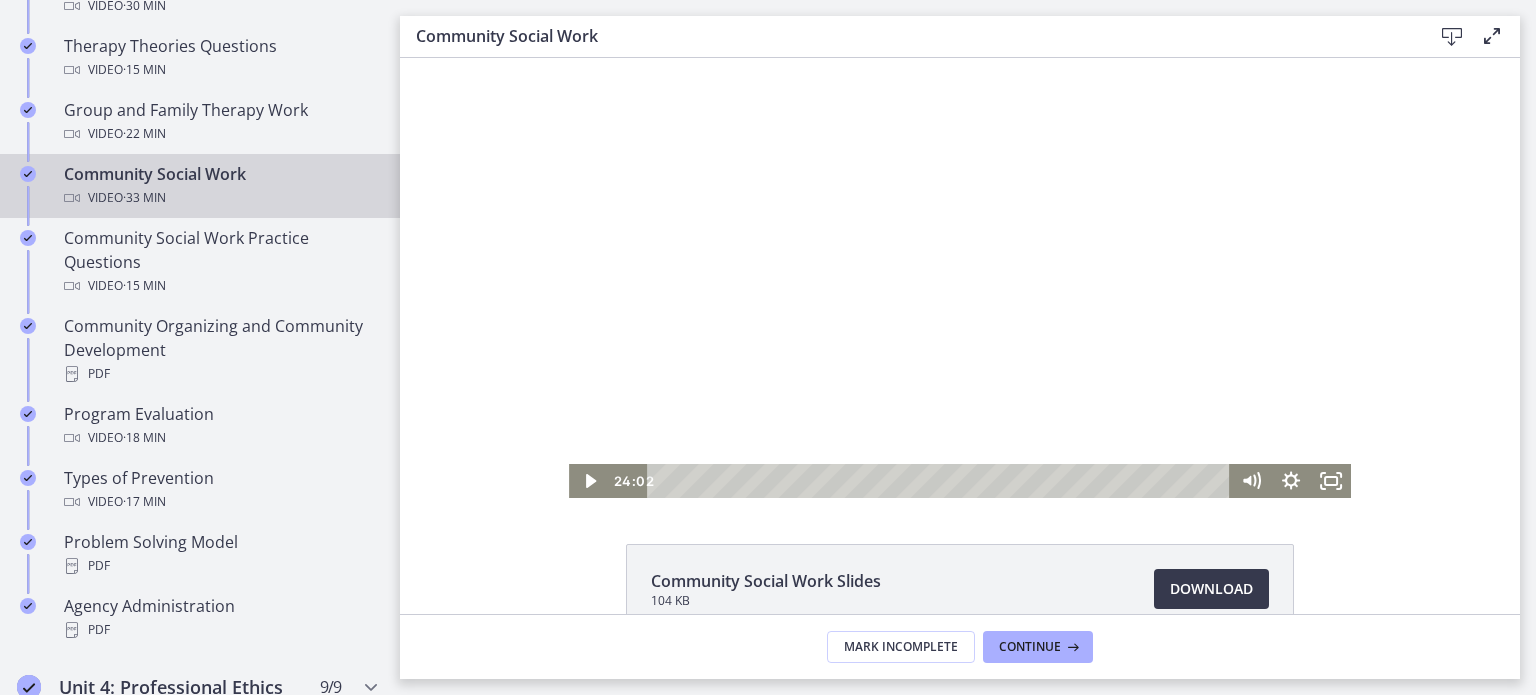 click at bounding box center (960, 278) 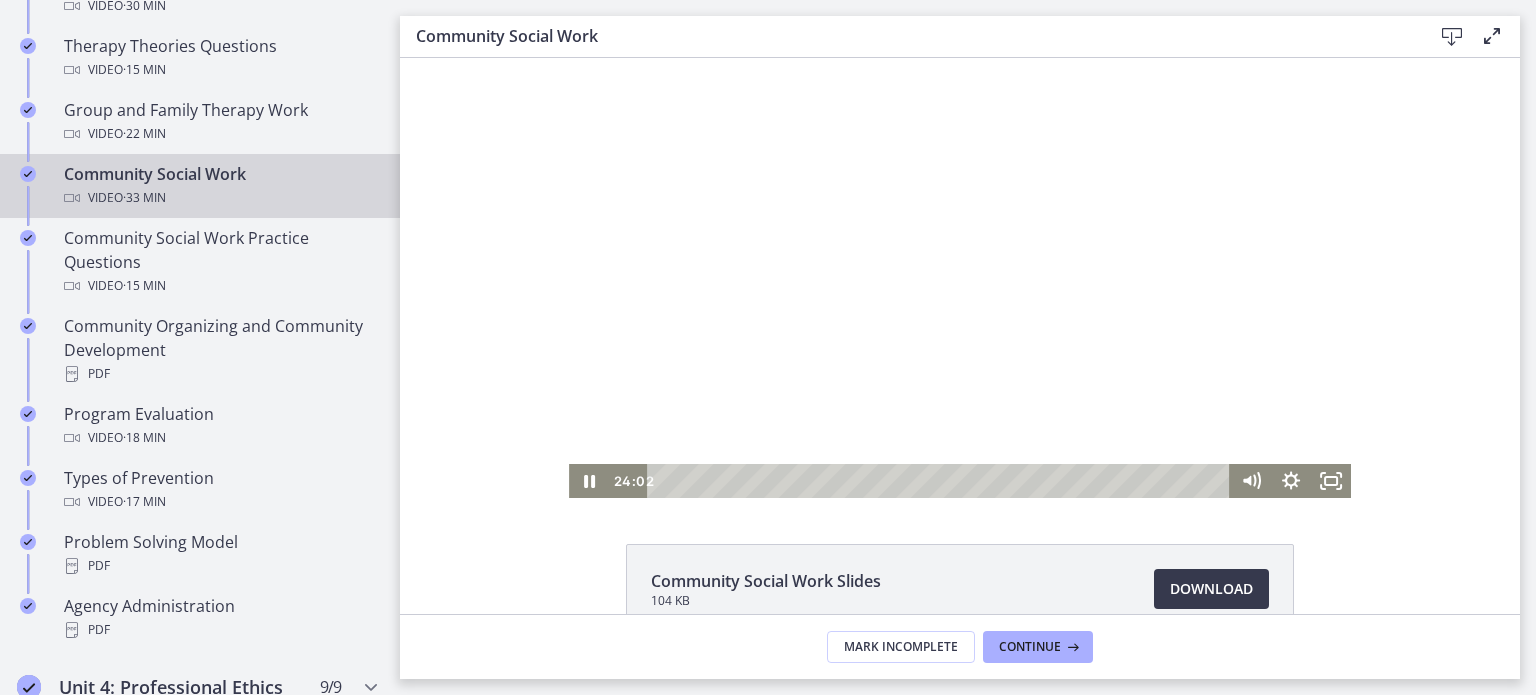 click at bounding box center (960, 278) 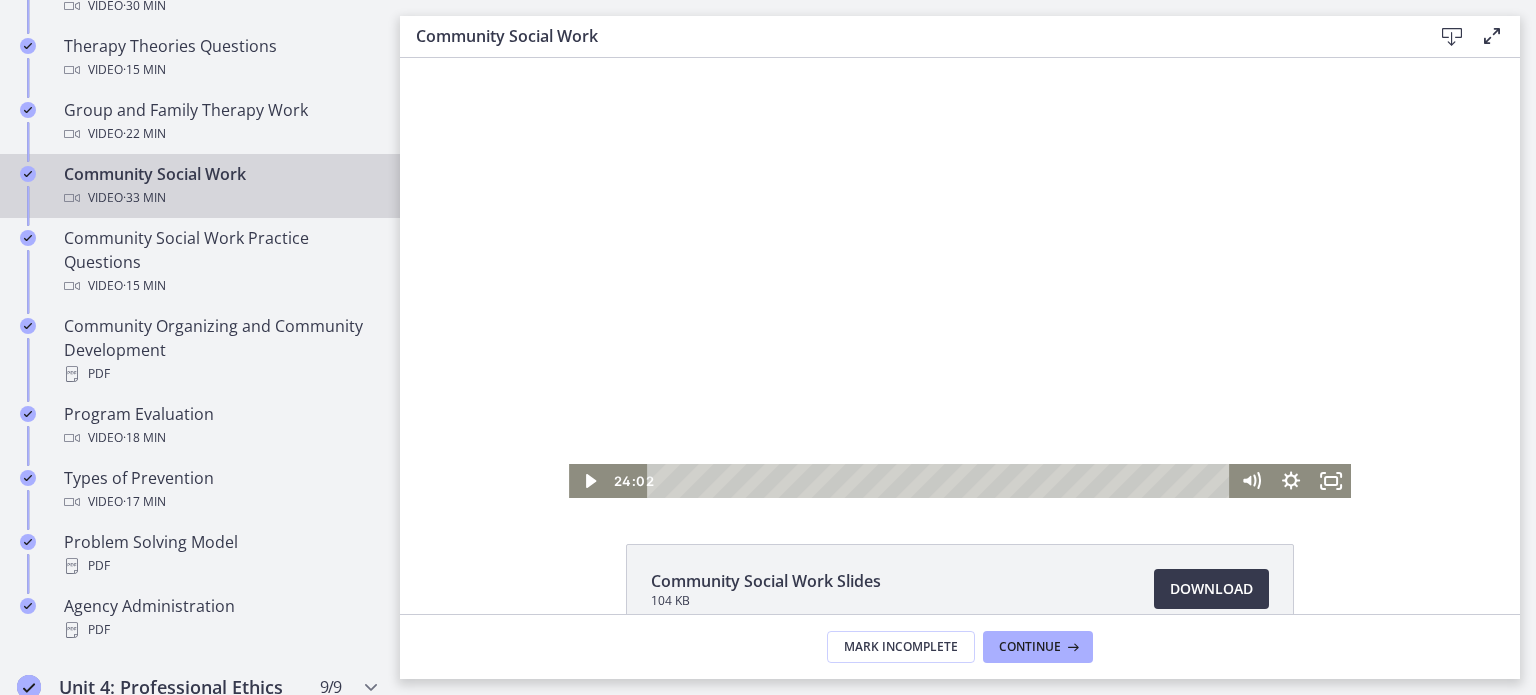 click at bounding box center (960, 278) 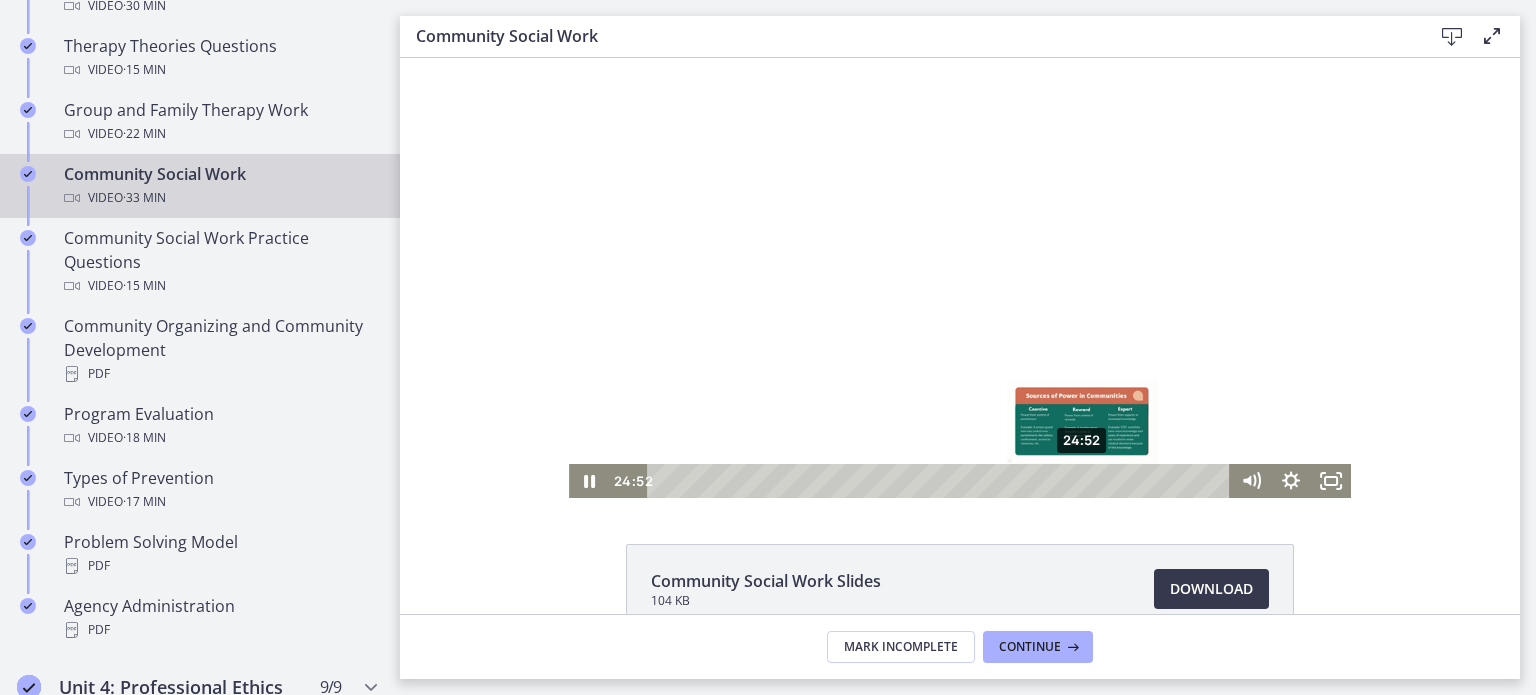 click on "24:52" at bounding box center [941, 481] 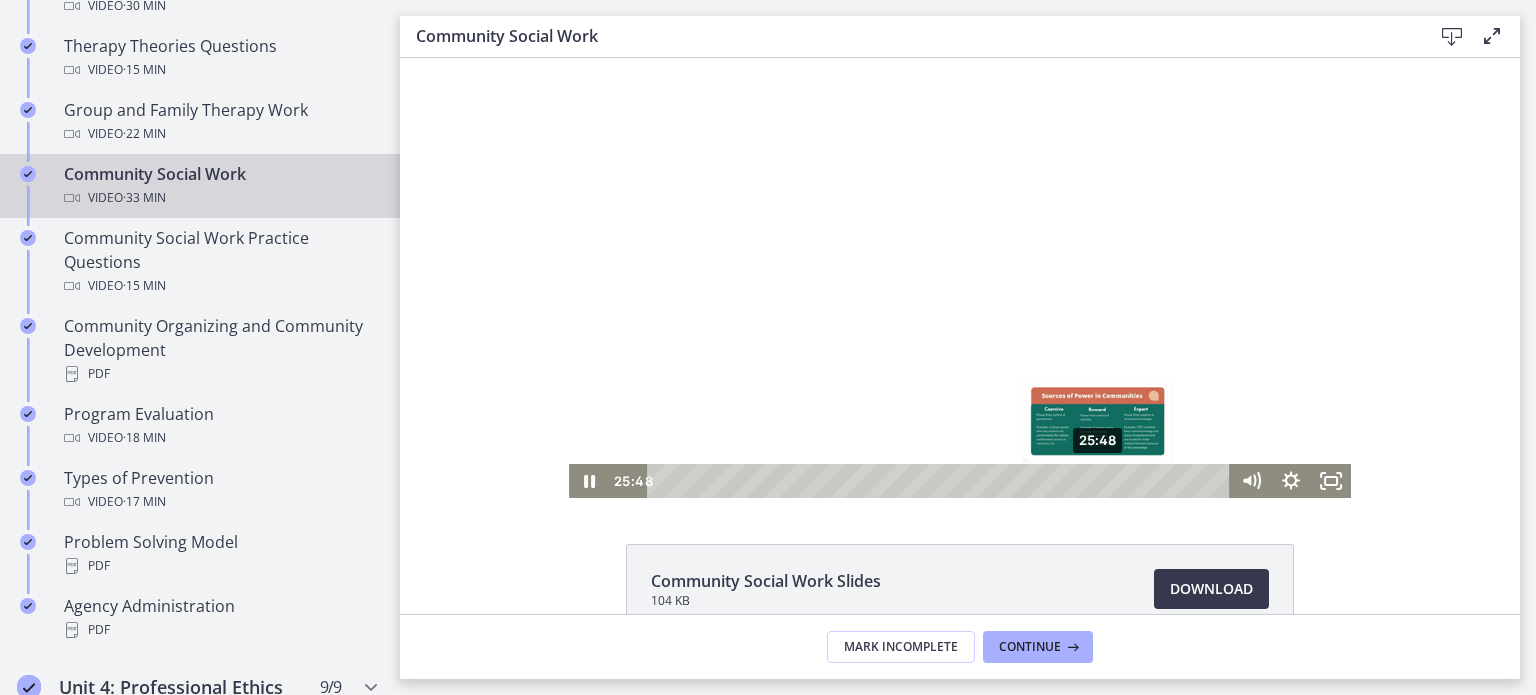 click on "25:48" at bounding box center [941, 481] 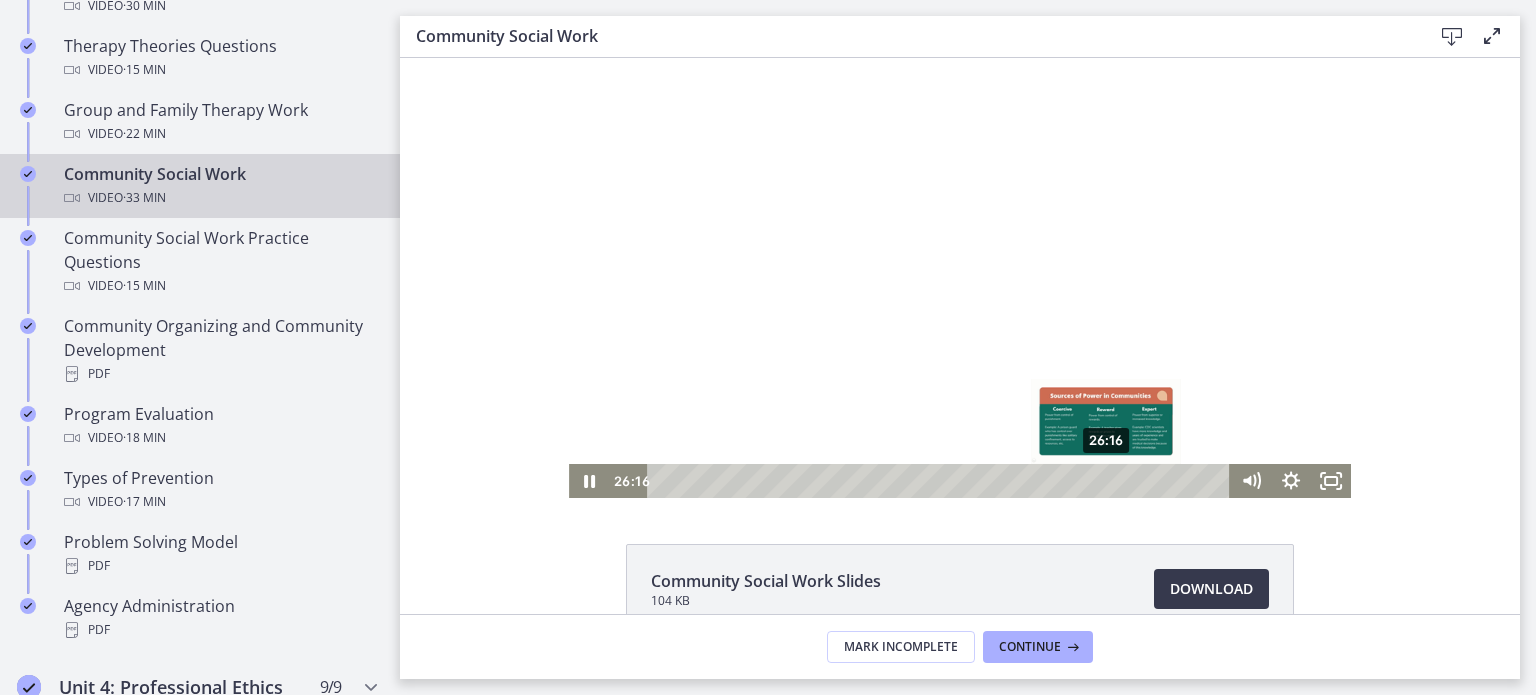 click on "26:16" at bounding box center (941, 481) 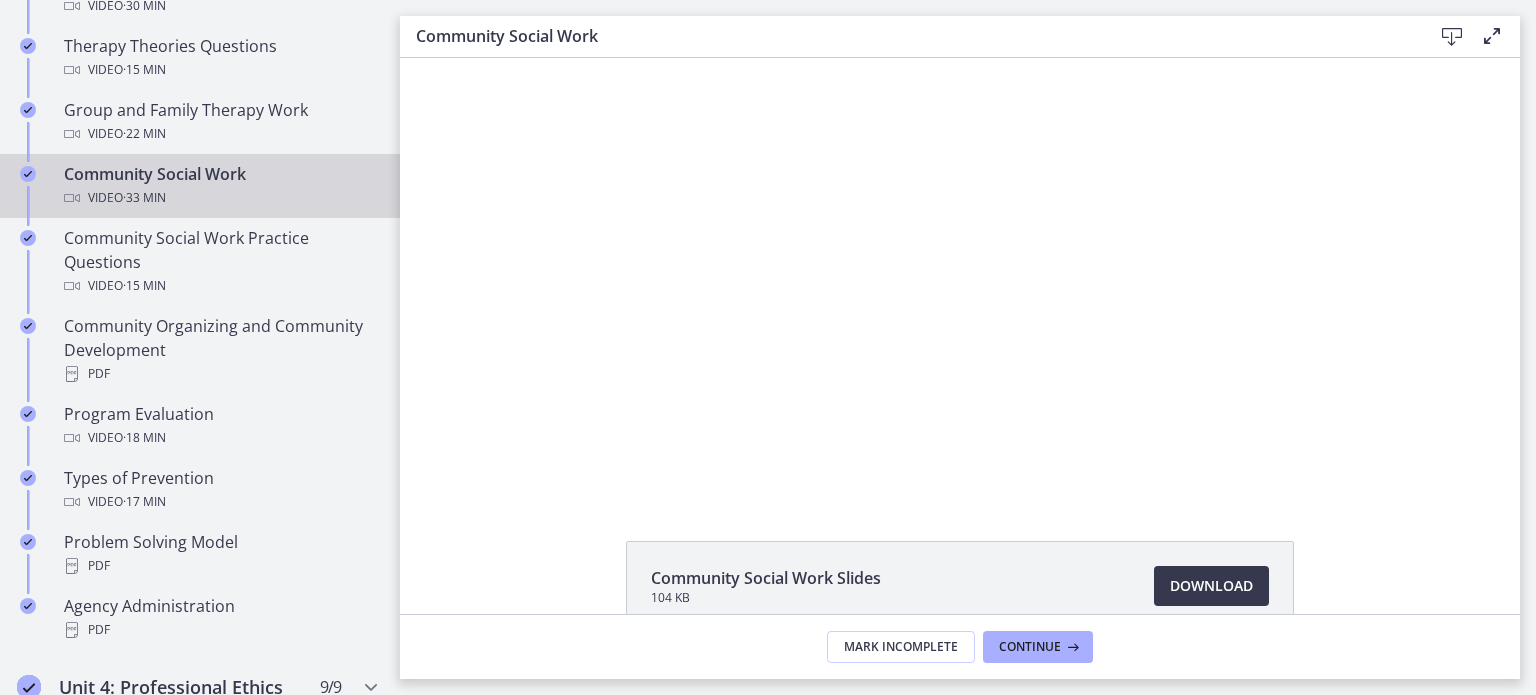 scroll, scrollTop: 20, scrollLeft: 0, axis: vertical 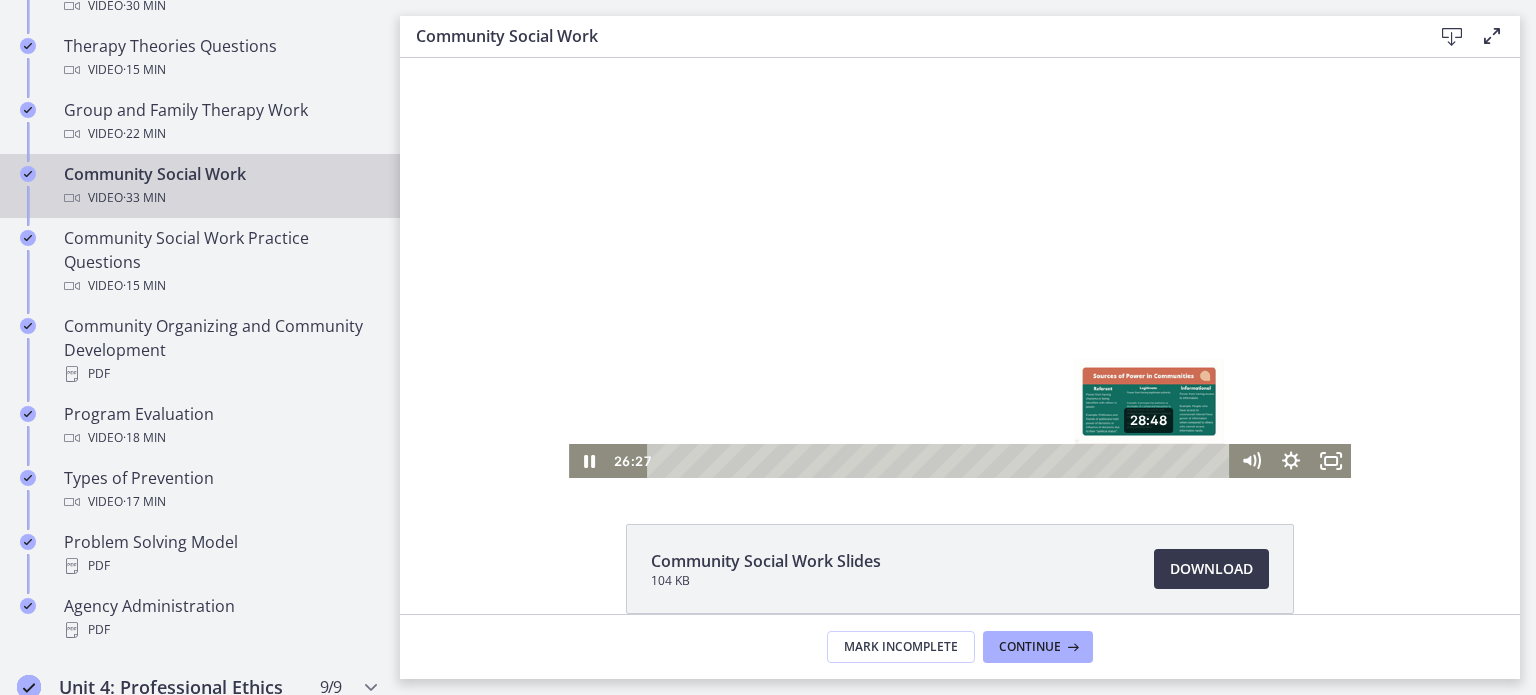 click on "28:48" at bounding box center (941, 461) 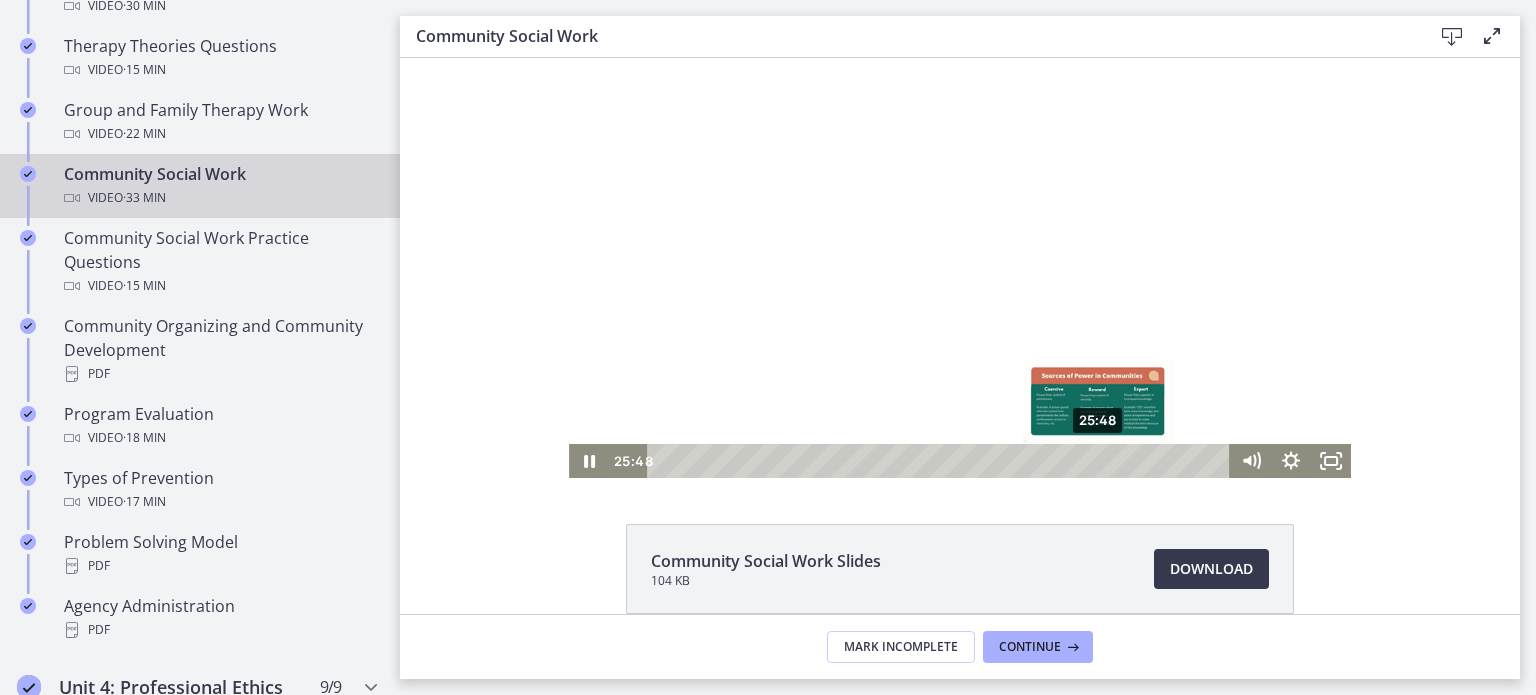 click on "25:48" at bounding box center (941, 461) 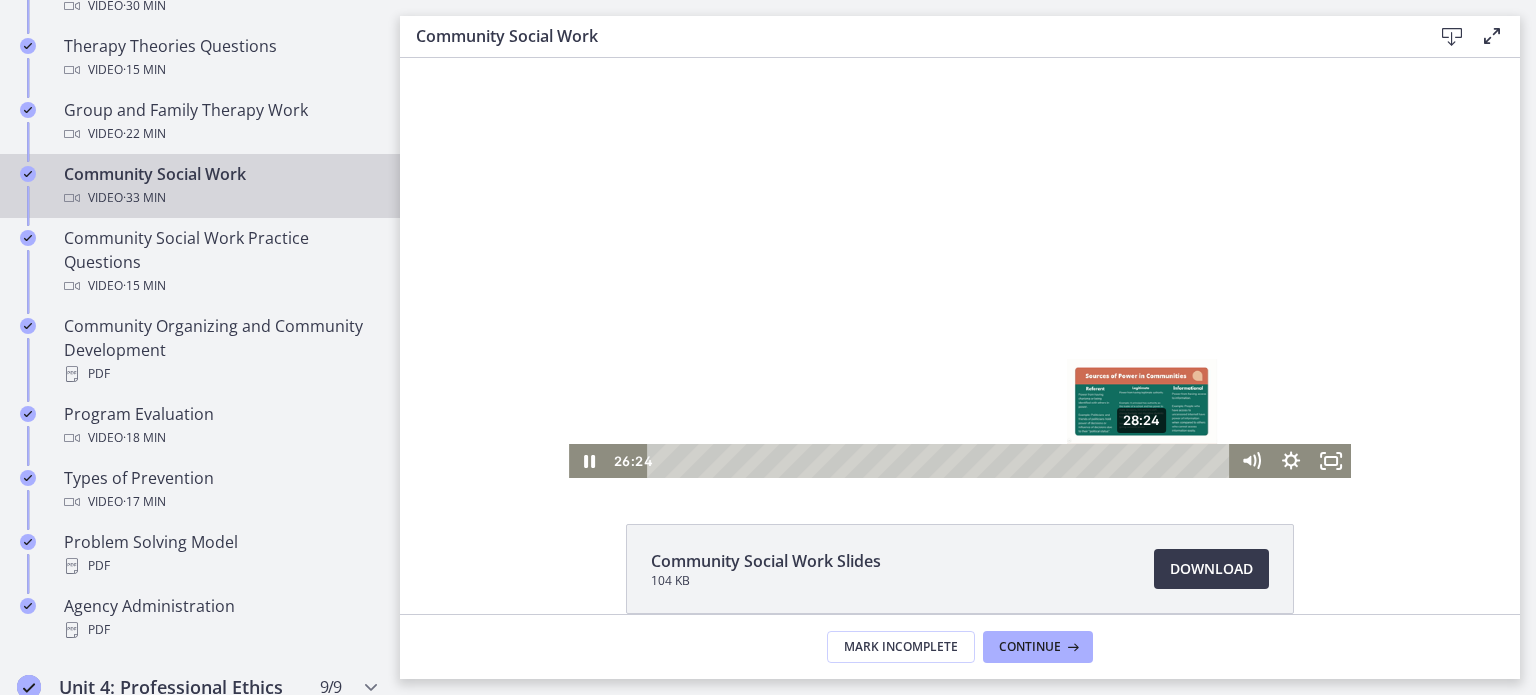 click on "28:24" at bounding box center (941, 461) 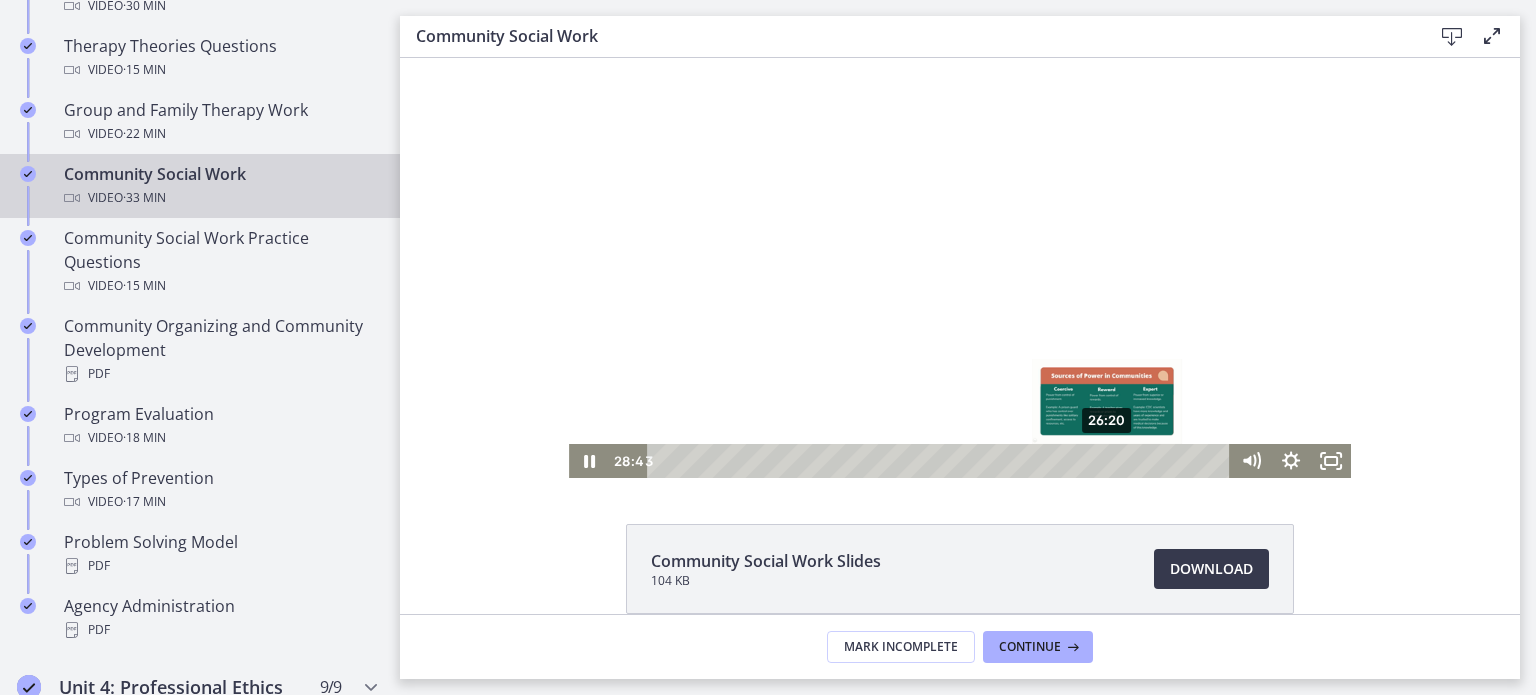 click on "26:20" at bounding box center (941, 461) 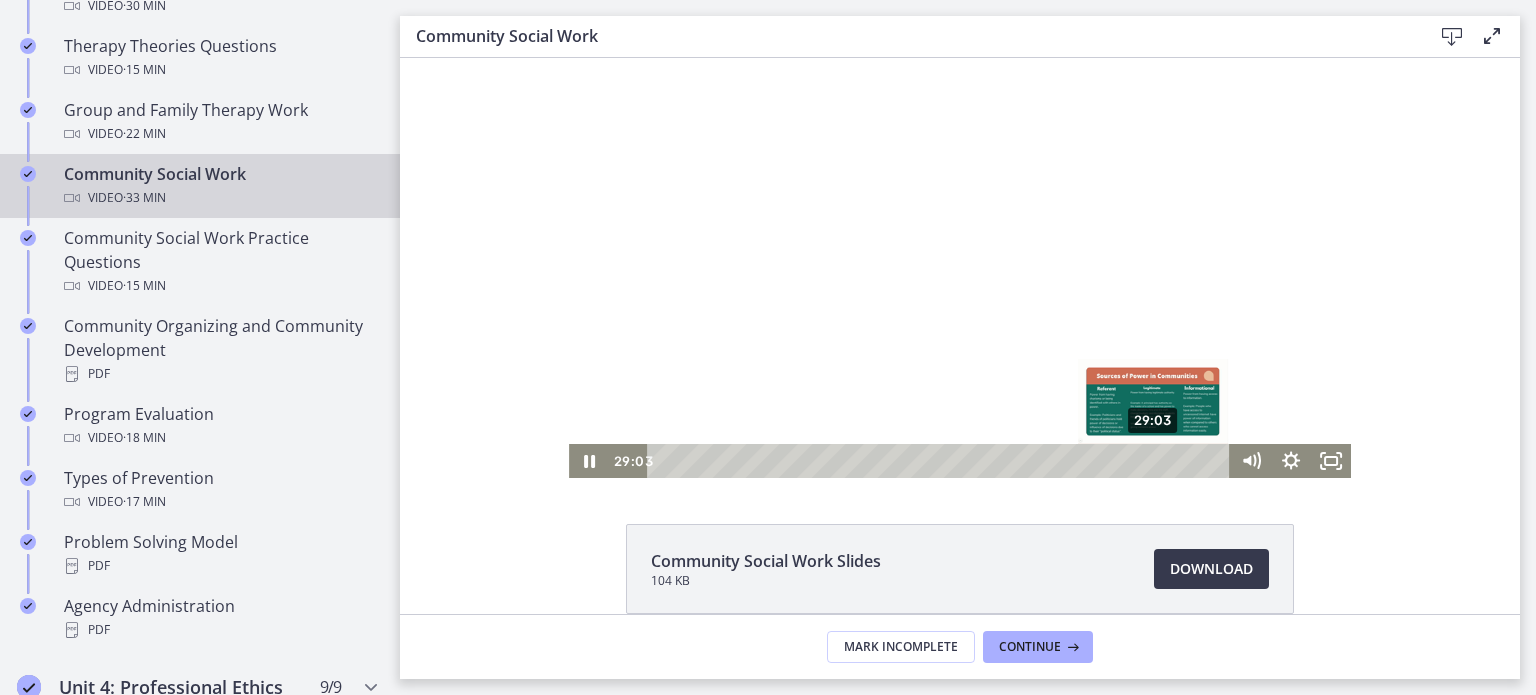 click on "29:03" at bounding box center [941, 461] 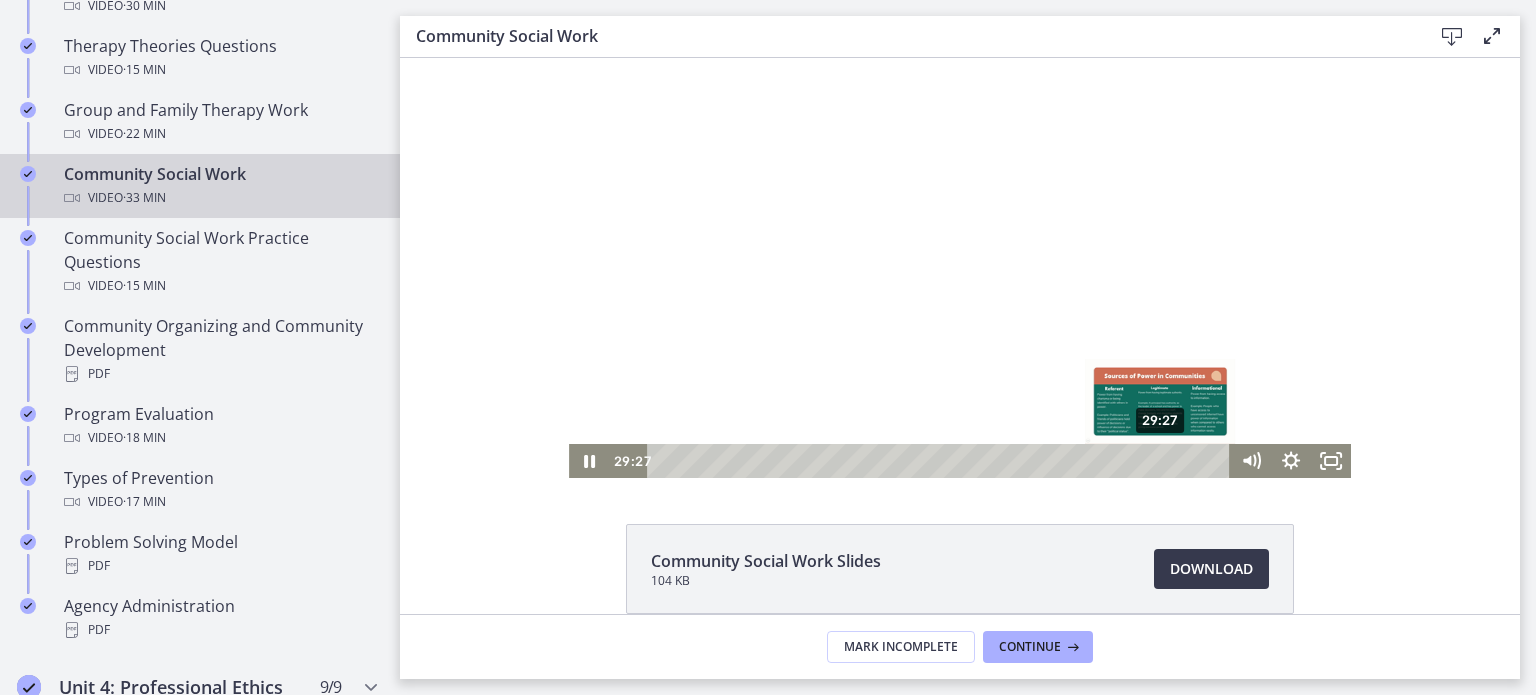 click on "29:27" at bounding box center (941, 461) 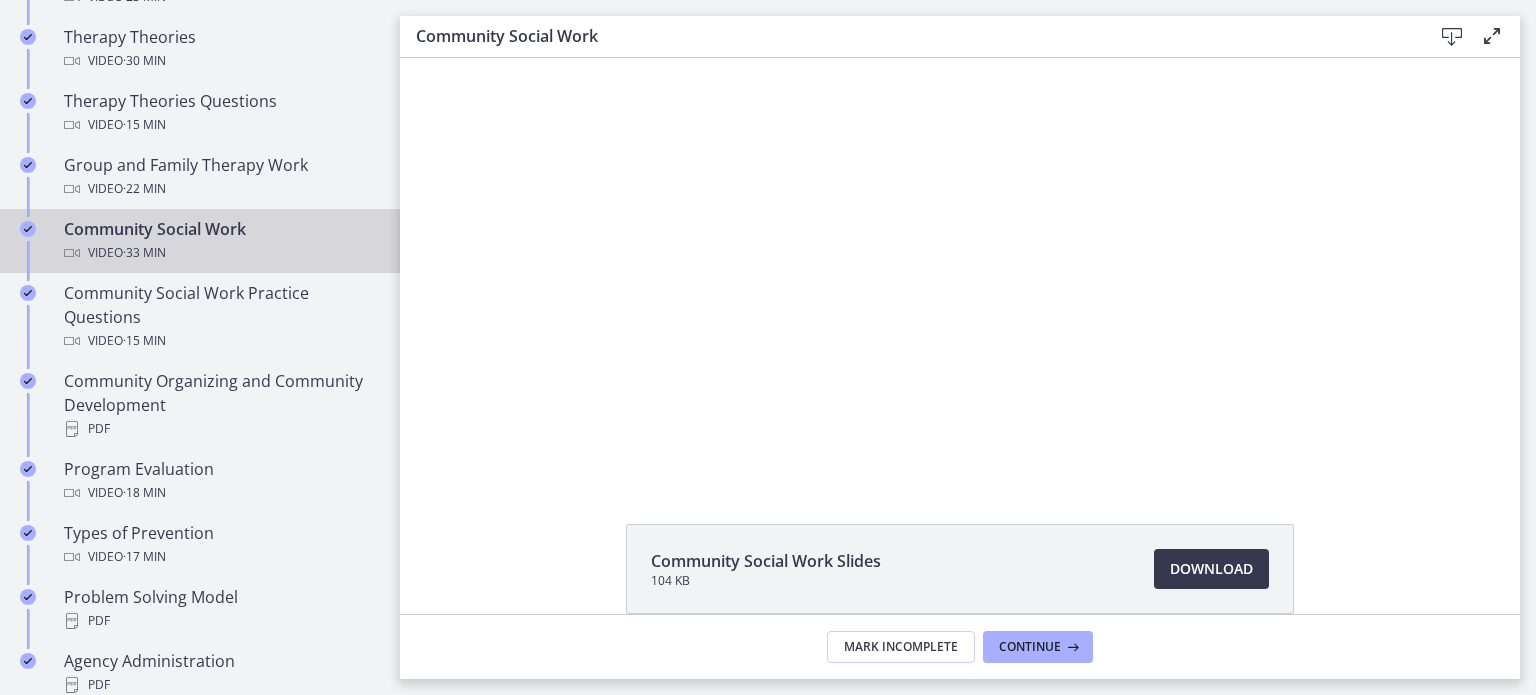 scroll, scrollTop: 934, scrollLeft: 0, axis: vertical 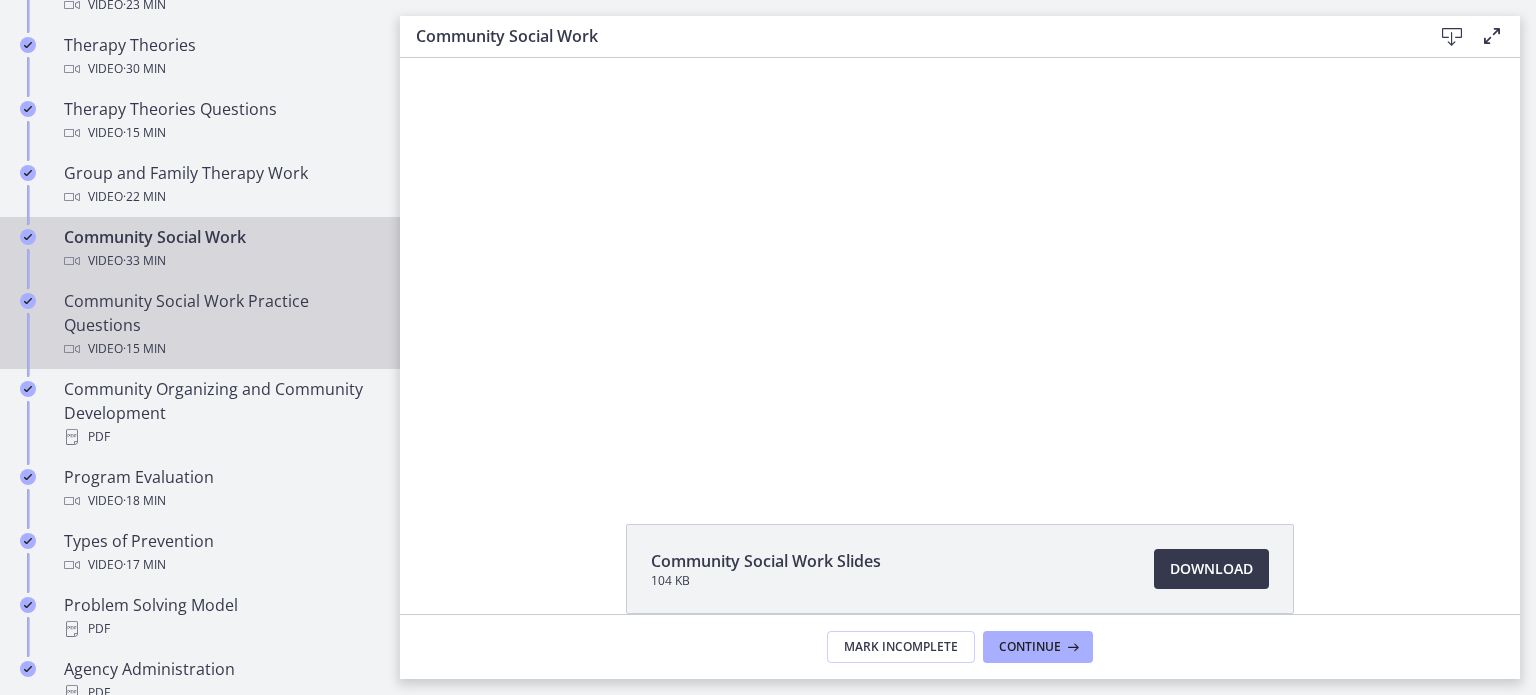 click on "Community Social Work Practice Questions
Video
·  15 min" at bounding box center (220, 325) 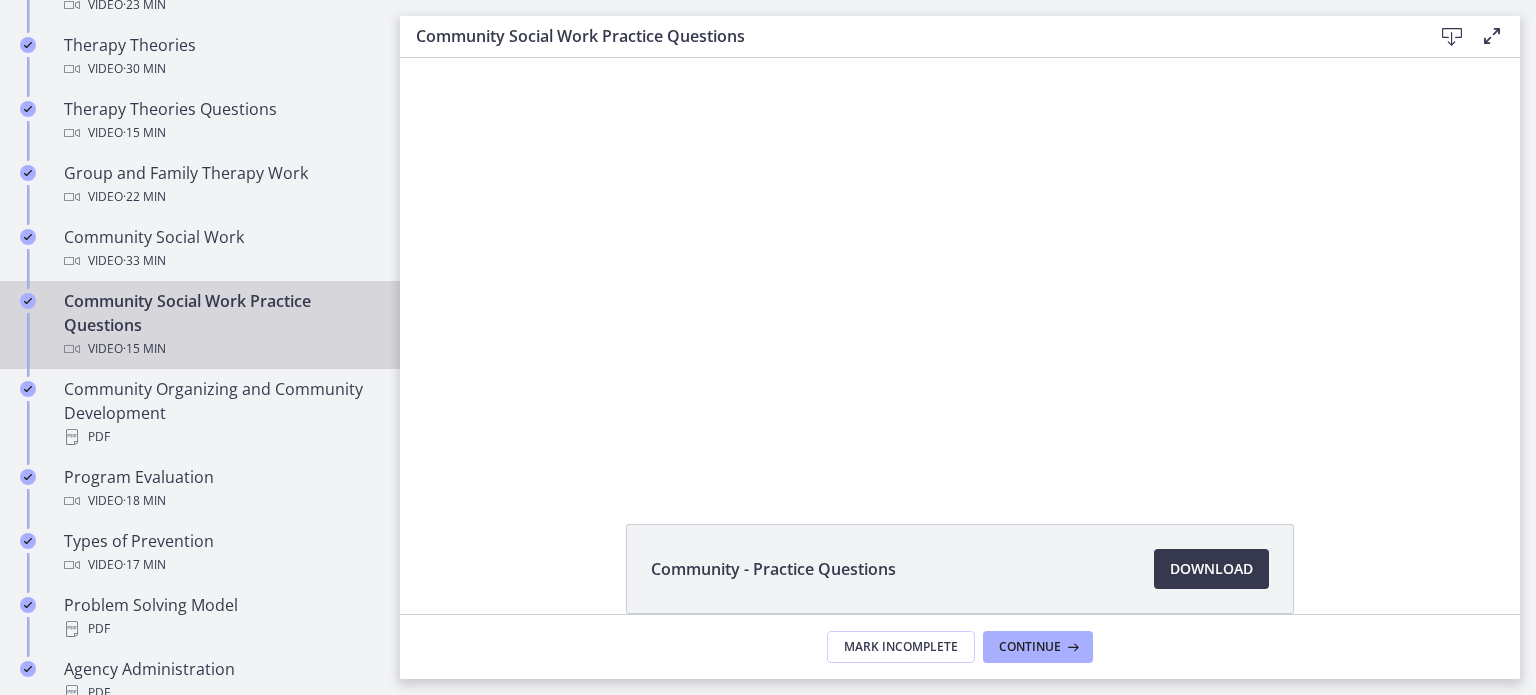 scroll, scrollTop: 0, scrollLeft: 0, axis: both 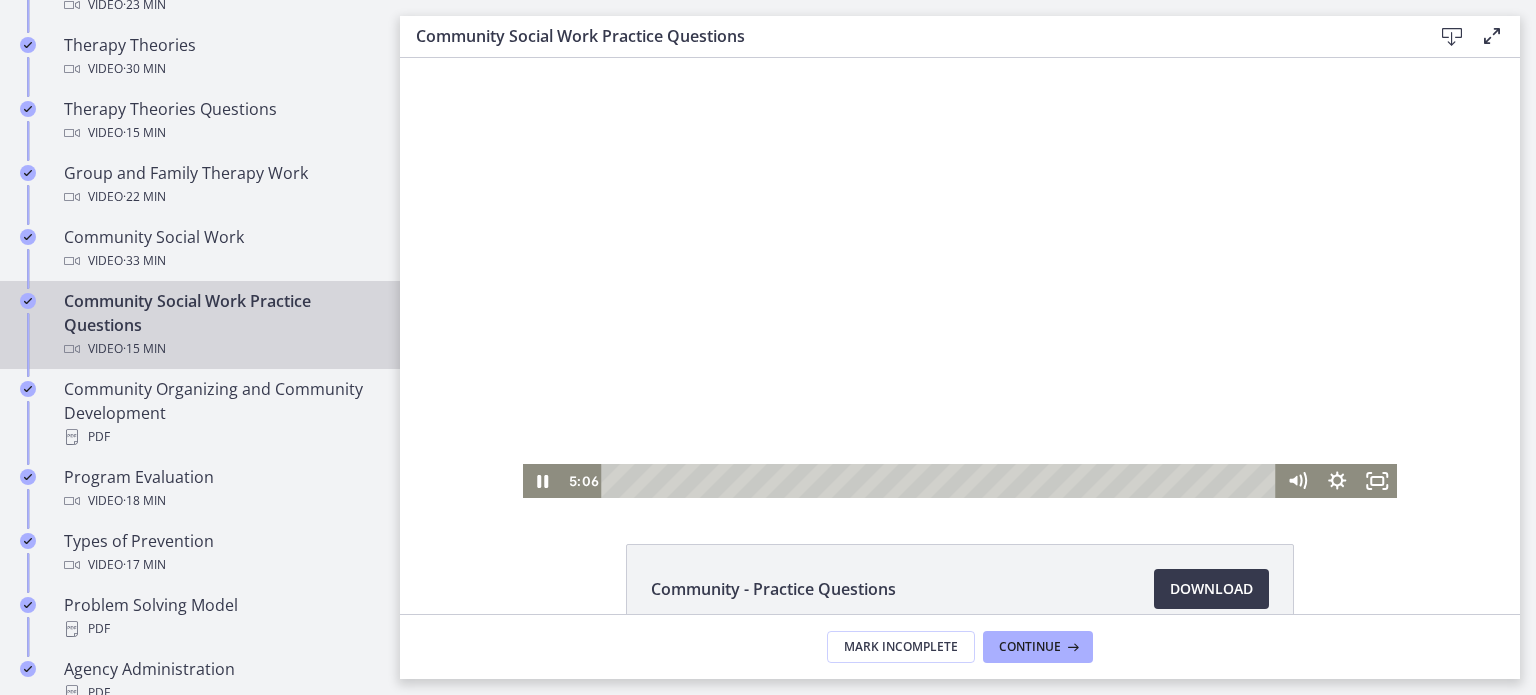 click at bounding box center [941, 481] 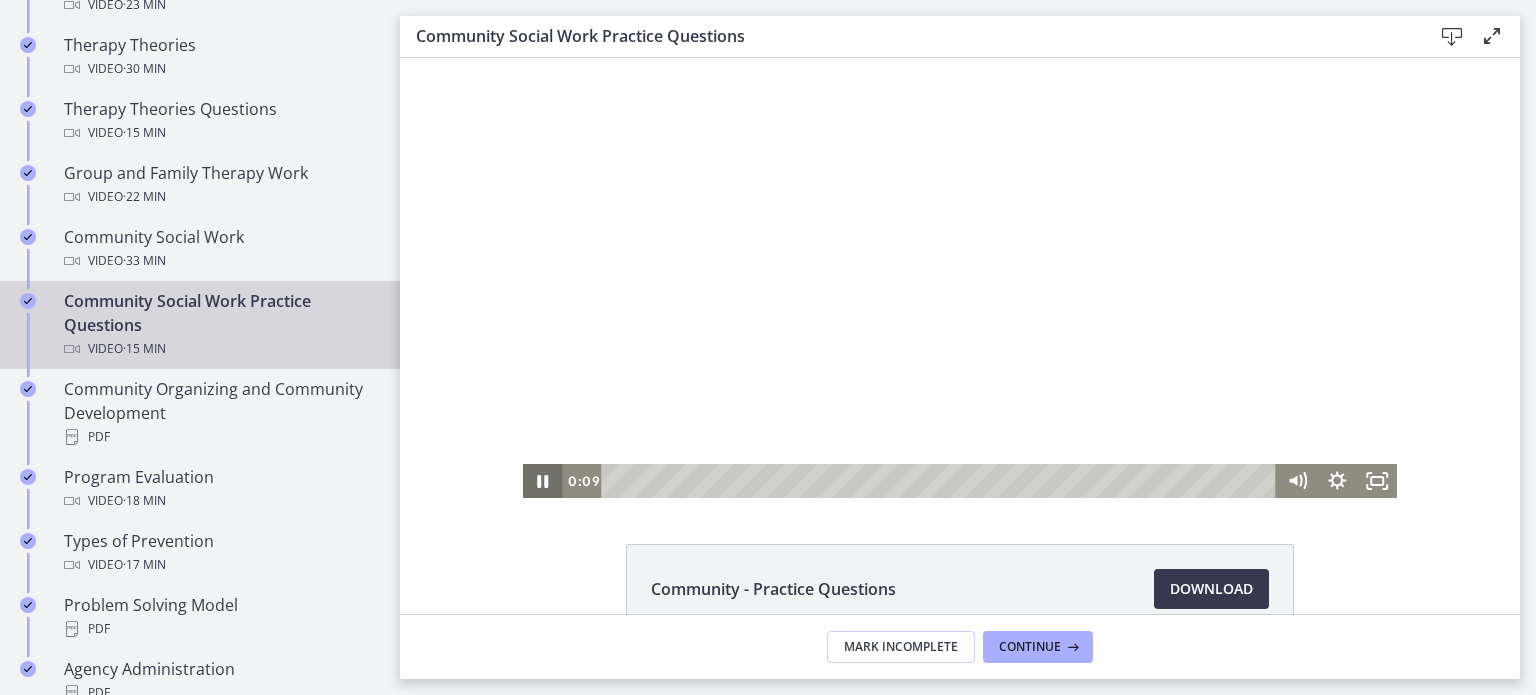 click 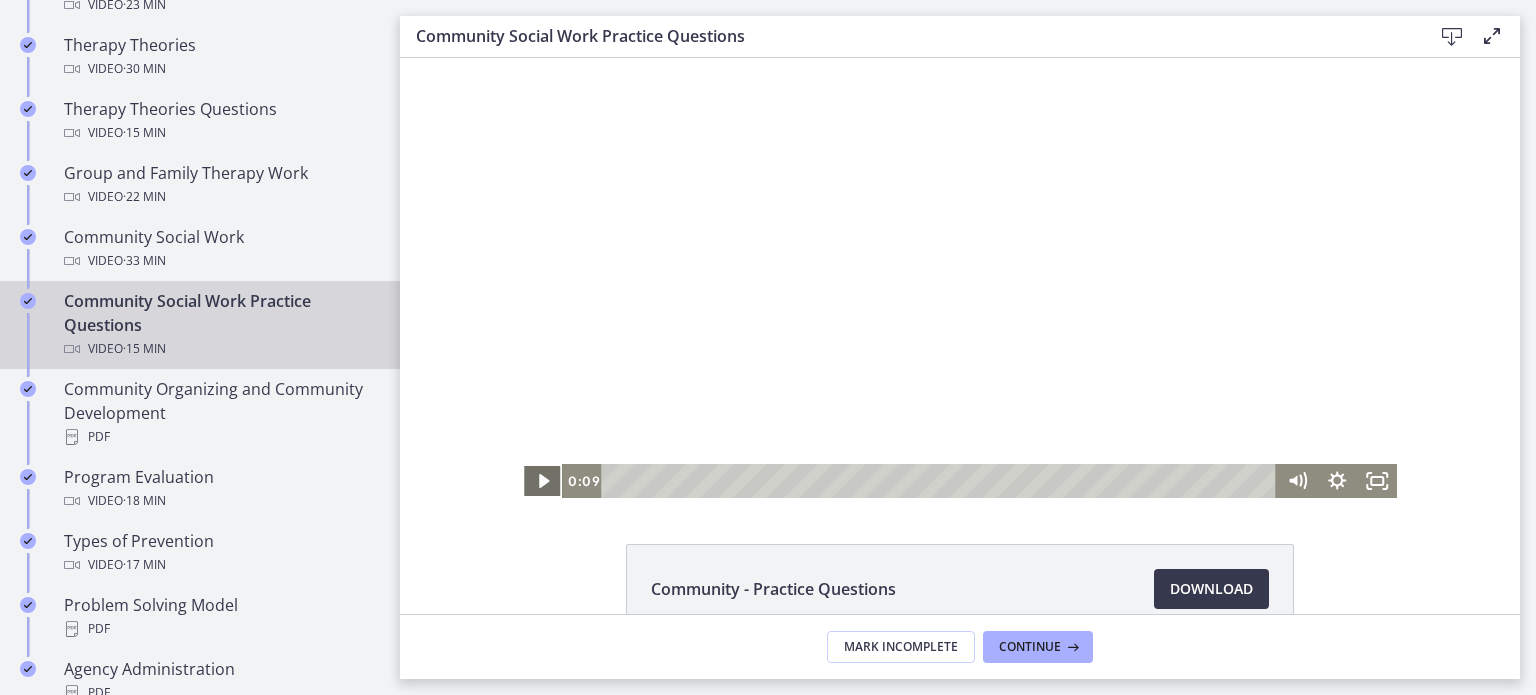 click 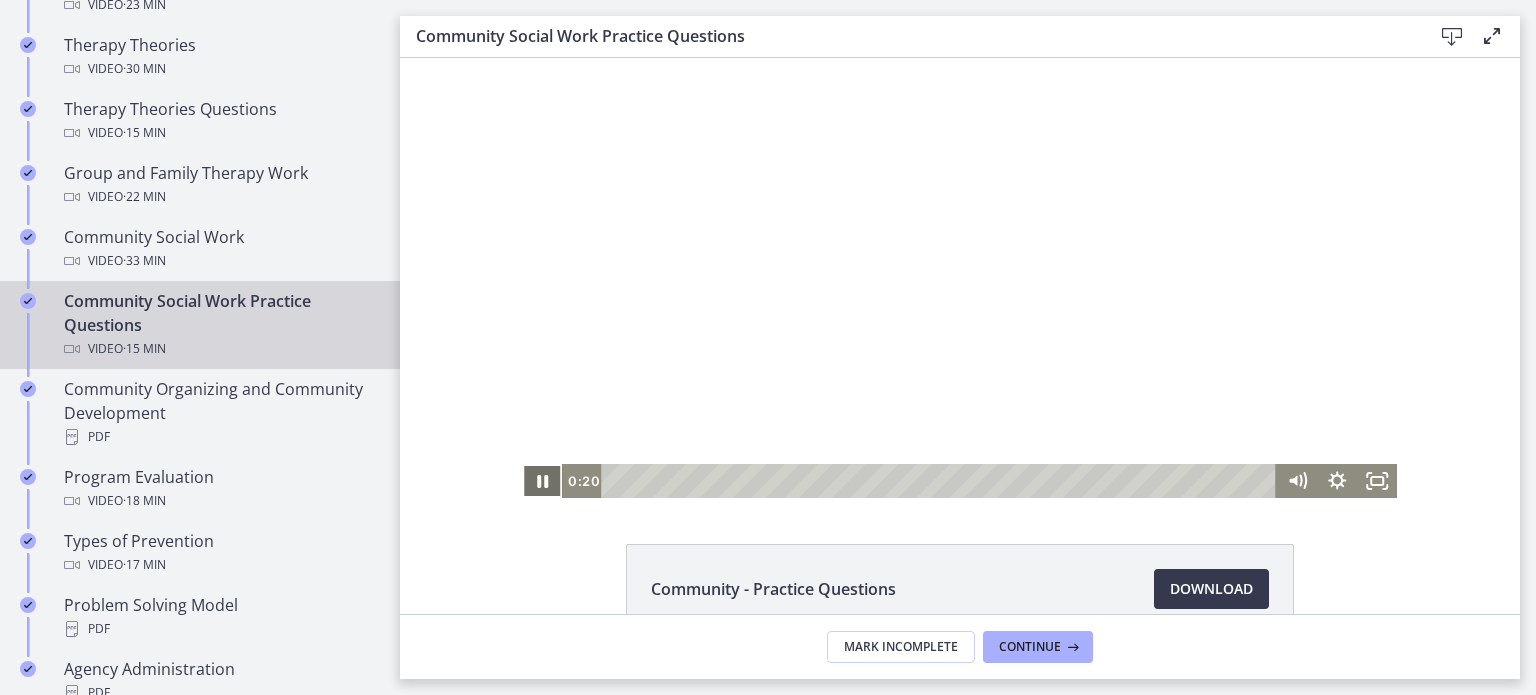 type 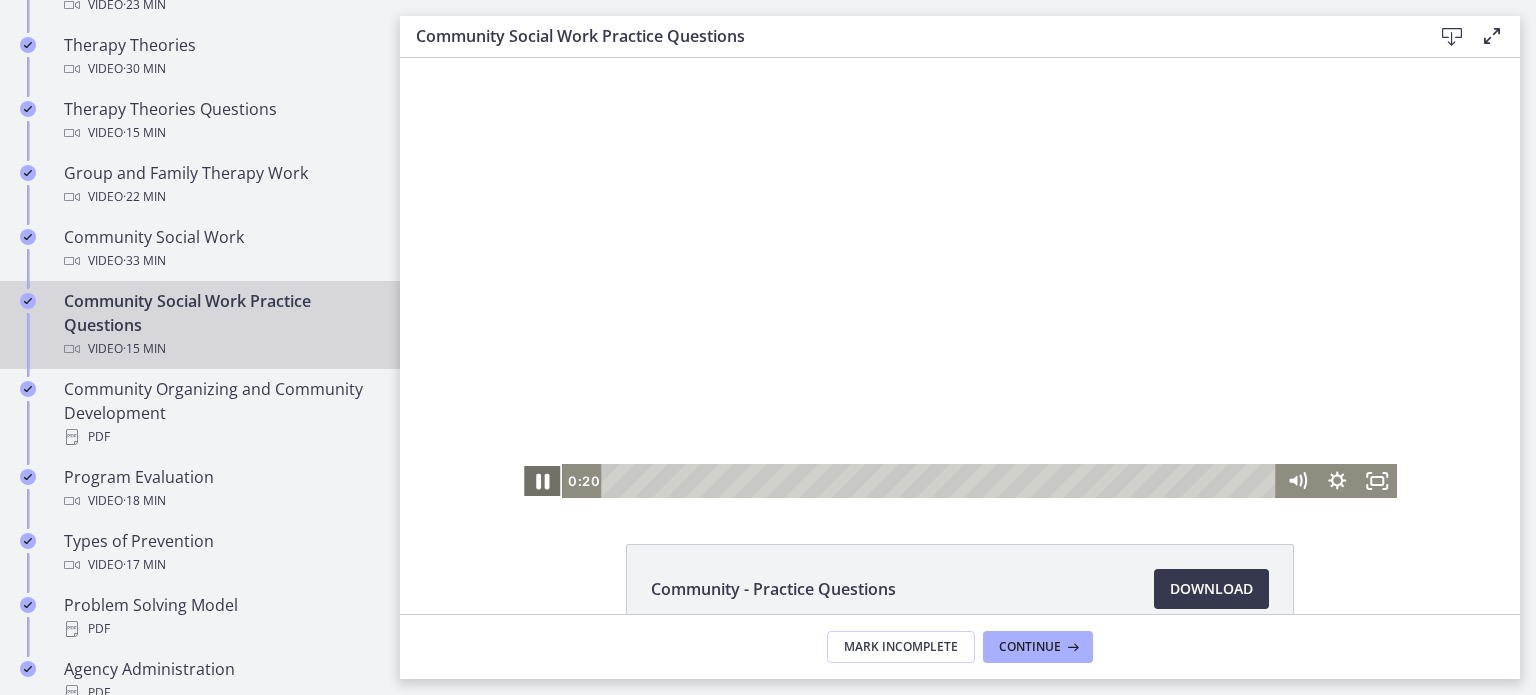 click 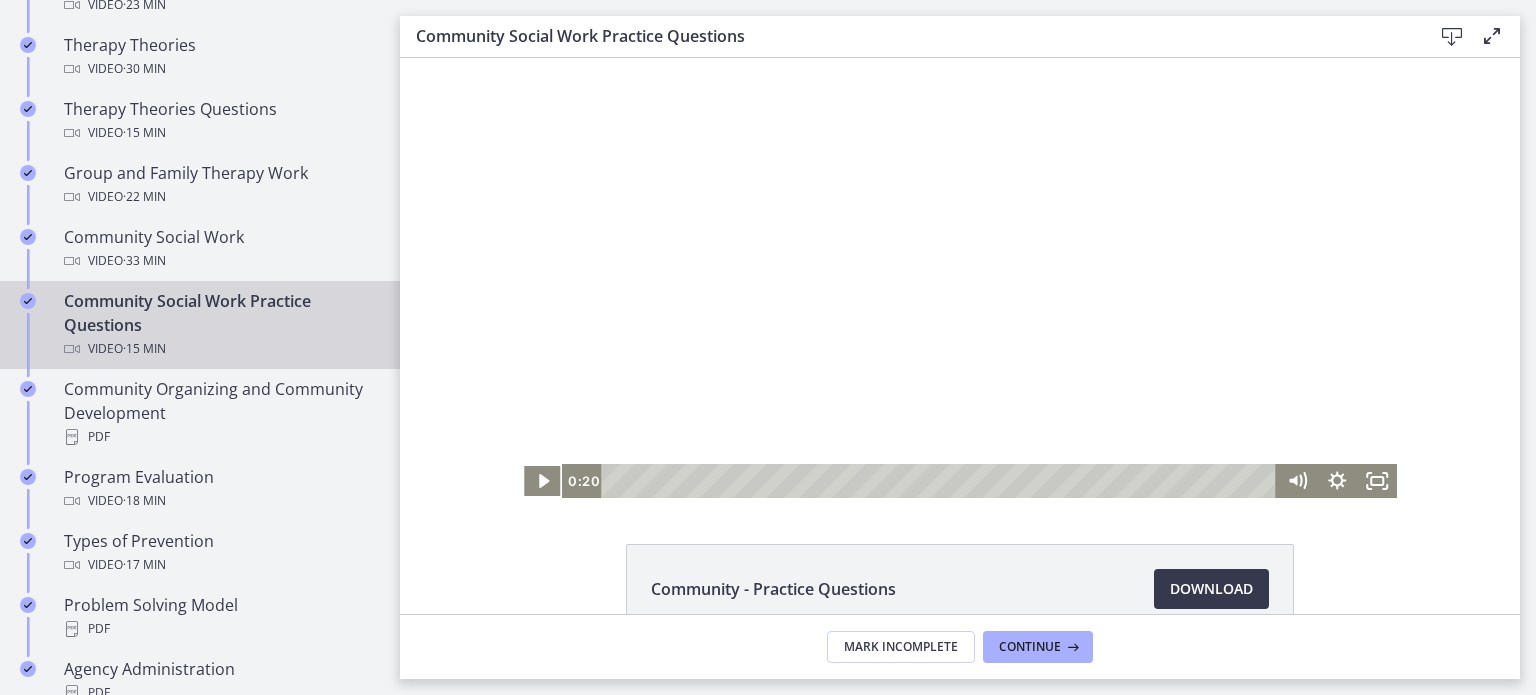 click 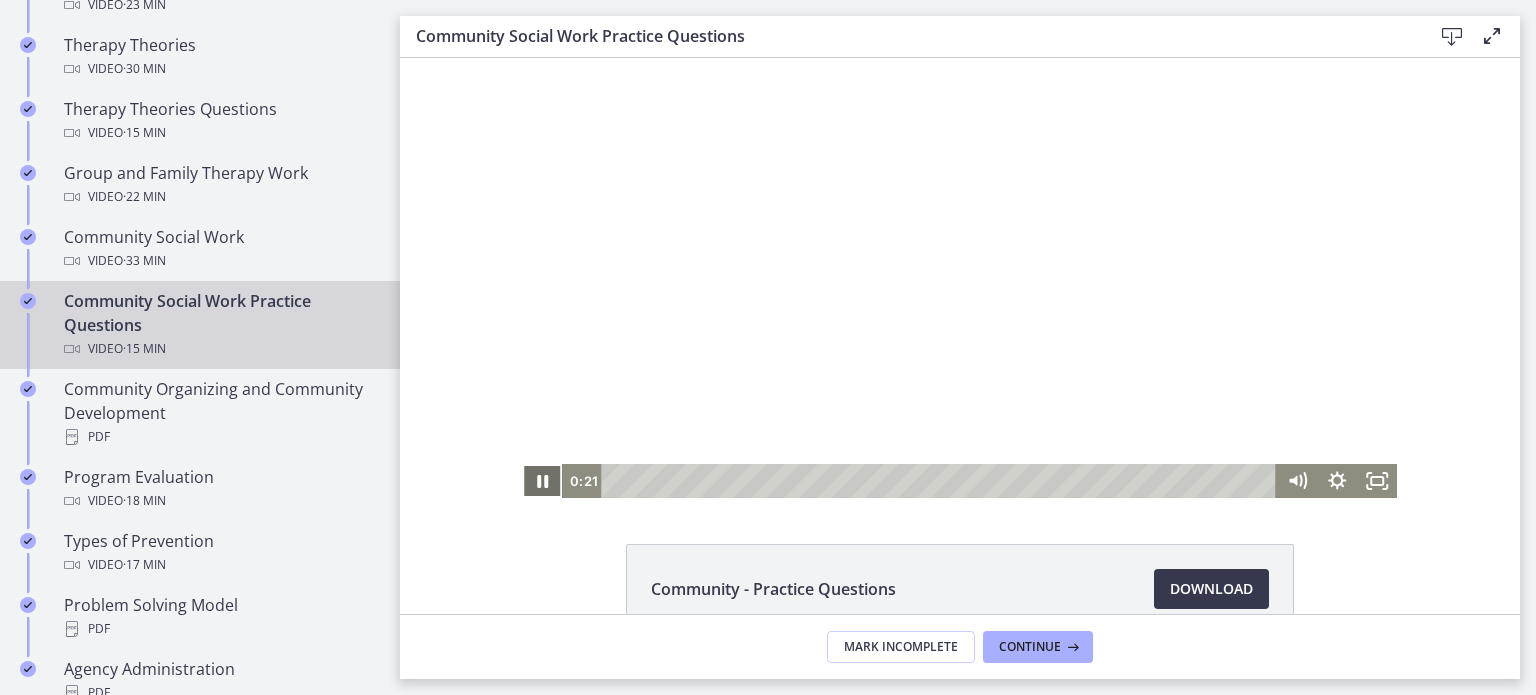 click 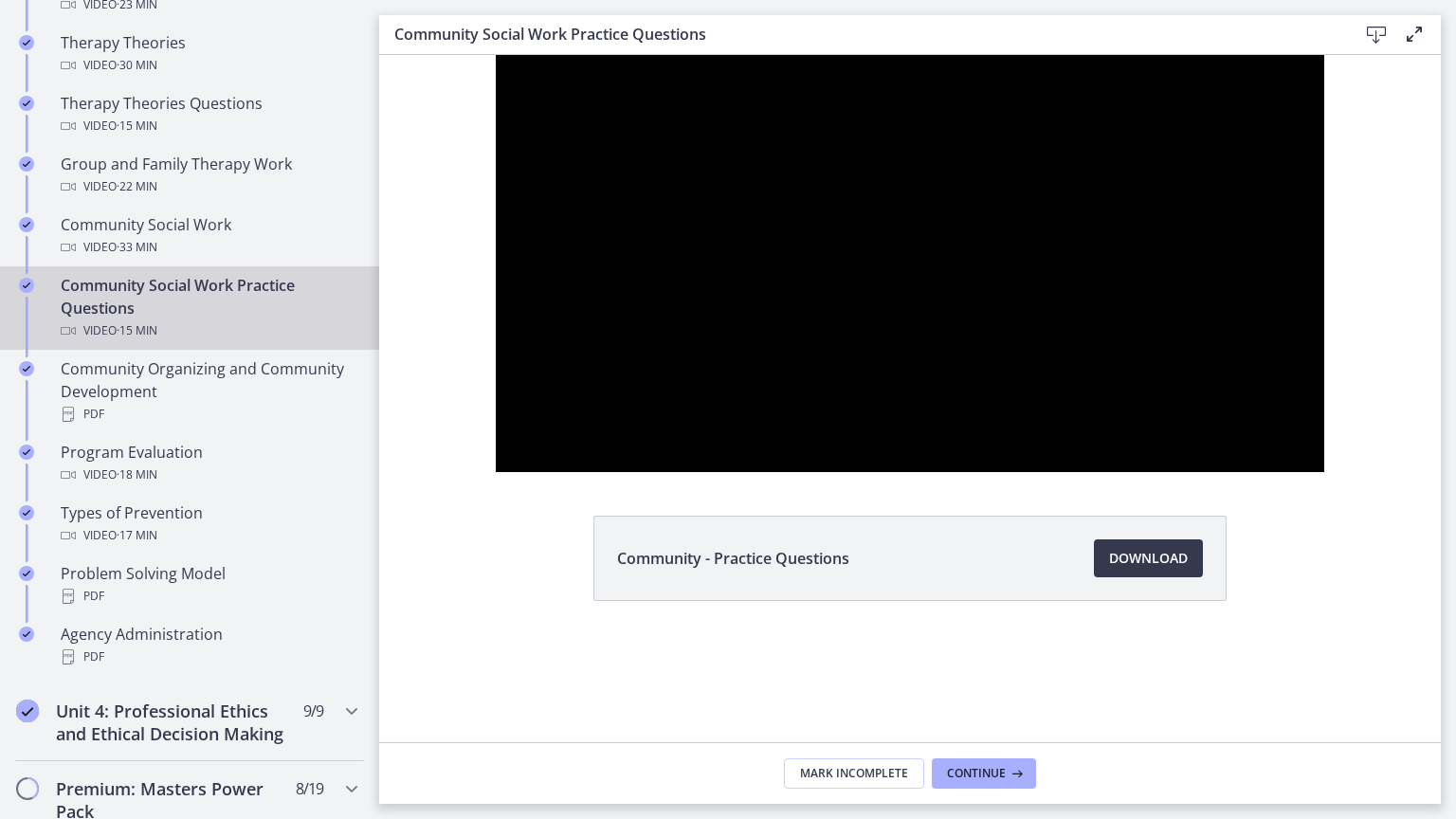 type 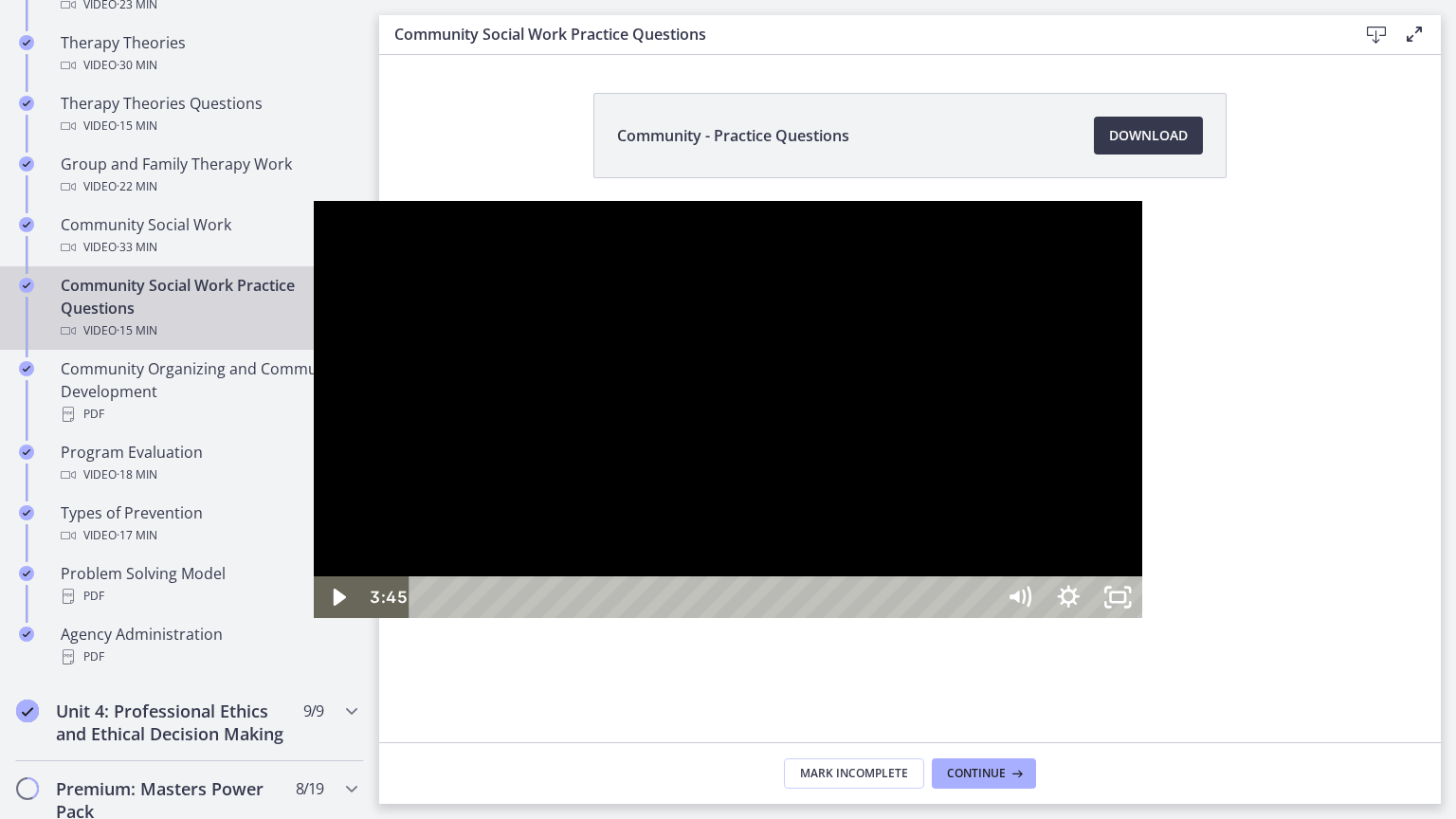 click at bounding box center (728, 410) 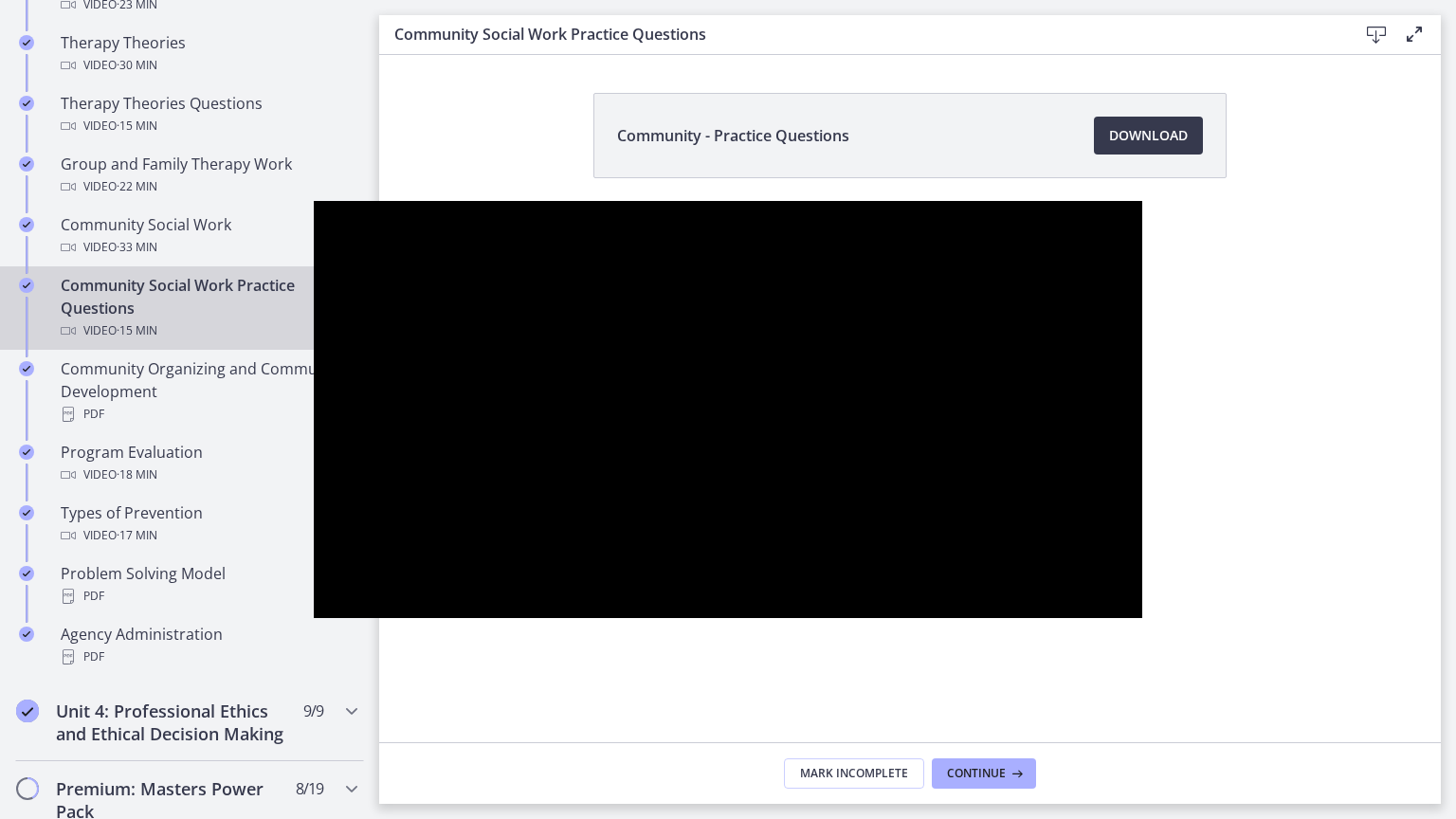 type 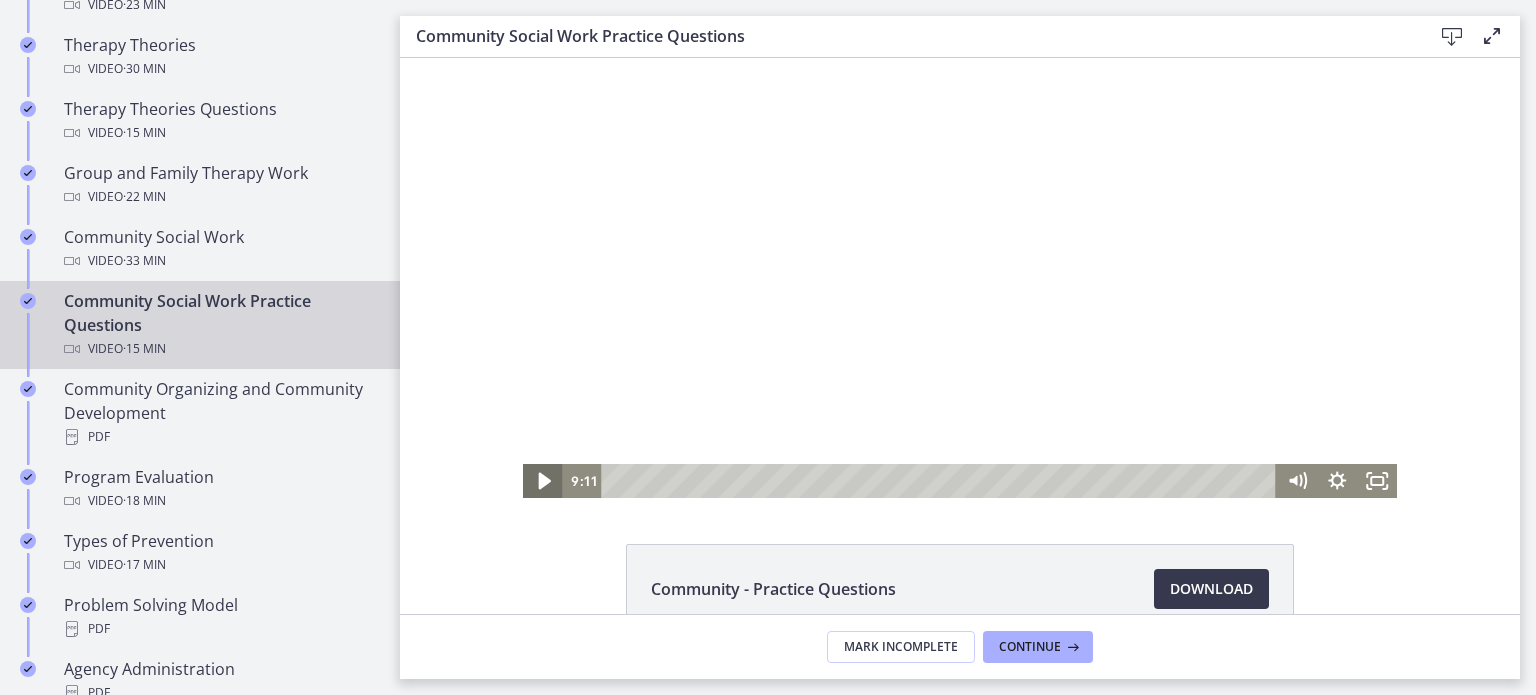 click 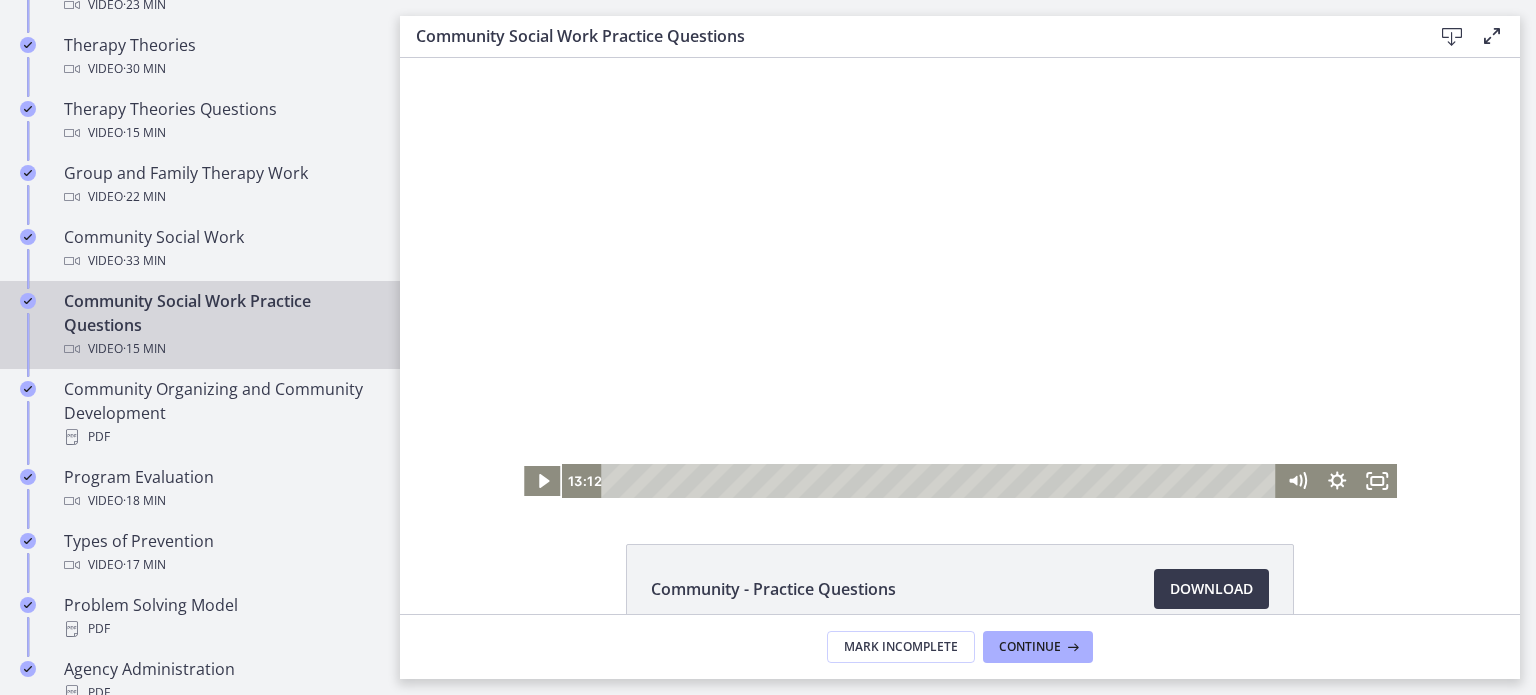 click at bounding box center (960, 278) 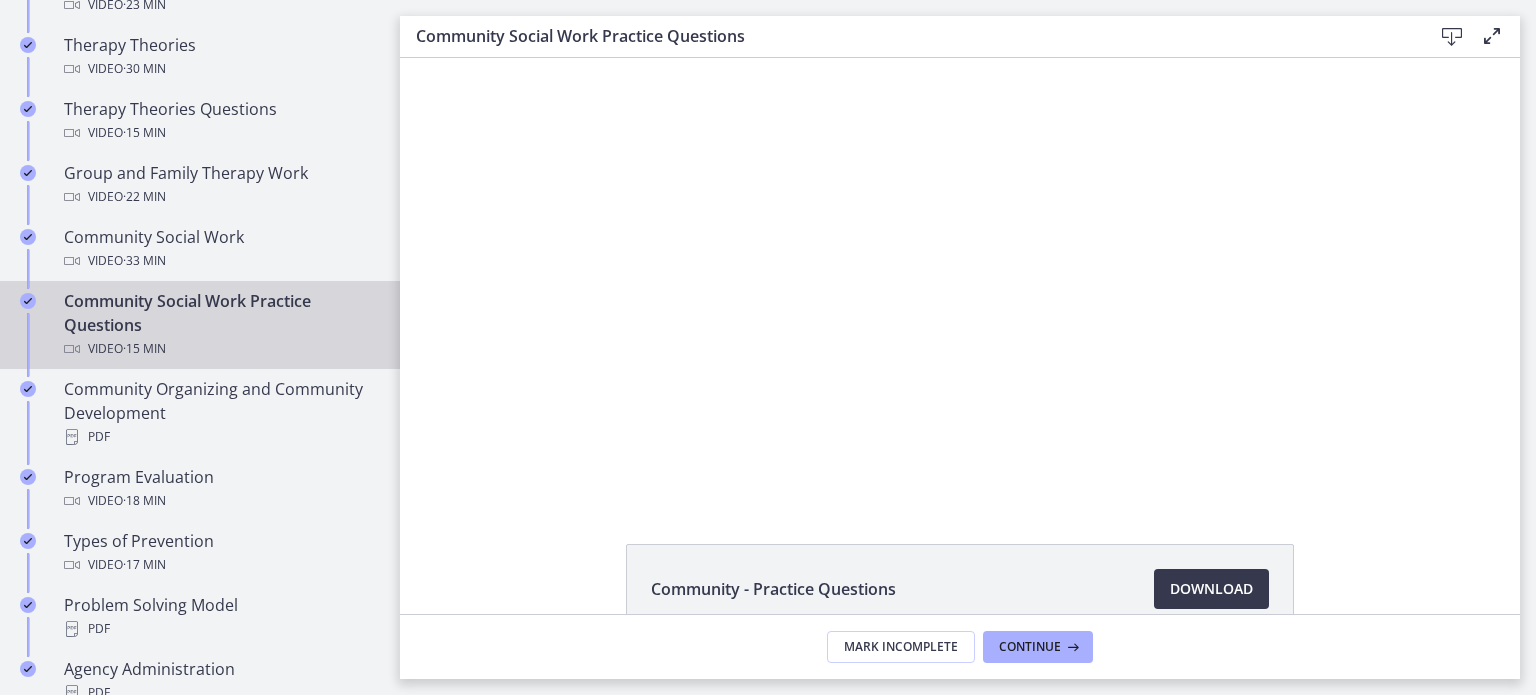 scroll, scrollTop: 0, scrollLeft: 0, axis: both 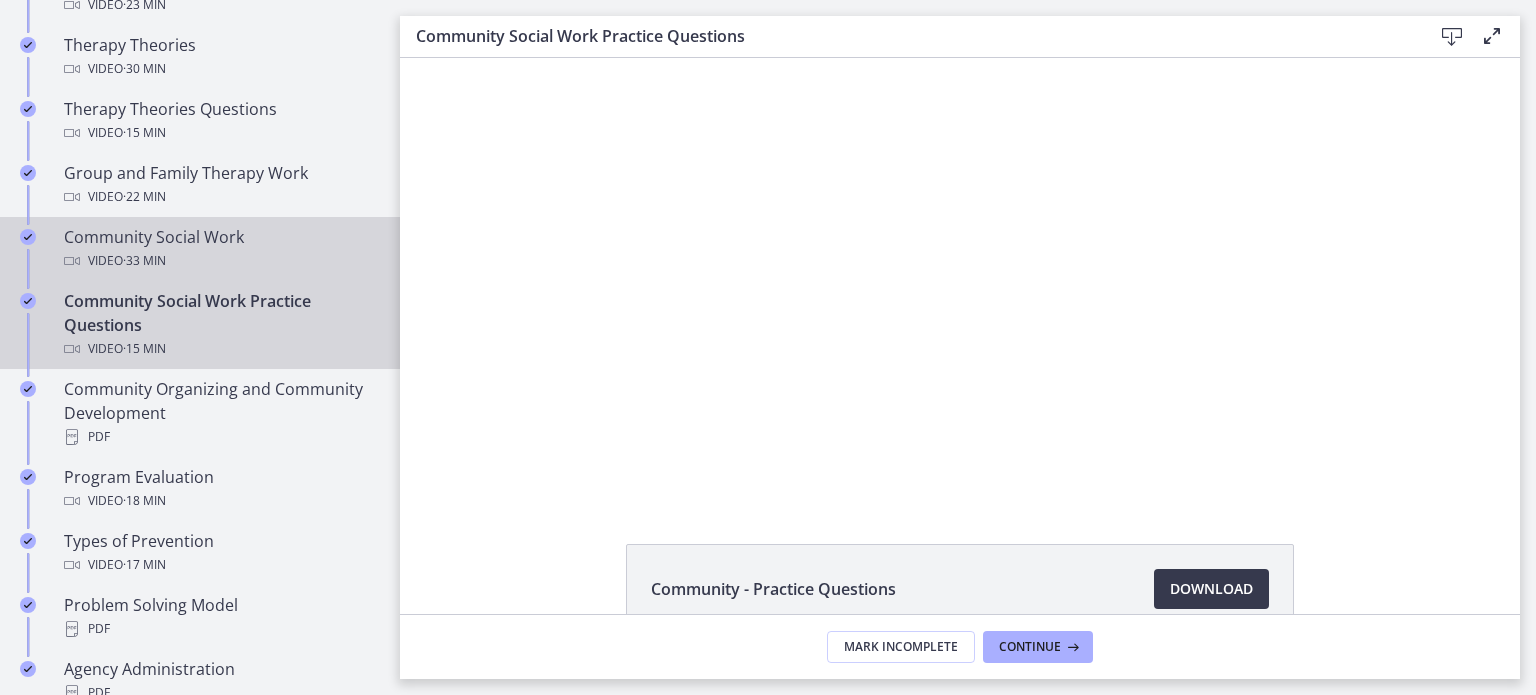 click on "Video
·  33 min" at bounding box center (220, 261) 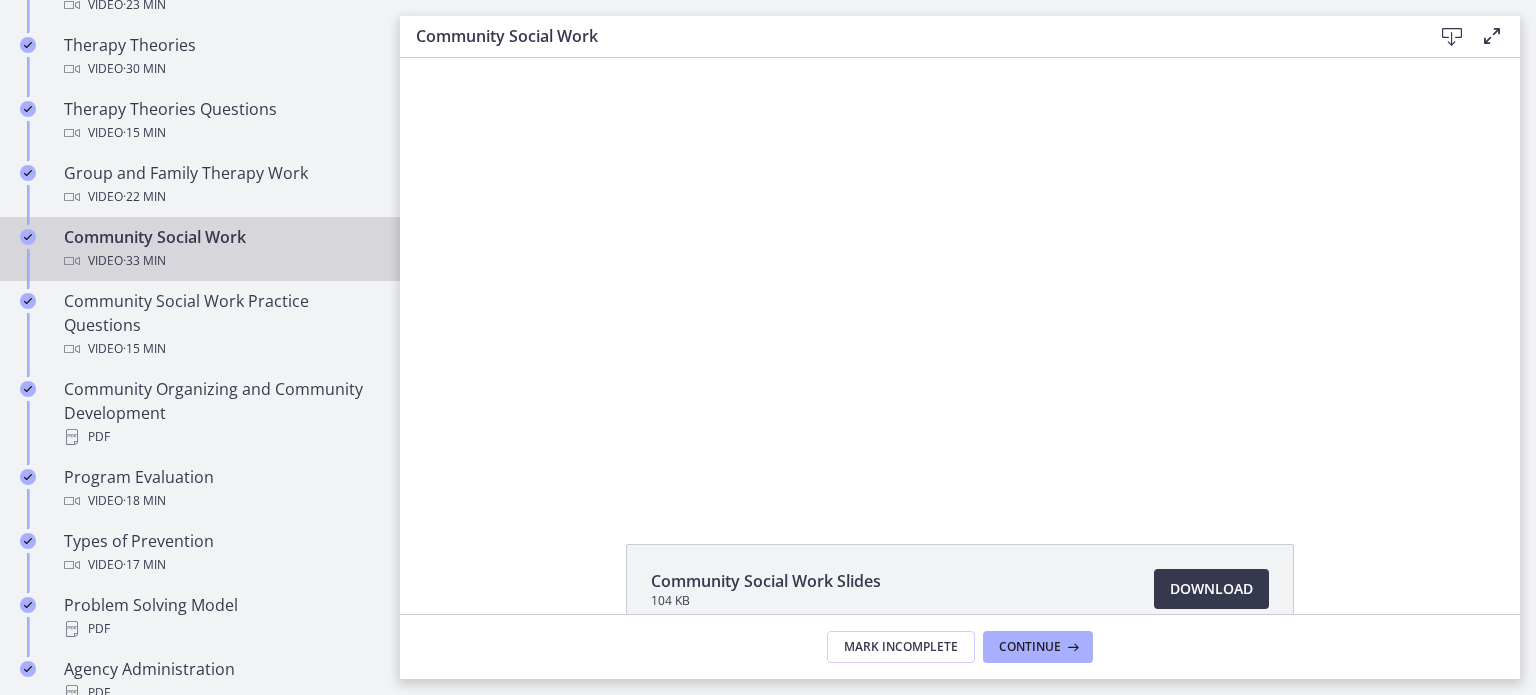 scroll, scrollTop: 0, scrollLeft: 0, axis: both 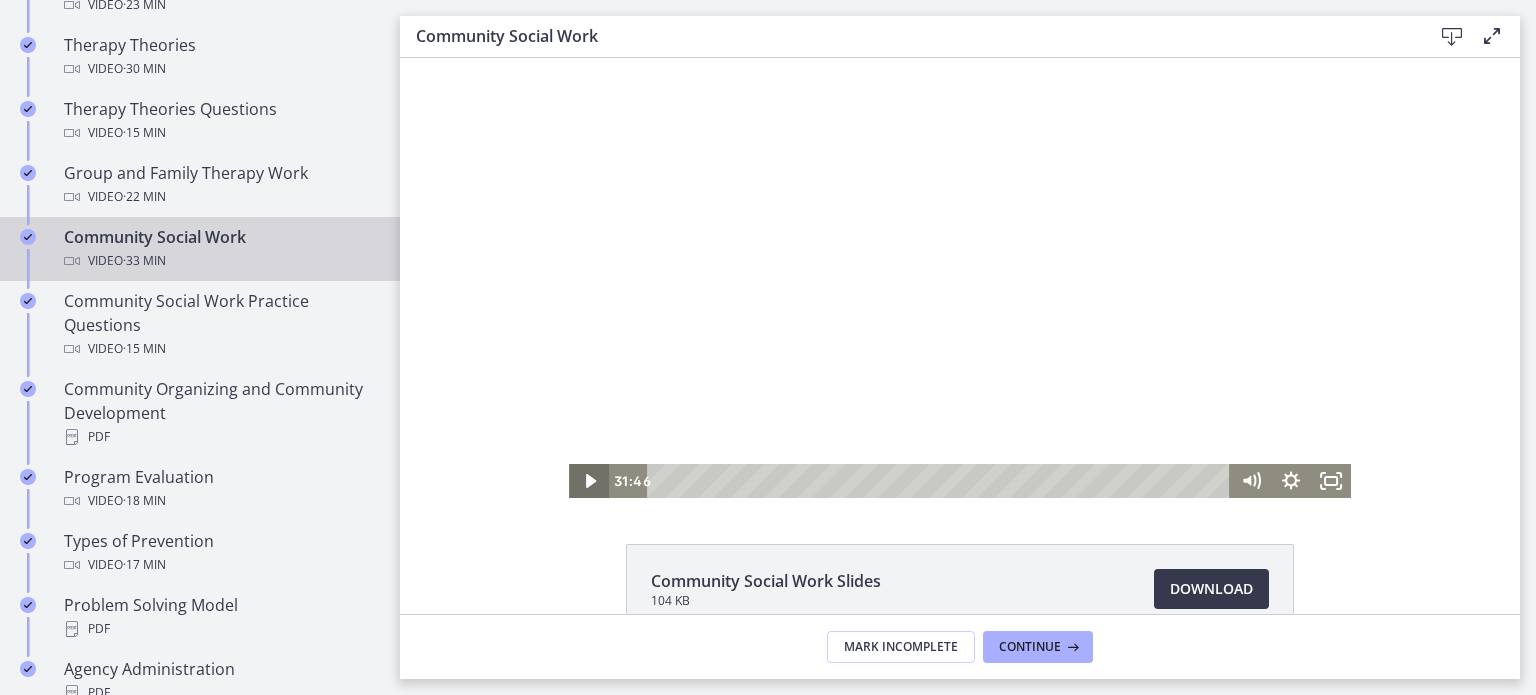 click 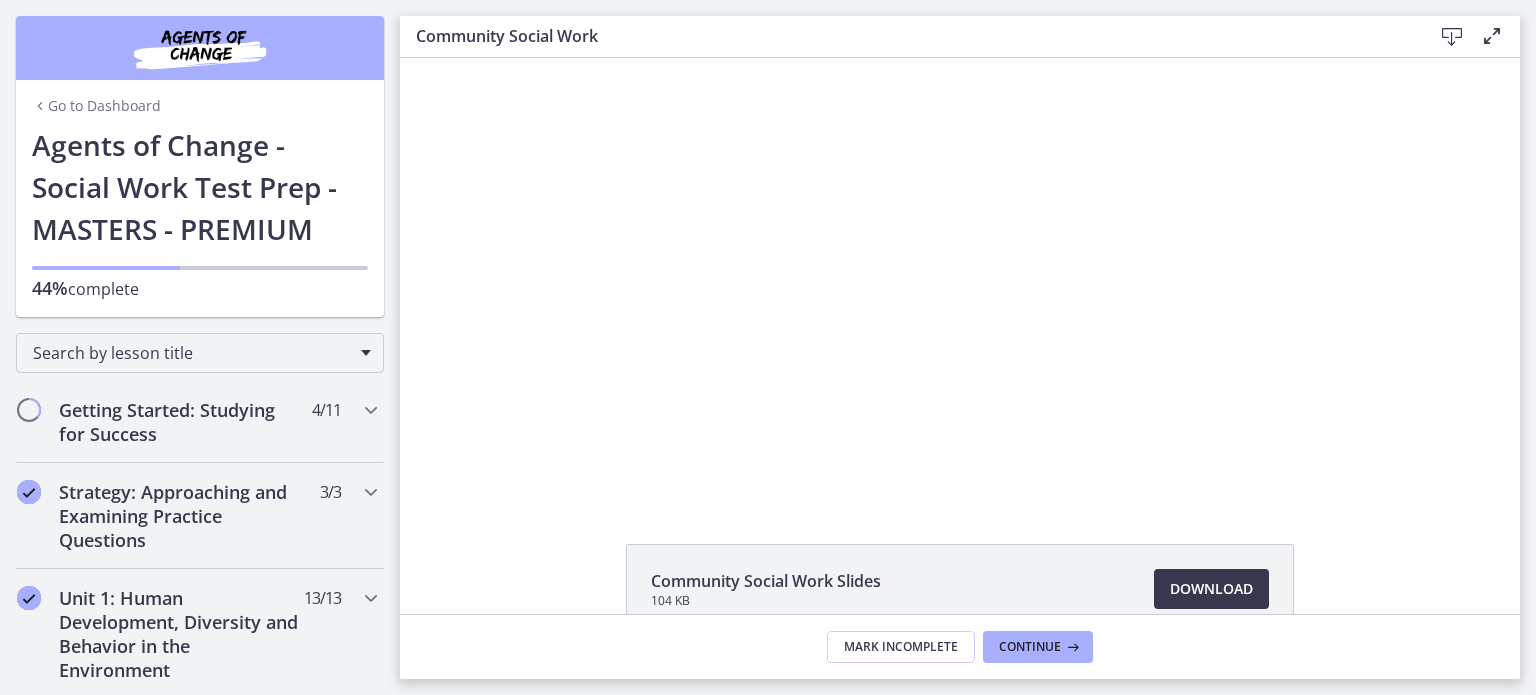 scroll, scrollTop: 0, scrollLeft: 0, axis: both 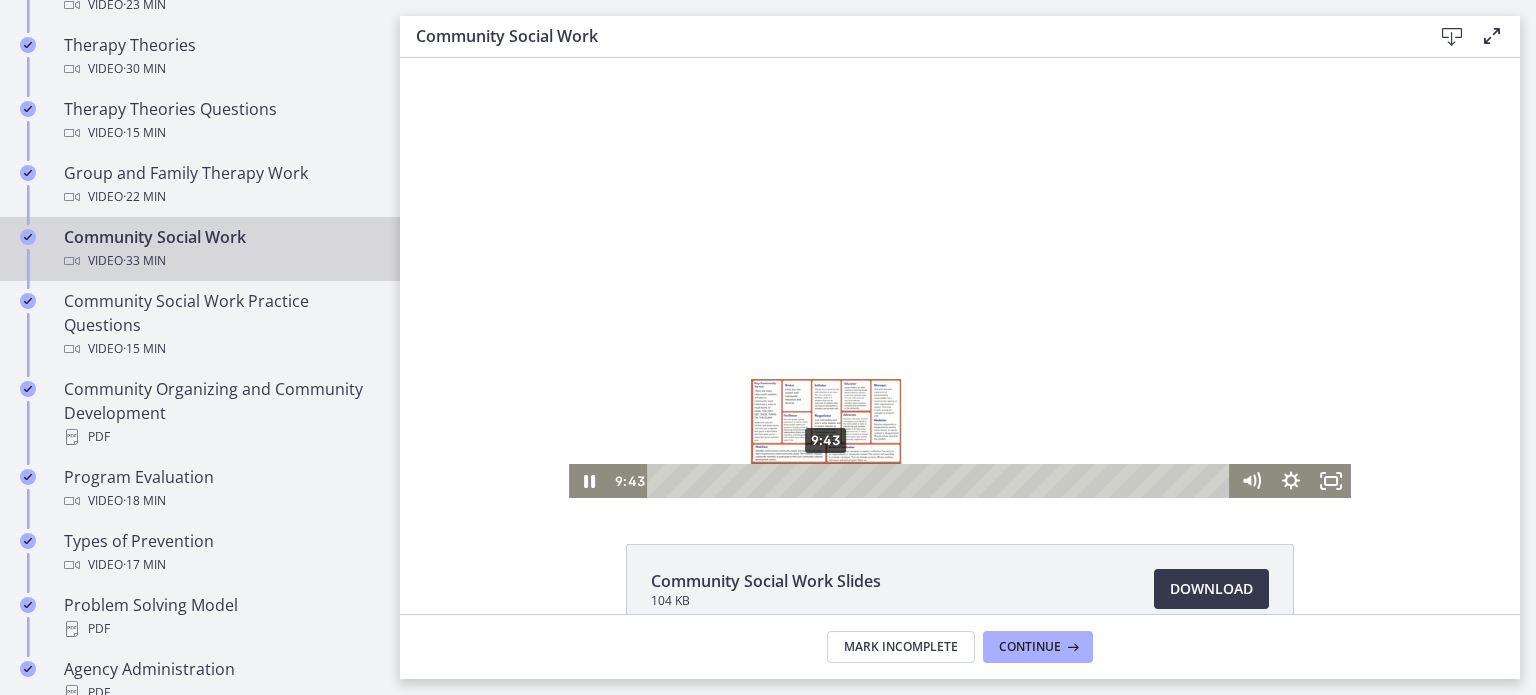 click on "9:43" at bounding box center [941, 481] 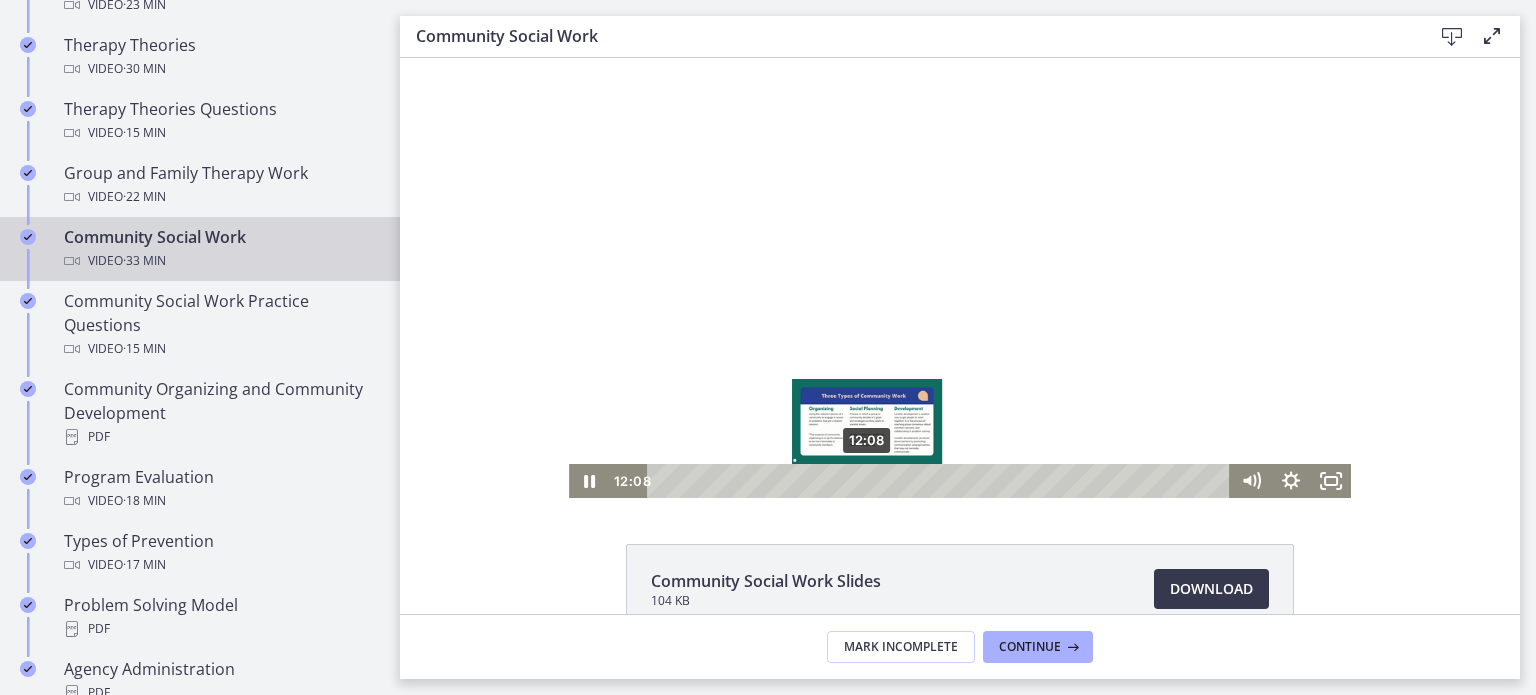 click on "12:08" at bounding box center [941, 481] 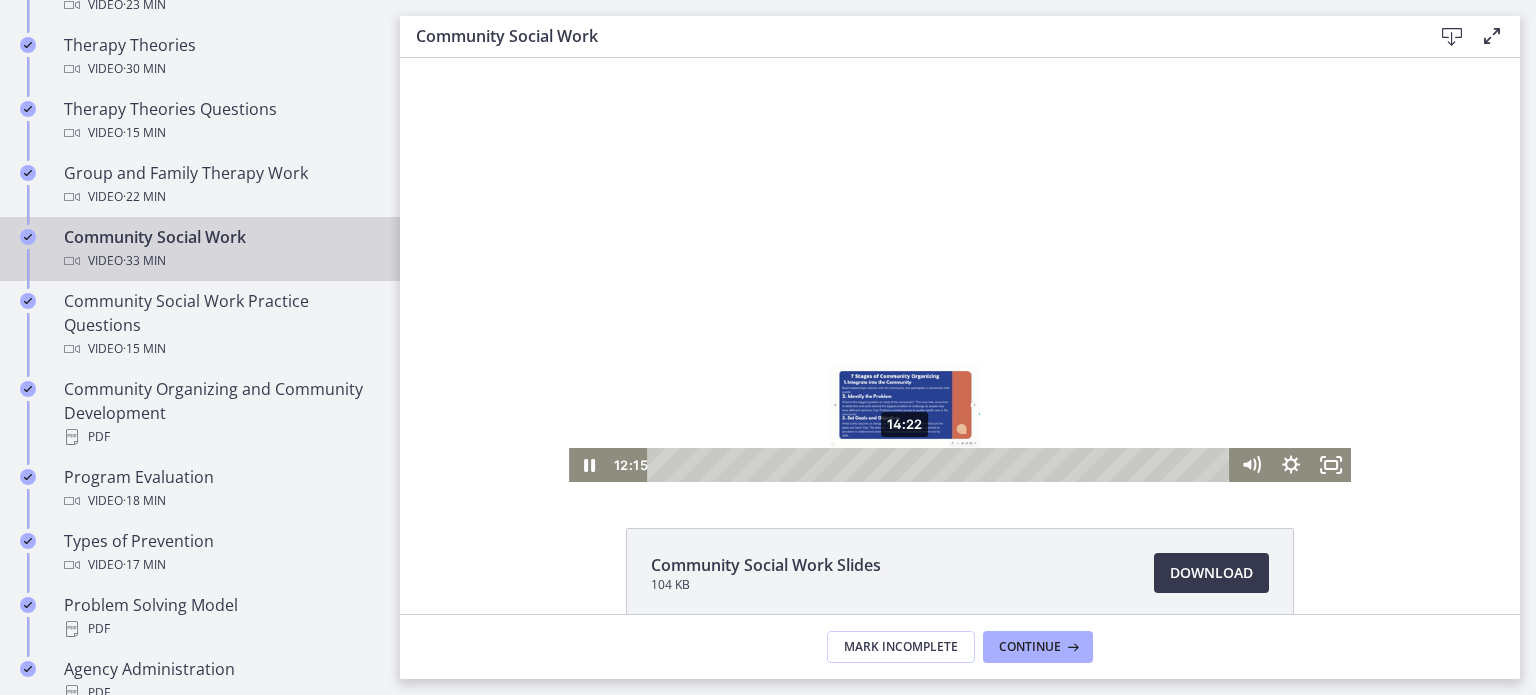 scroll, scrollTop: 18, scrollLeft: 0, axis: vertical 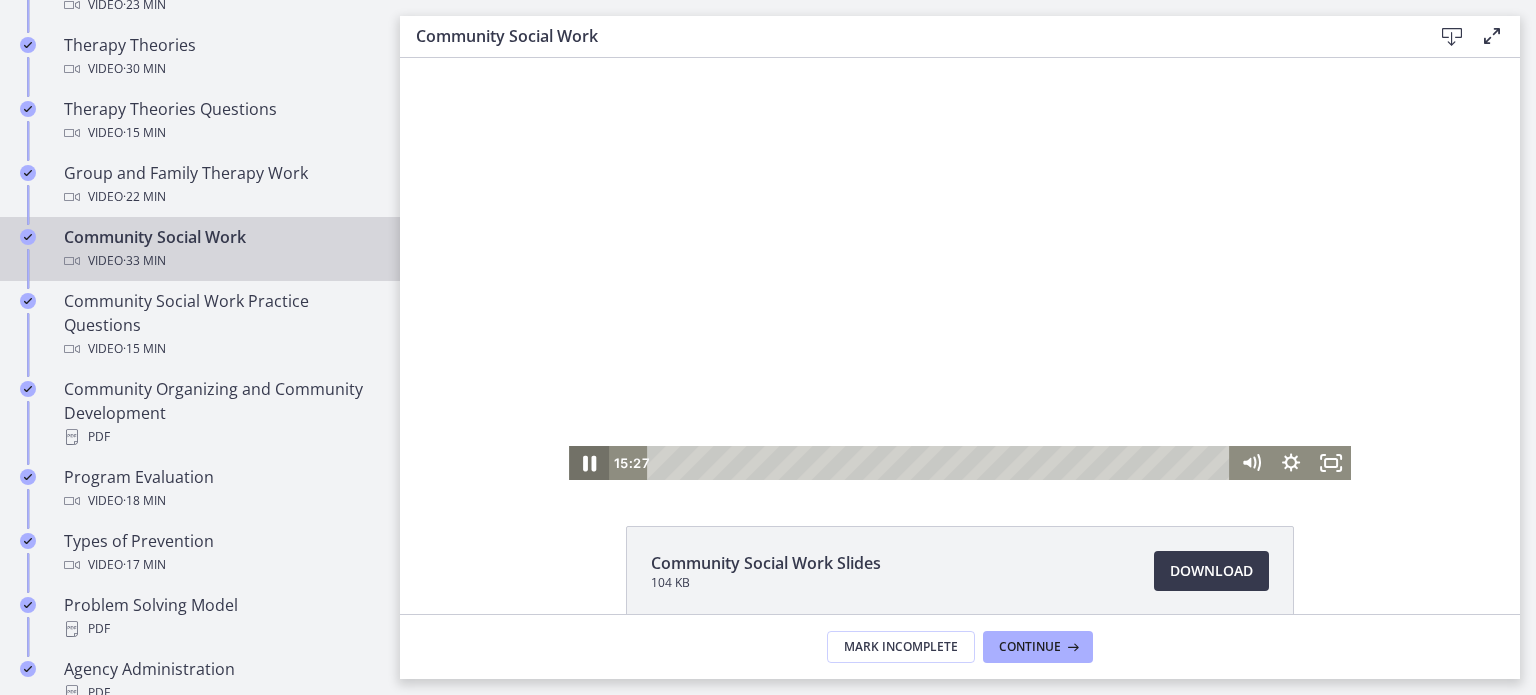 click 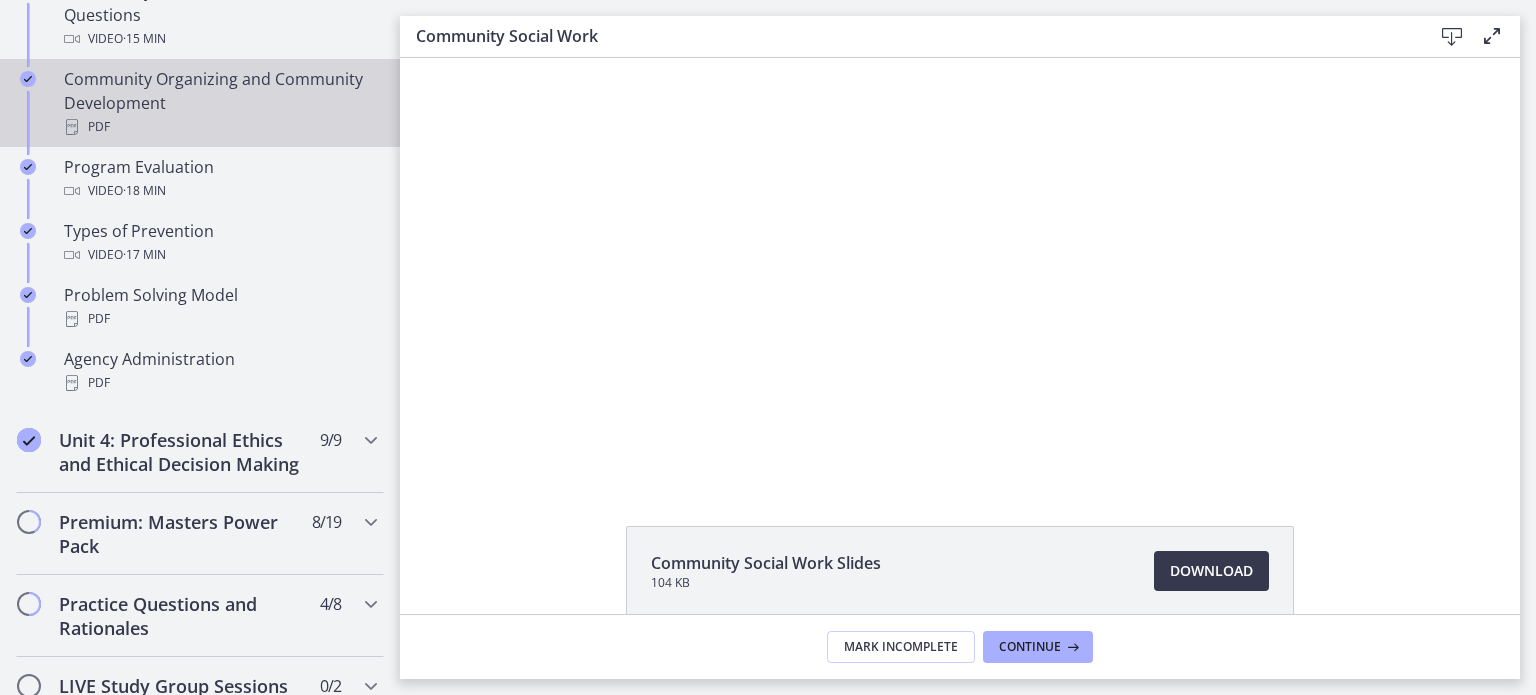 scroll, scrollTop: 1248, scrollLeft: 0, axis: vertical 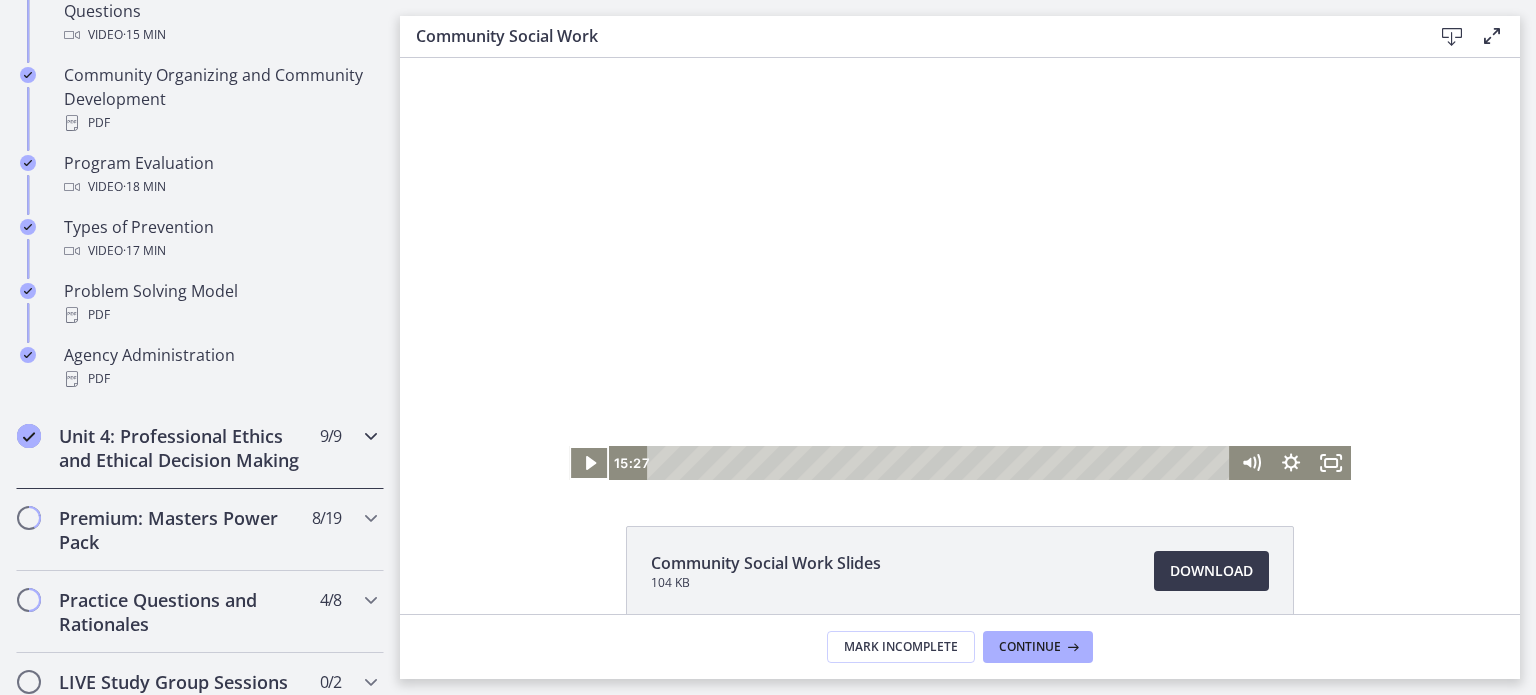 click on "Unit 4: Professional Ethics and Ethical Decision Making" at bounding box center [181, 448] 